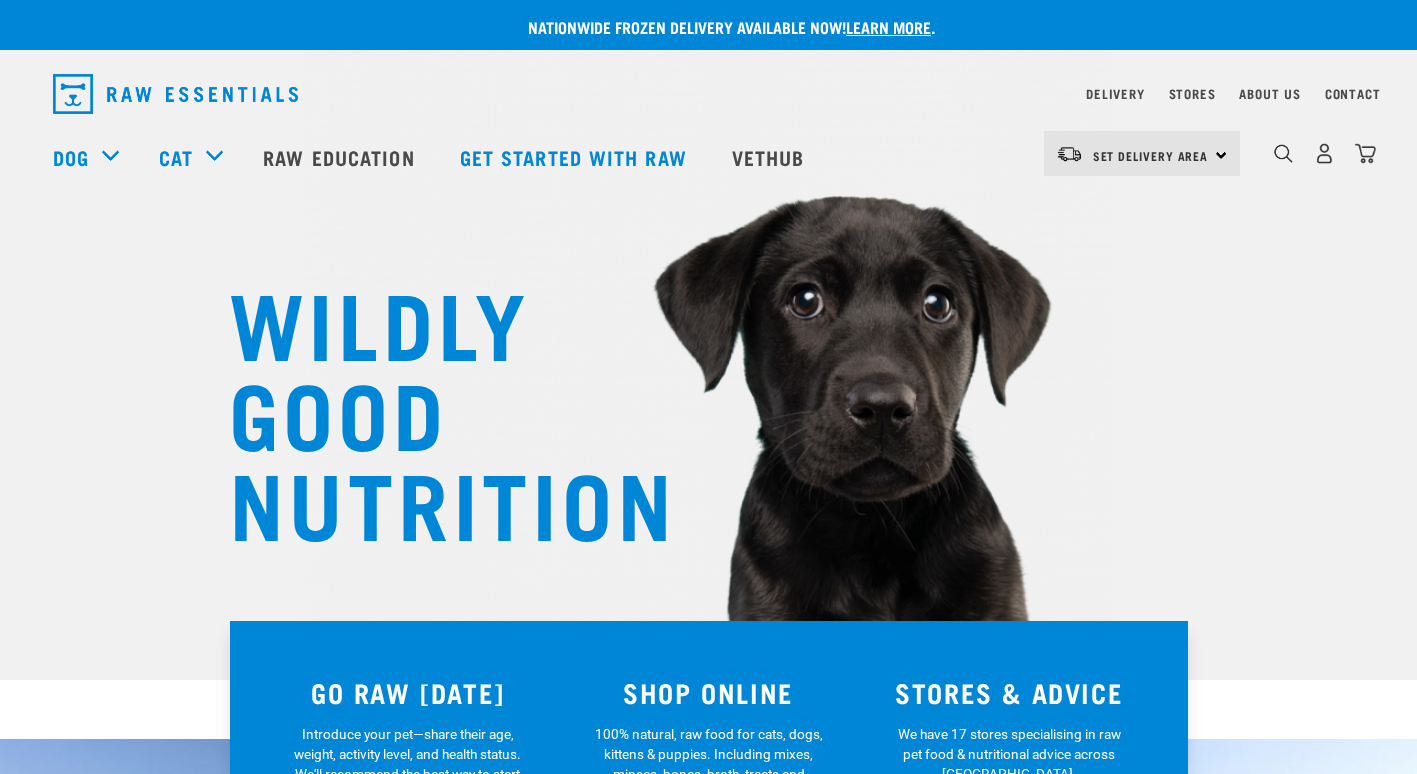 scroll, scrollTop: 0, scrollLeft: 0, axis: both 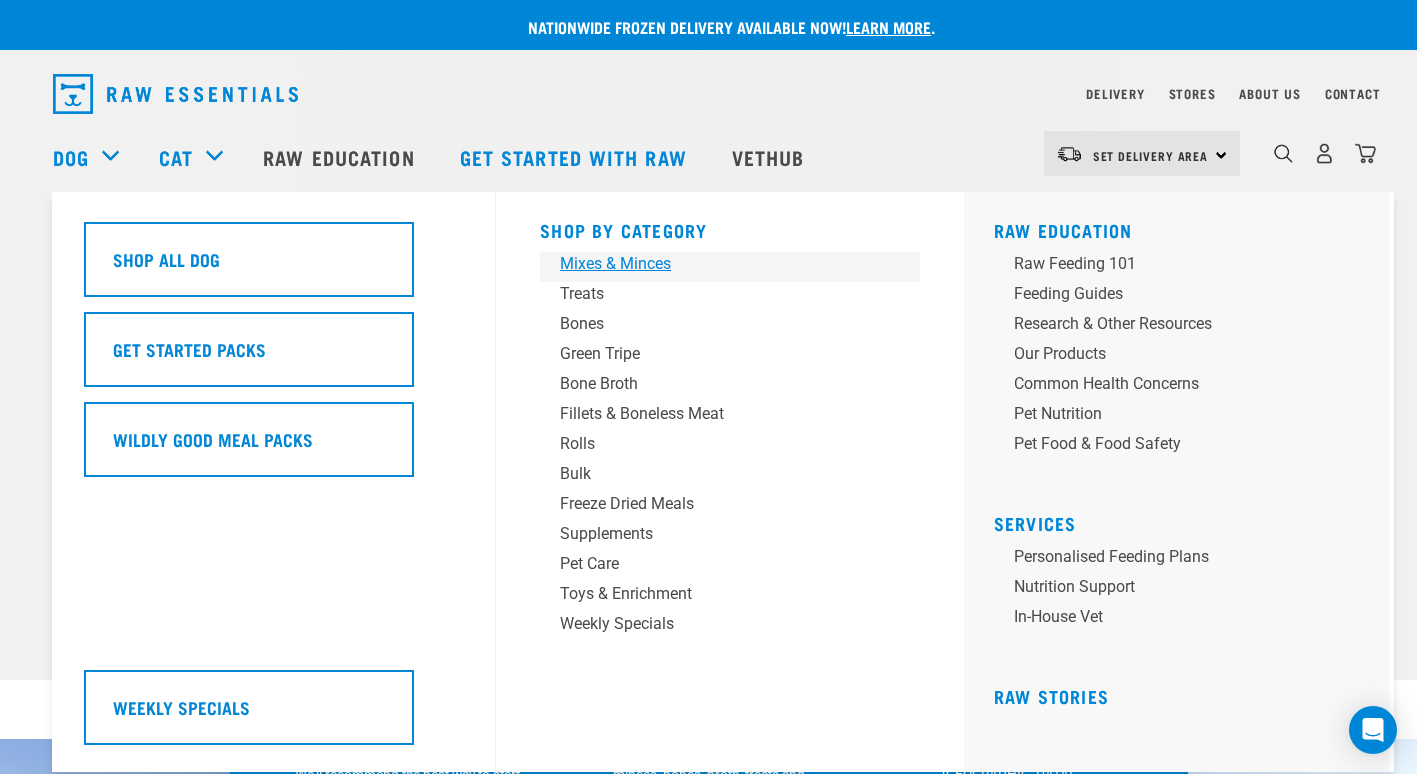 click on "Mixes & Minces" at bounding box center (716, 264) 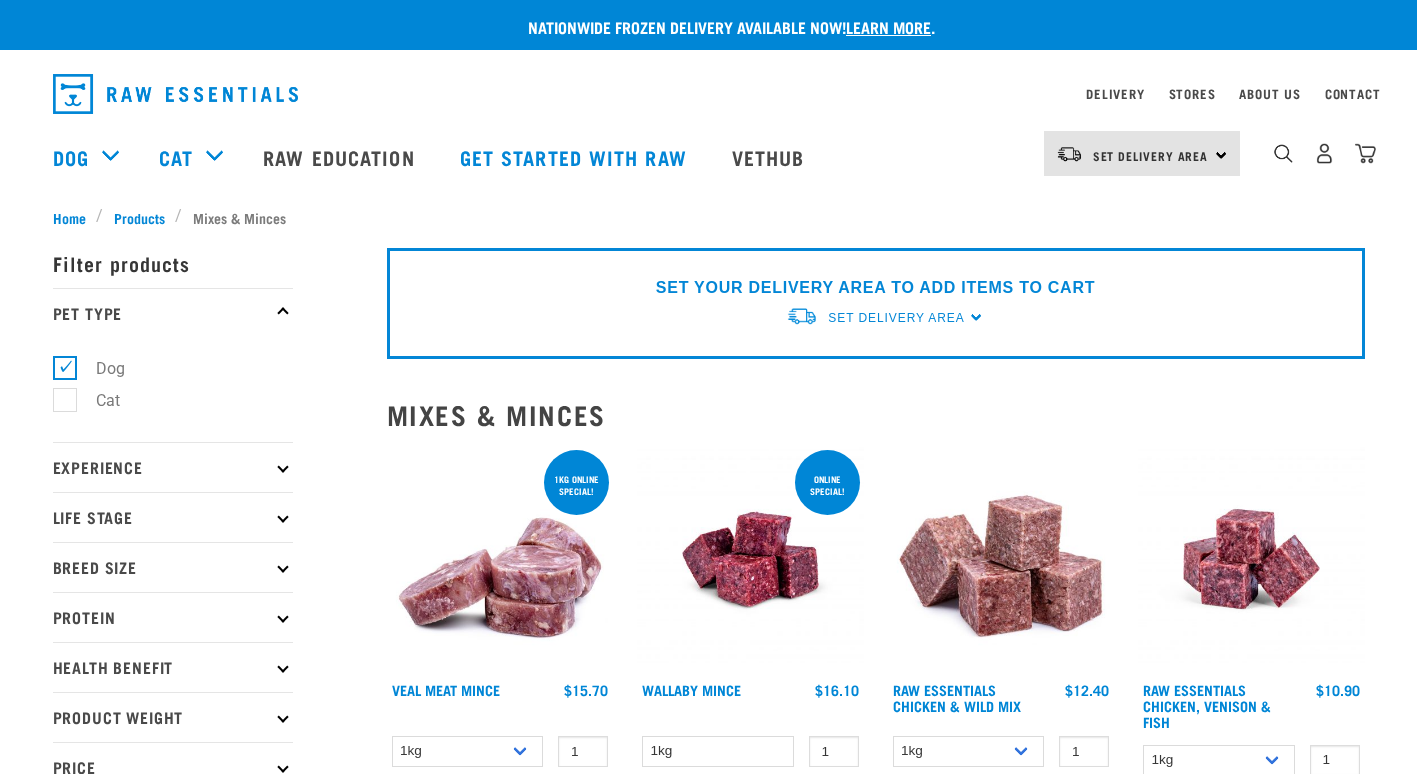 scroll, scrollTop: 0, scrollLeft: 0, axis: both 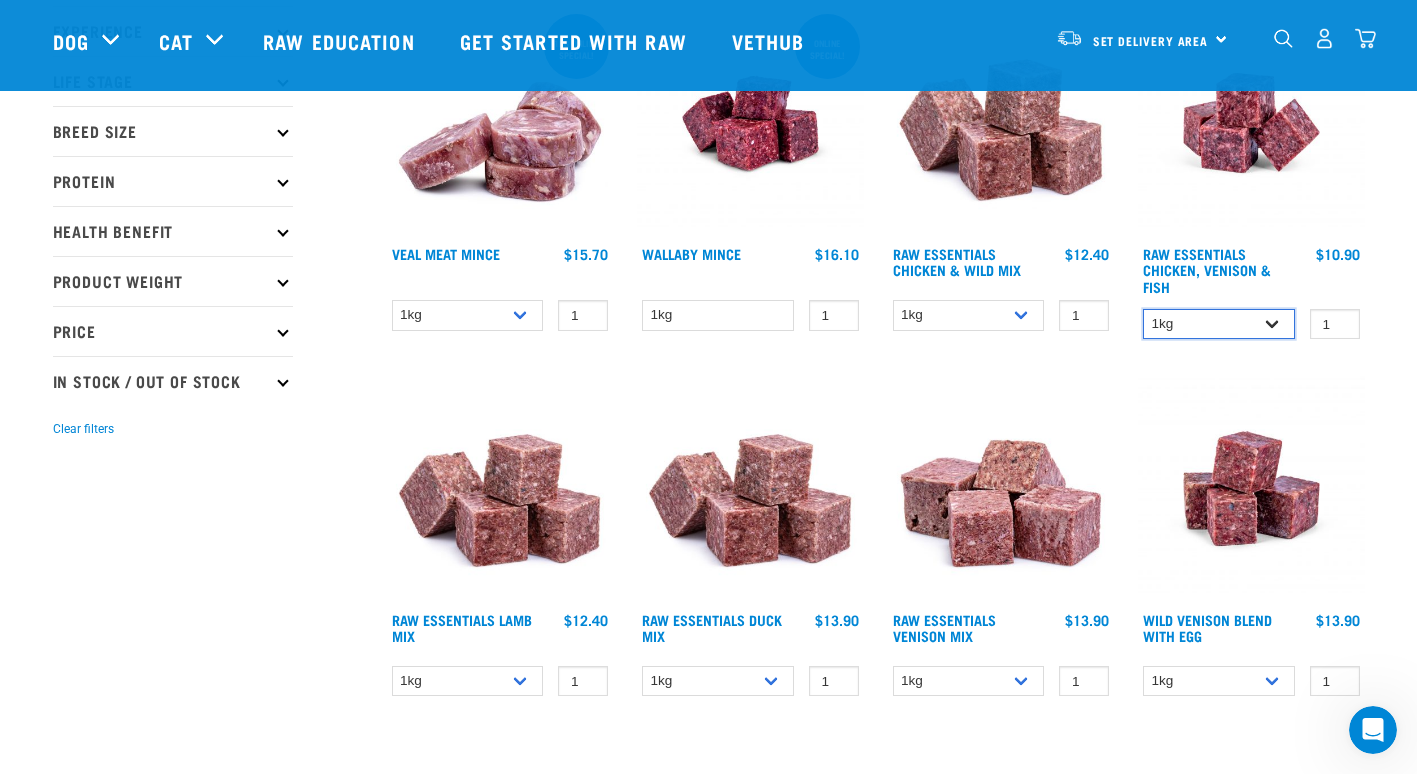 click on "1kg
3kg" at bounding box center (1219, 324) 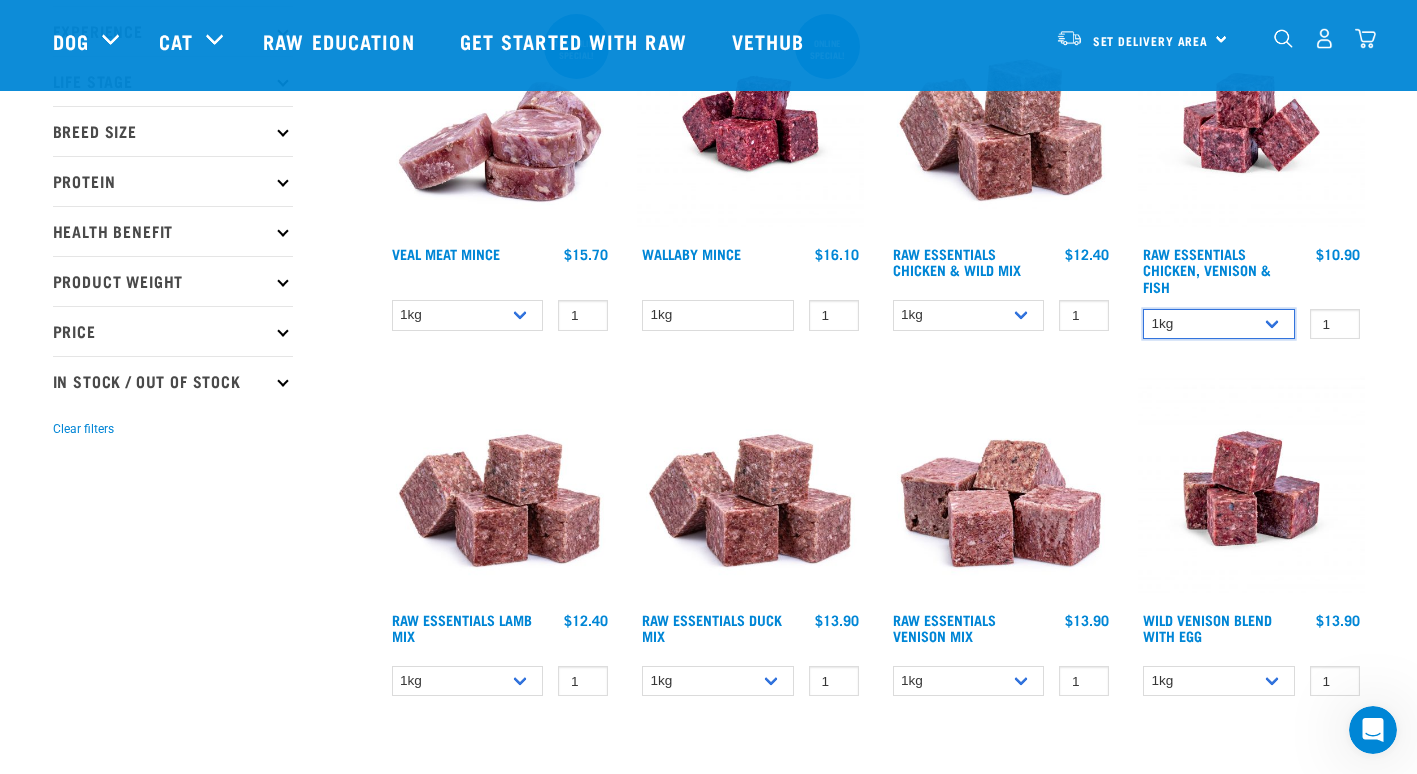 select on "28665" 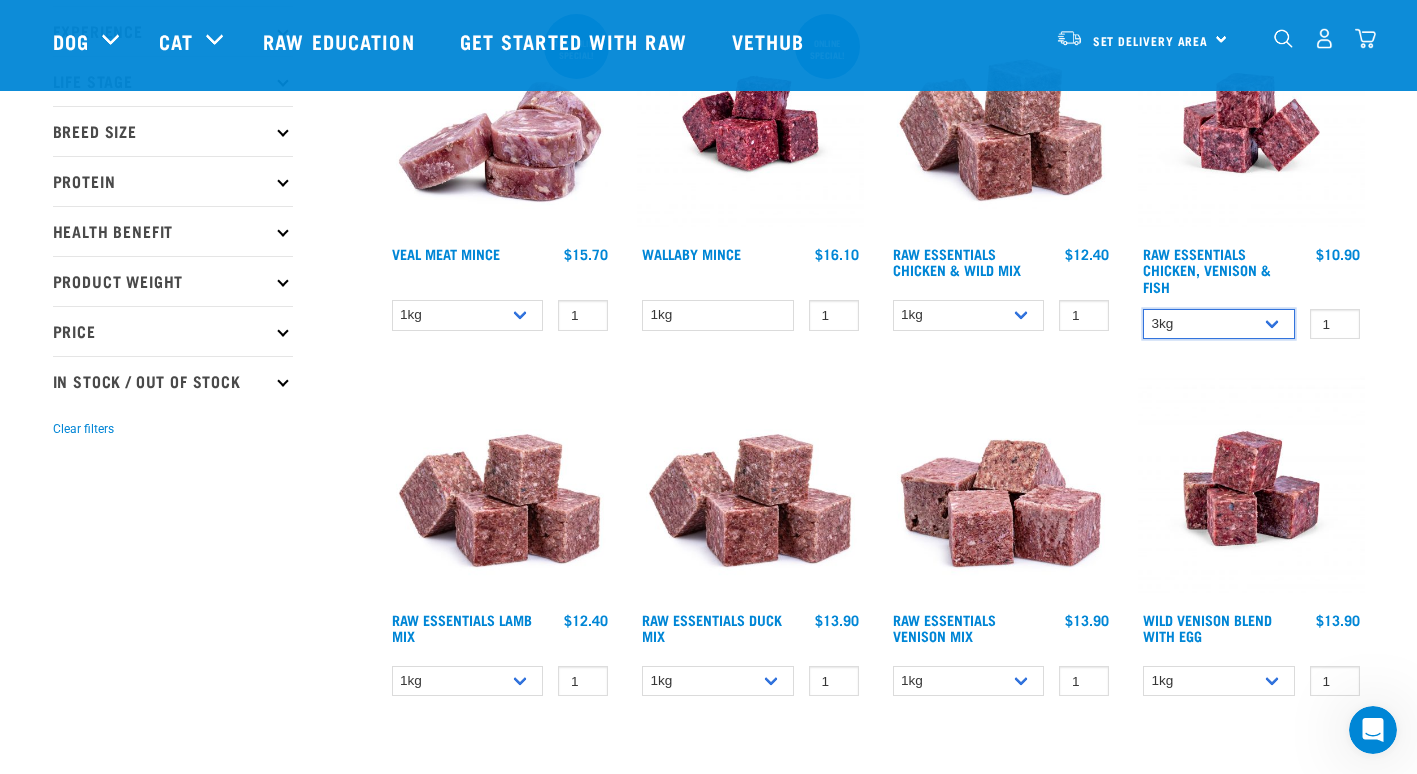 click on "1kg
3kg" at bounding box center (1219, 324) 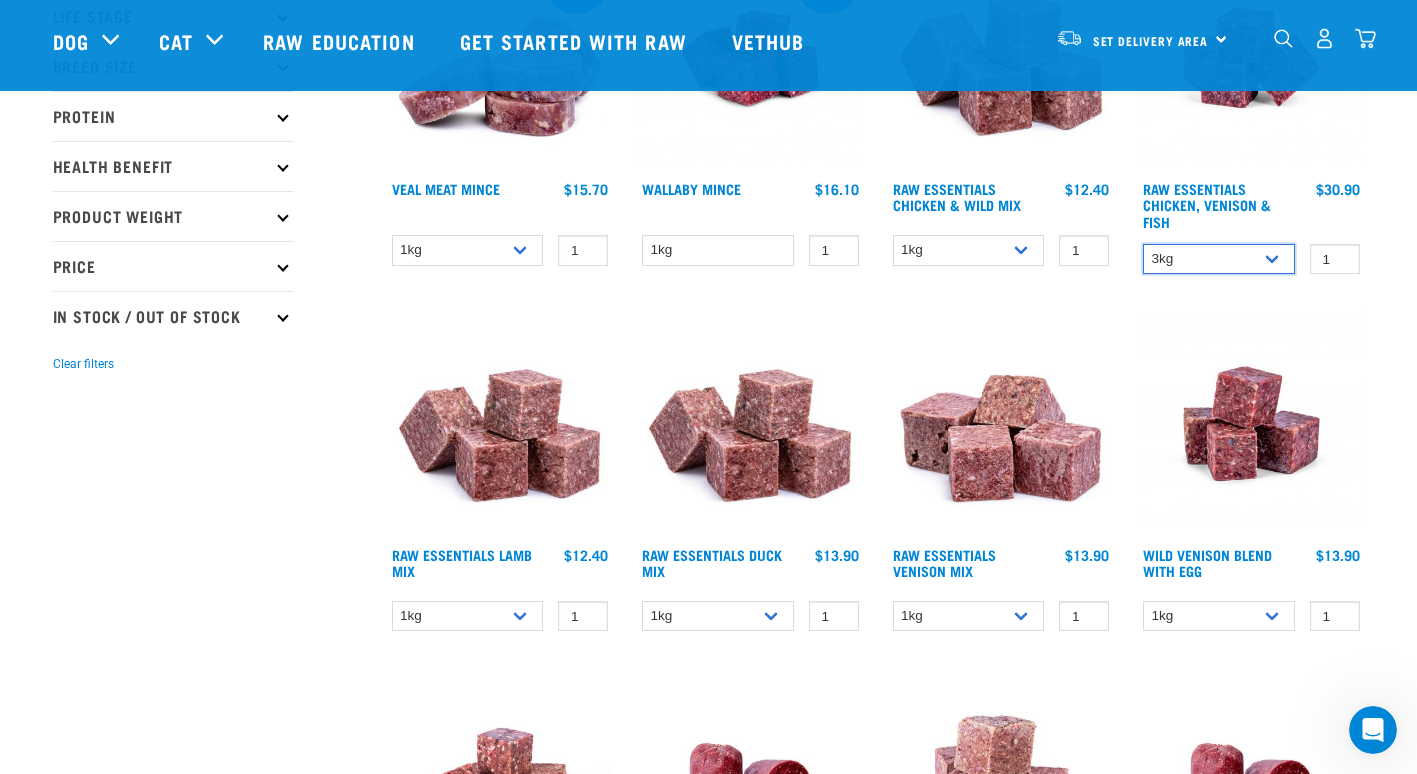 scroll, scrollTop: 357, scrollLeft: 0, axis: vertical 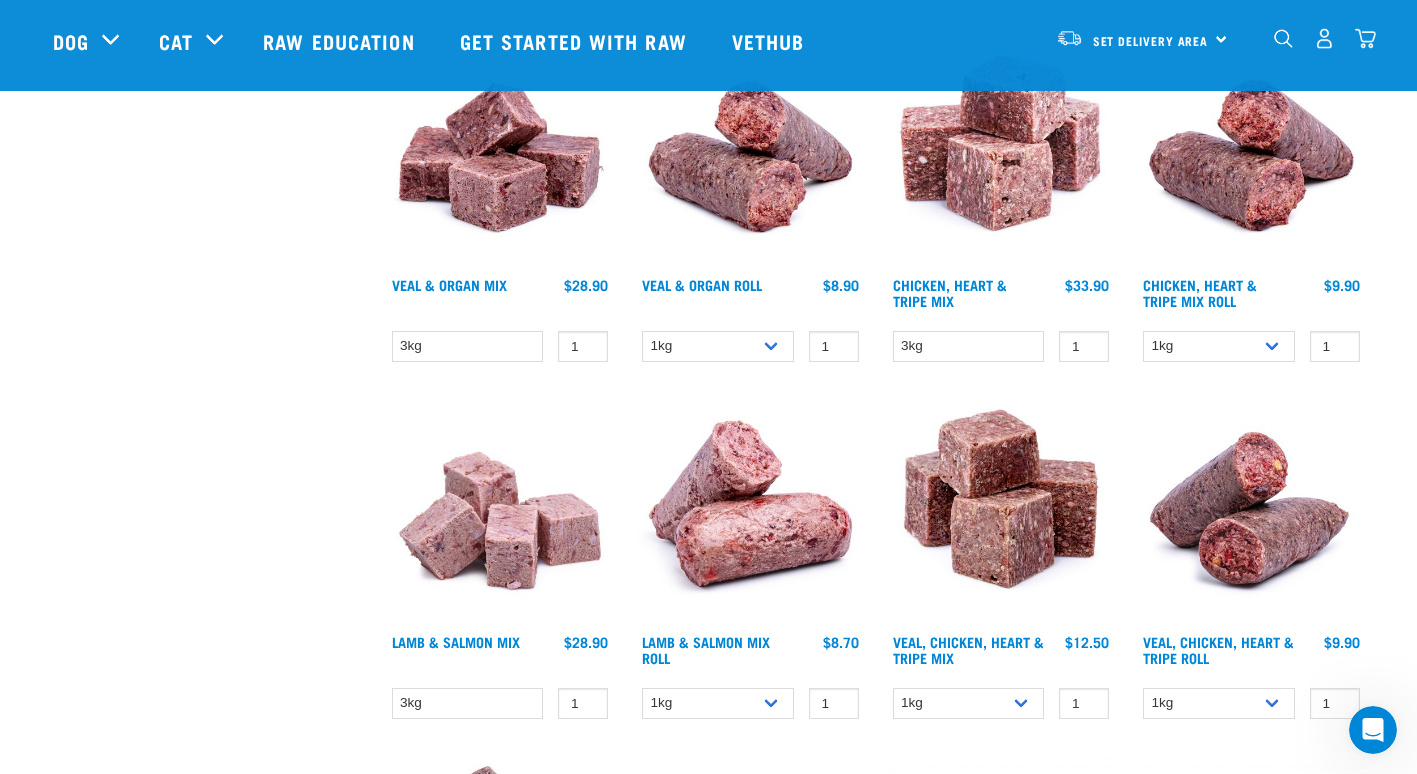 click at bounding box center [1001, 511] 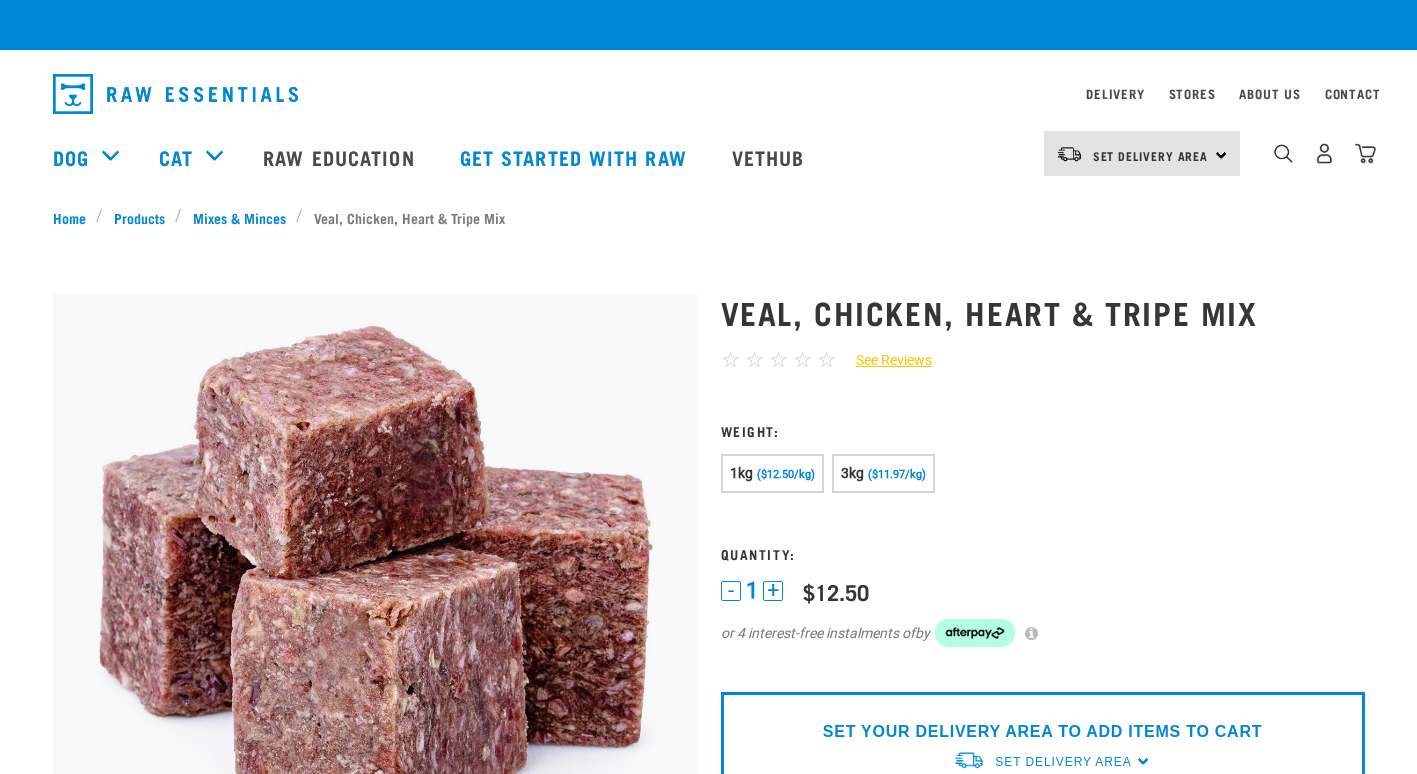 scroll, scrollTop: 0, scrollLeft: 0, axis: both 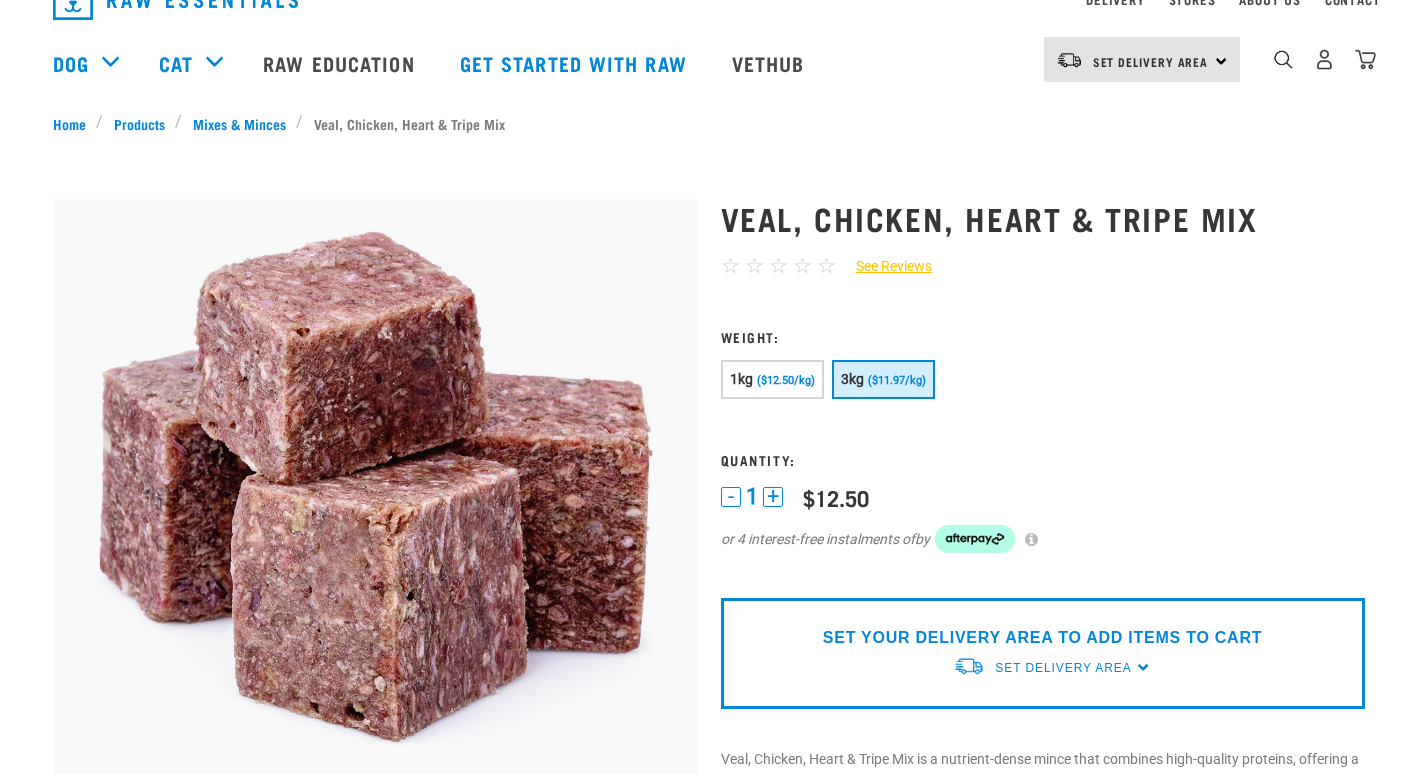 click on "($11.97/kg)" at bounding box center (897, 380) 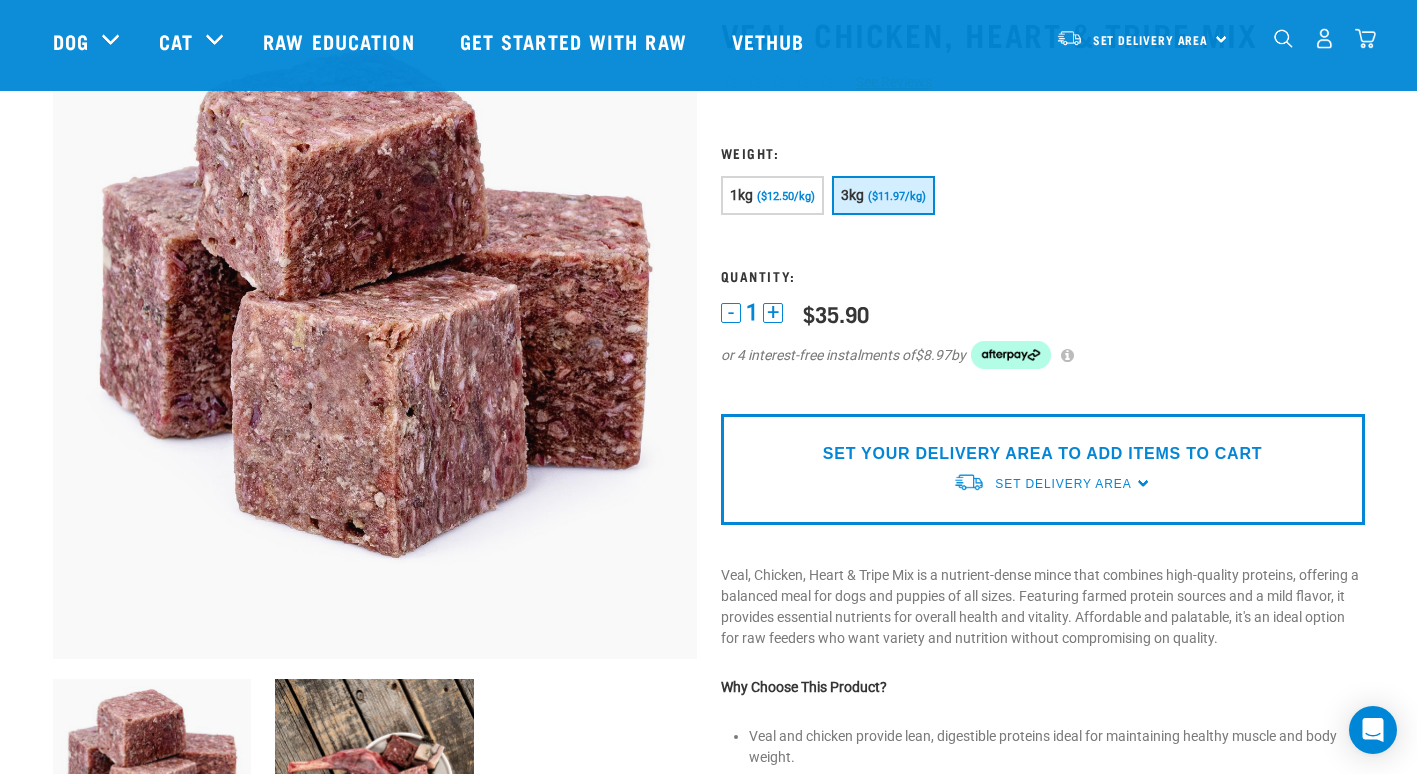 scroll, scrollTop: 129, scrollLeft: 0, axis: vertical 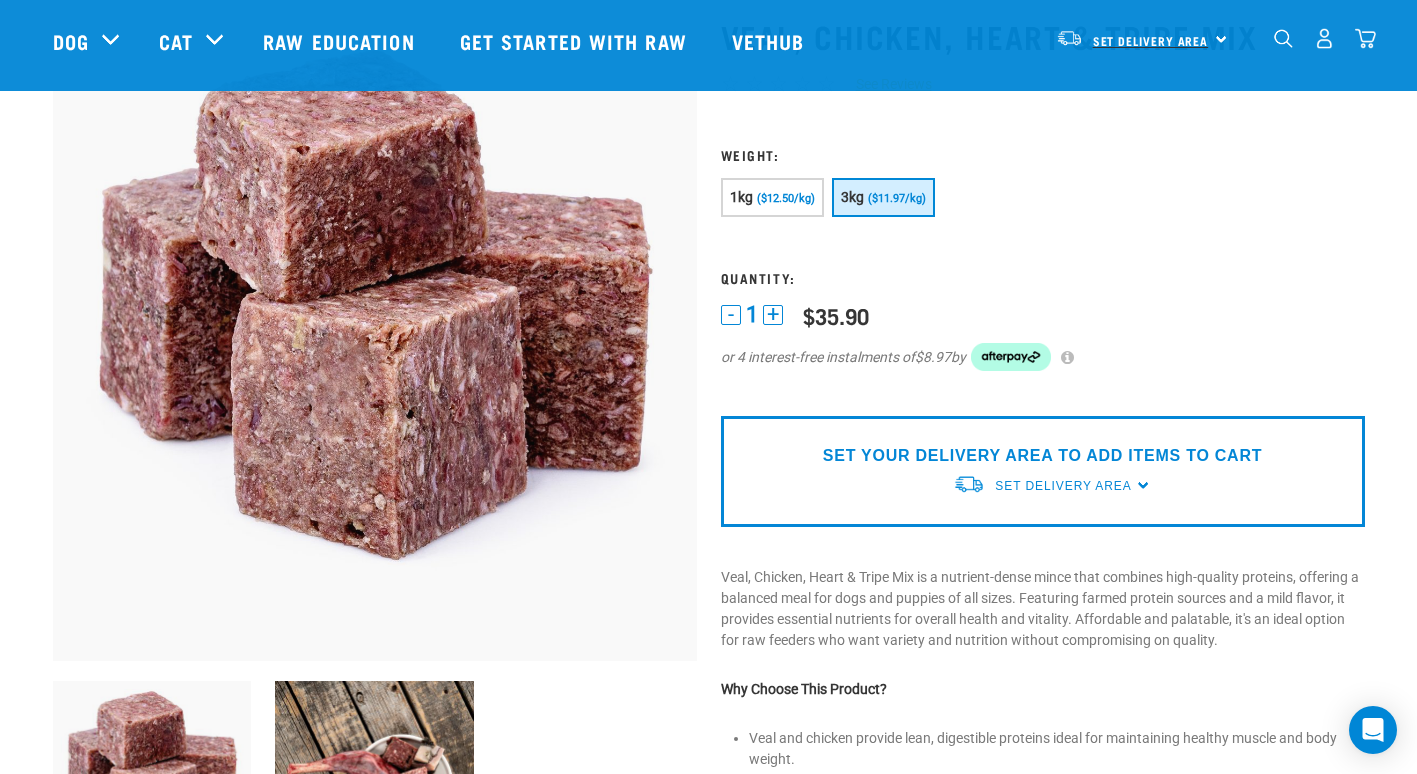 click on "Set Delivery Area" at bounding box center (1151, 40) 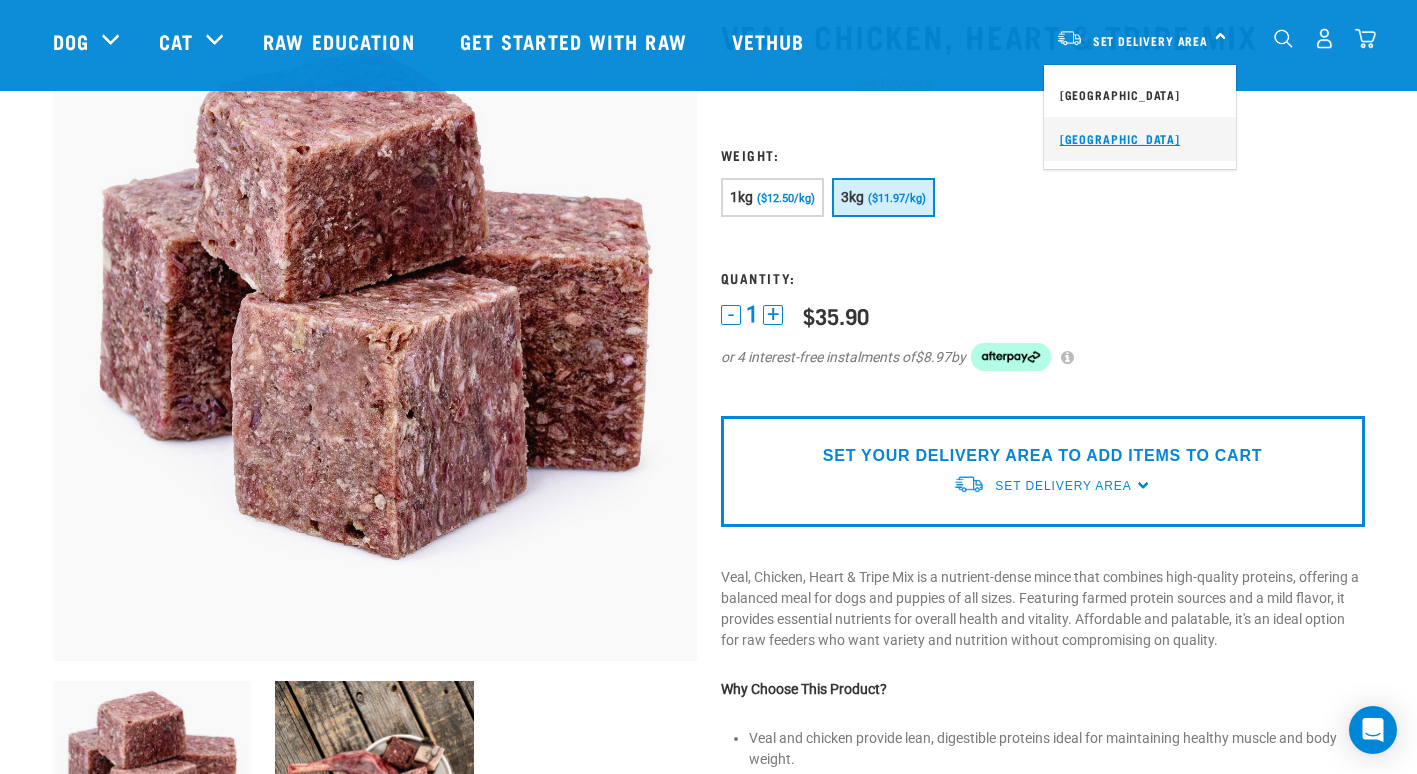 click on "[GEOGRAPHIC_DATA]" at bounding box center (1140, 139) 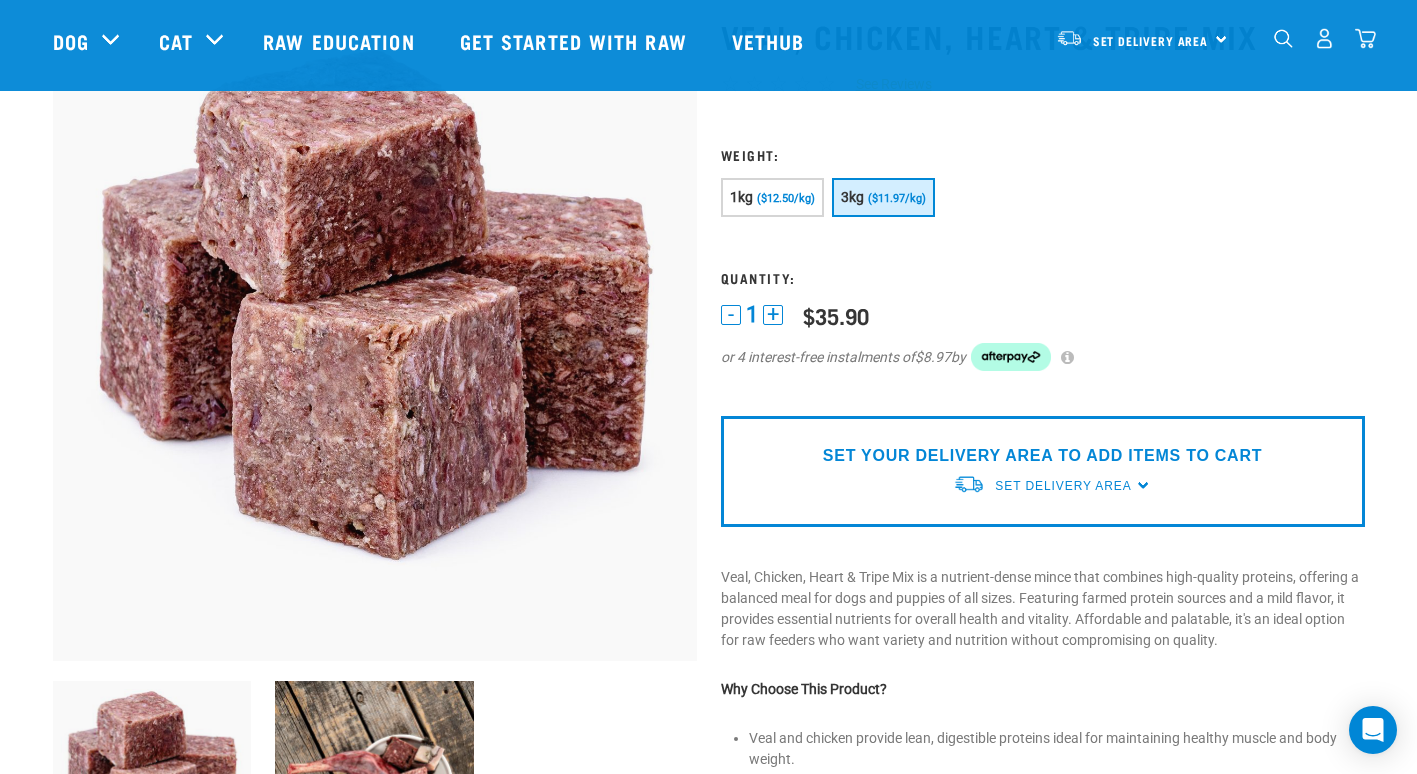 scroll, scrollTop: 0, scrollLeft: 0, axis: both 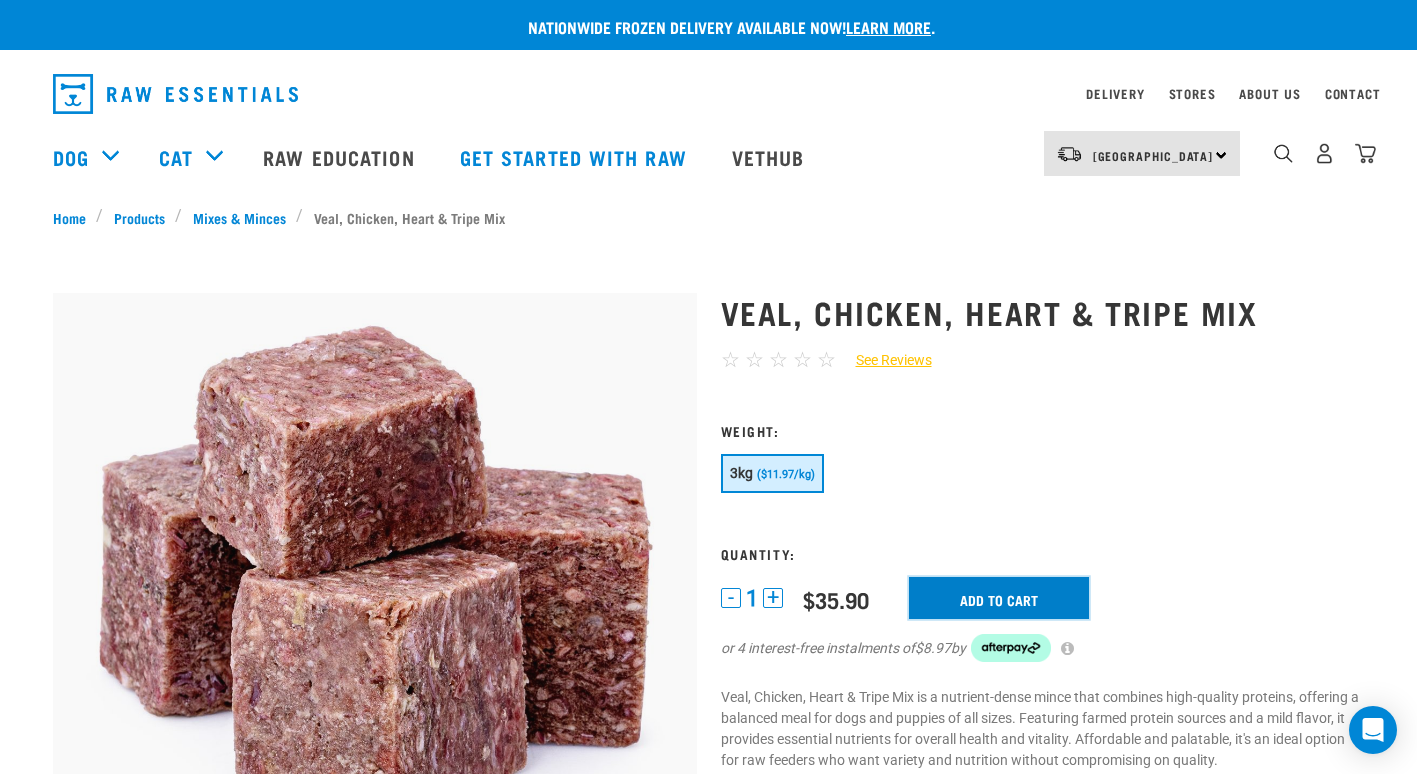 click on "Add to cart" at bounding box center (999, 598) 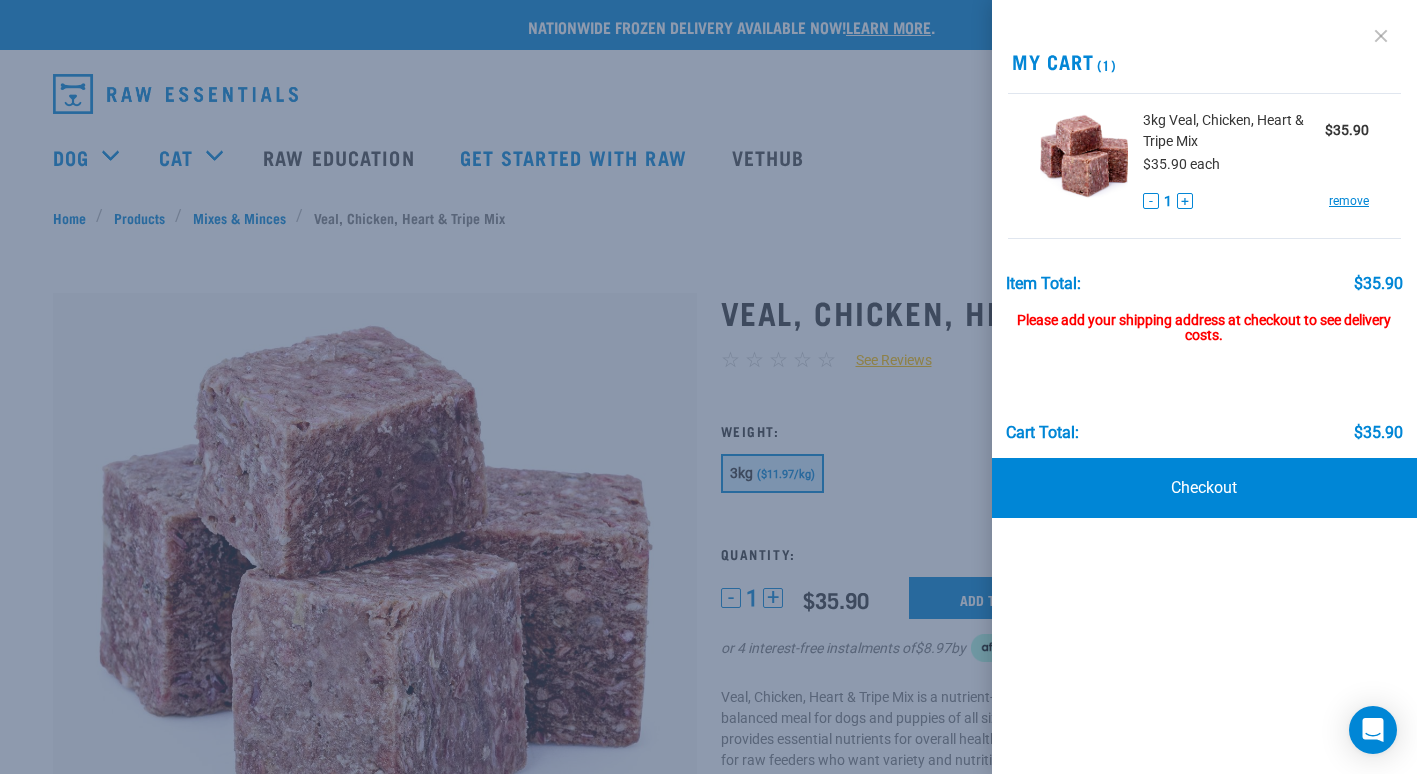click at bounding box center [1381, 36] 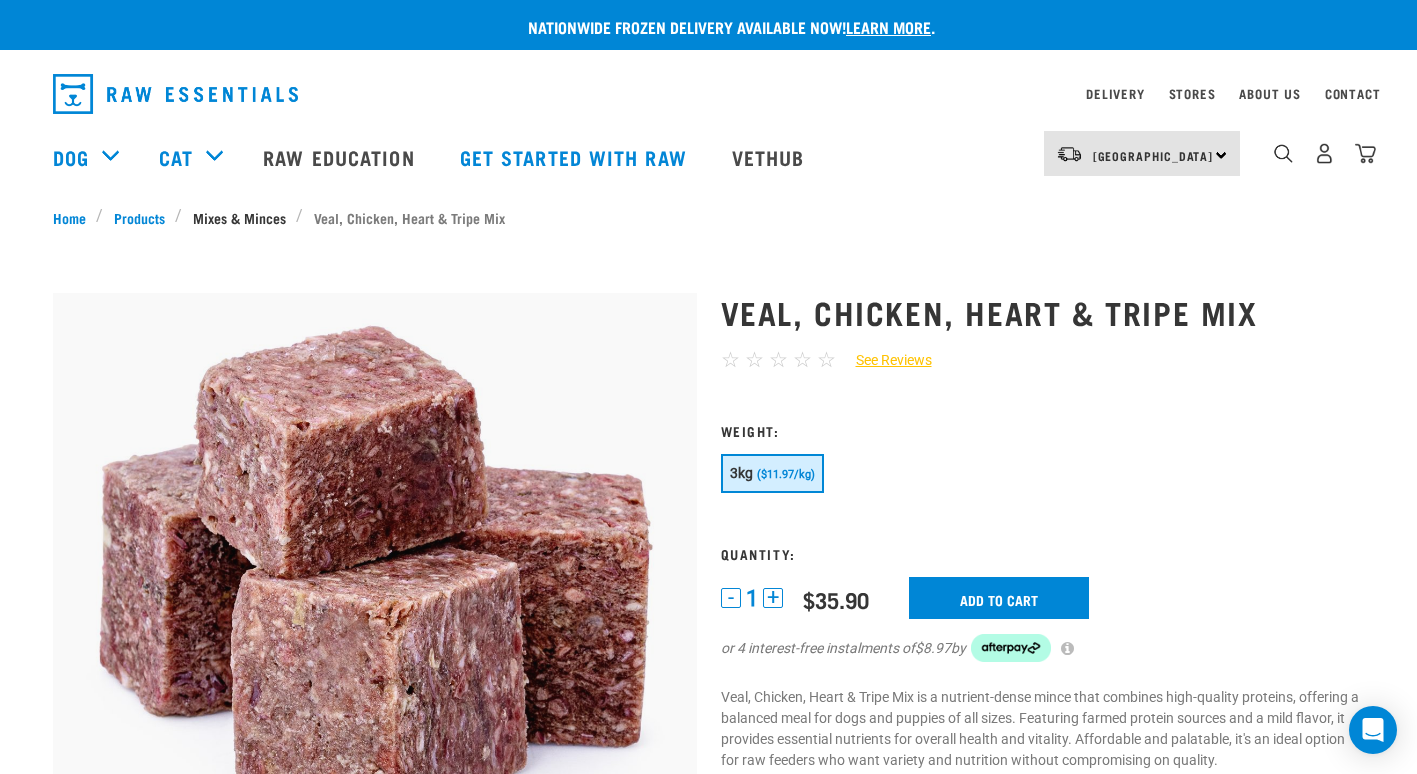 click on "Mixes & Minces" at bounding box center [239, 217] 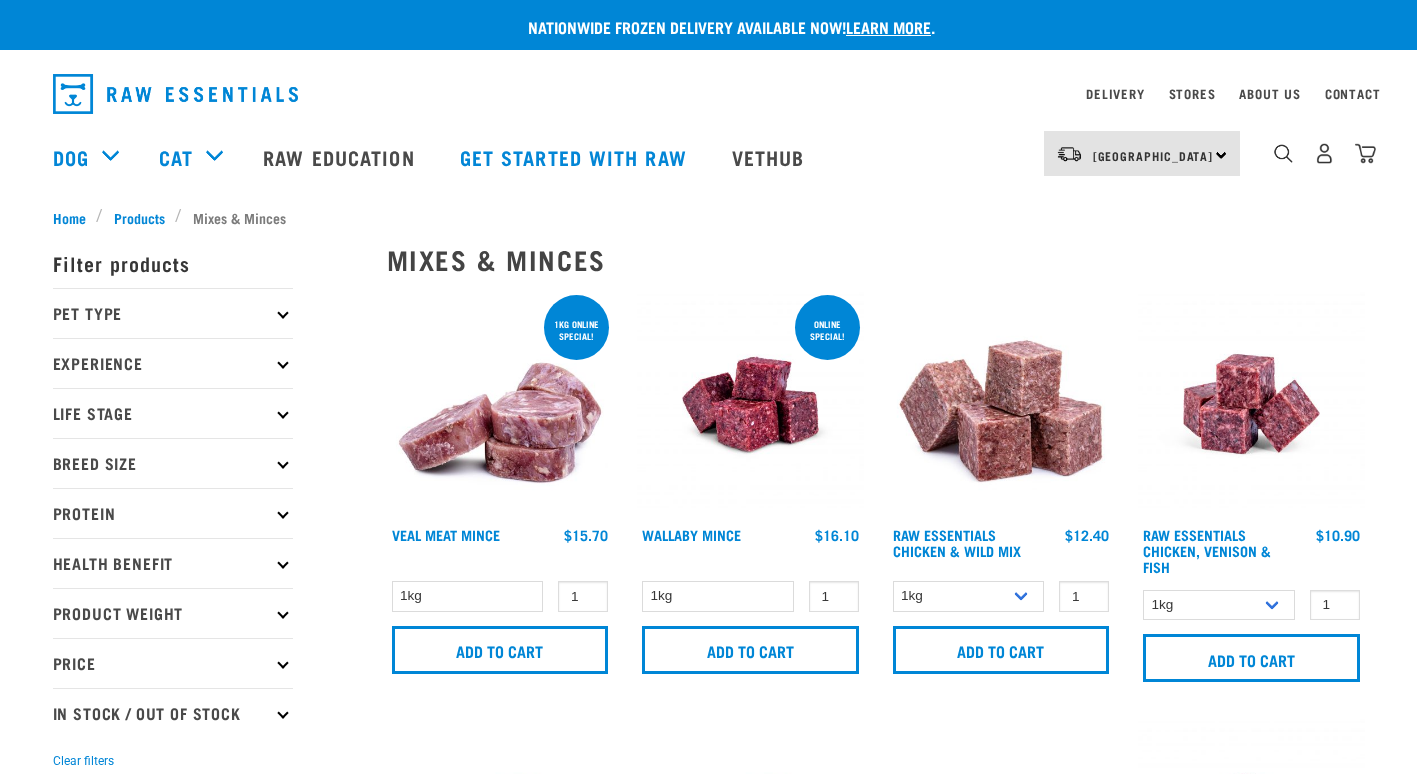 scroll, scrollTop: 0, scrollLeft: 0, axis: both 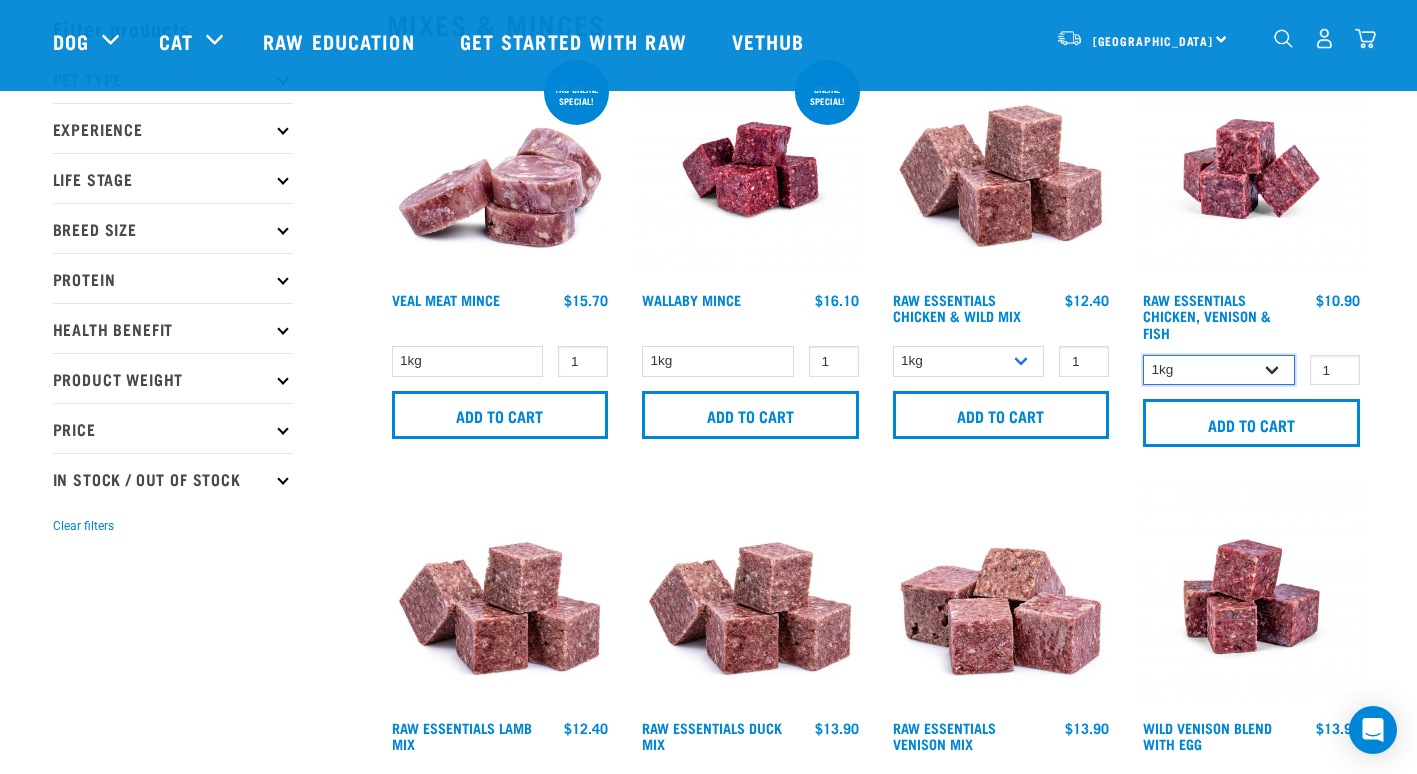 click on "1kg
3kg" at bounding box center [1219, 370] 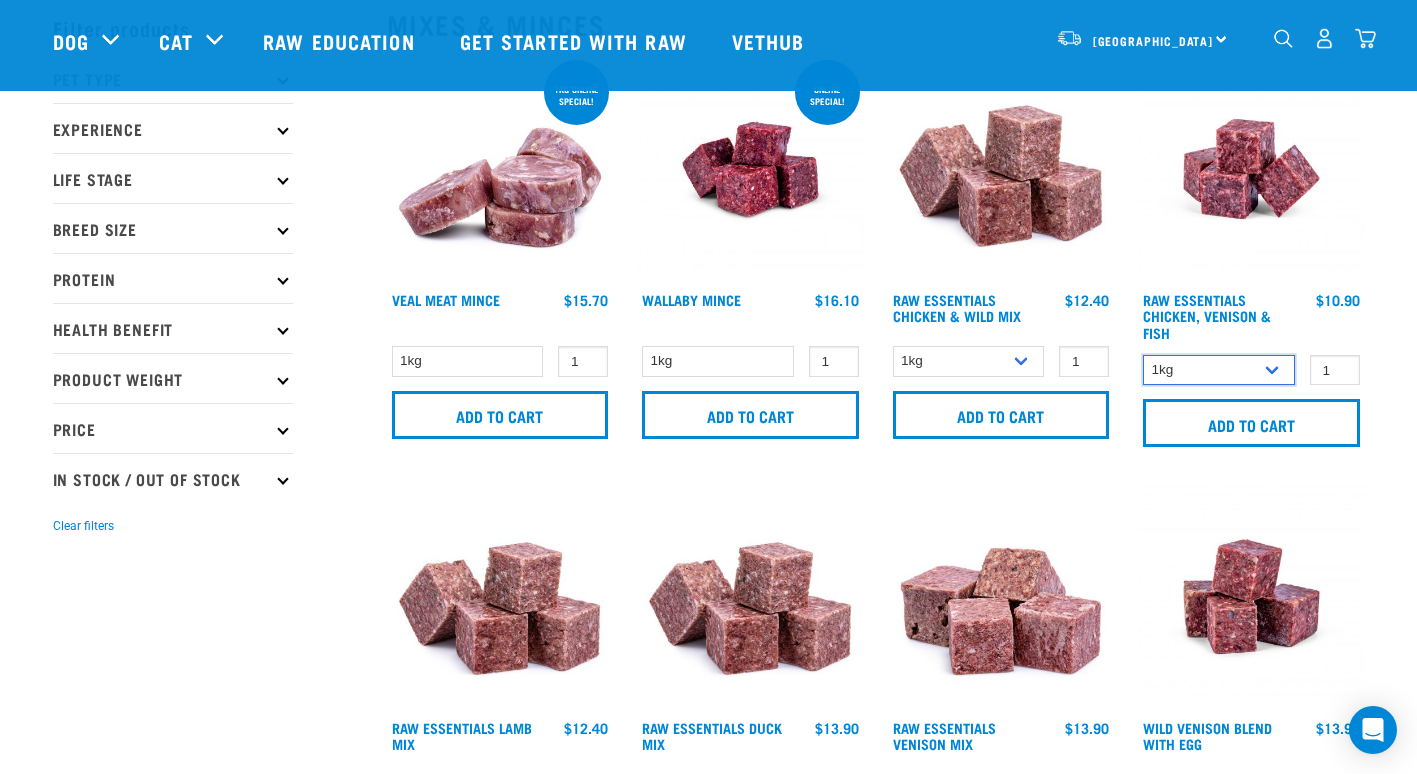 select on "28665" 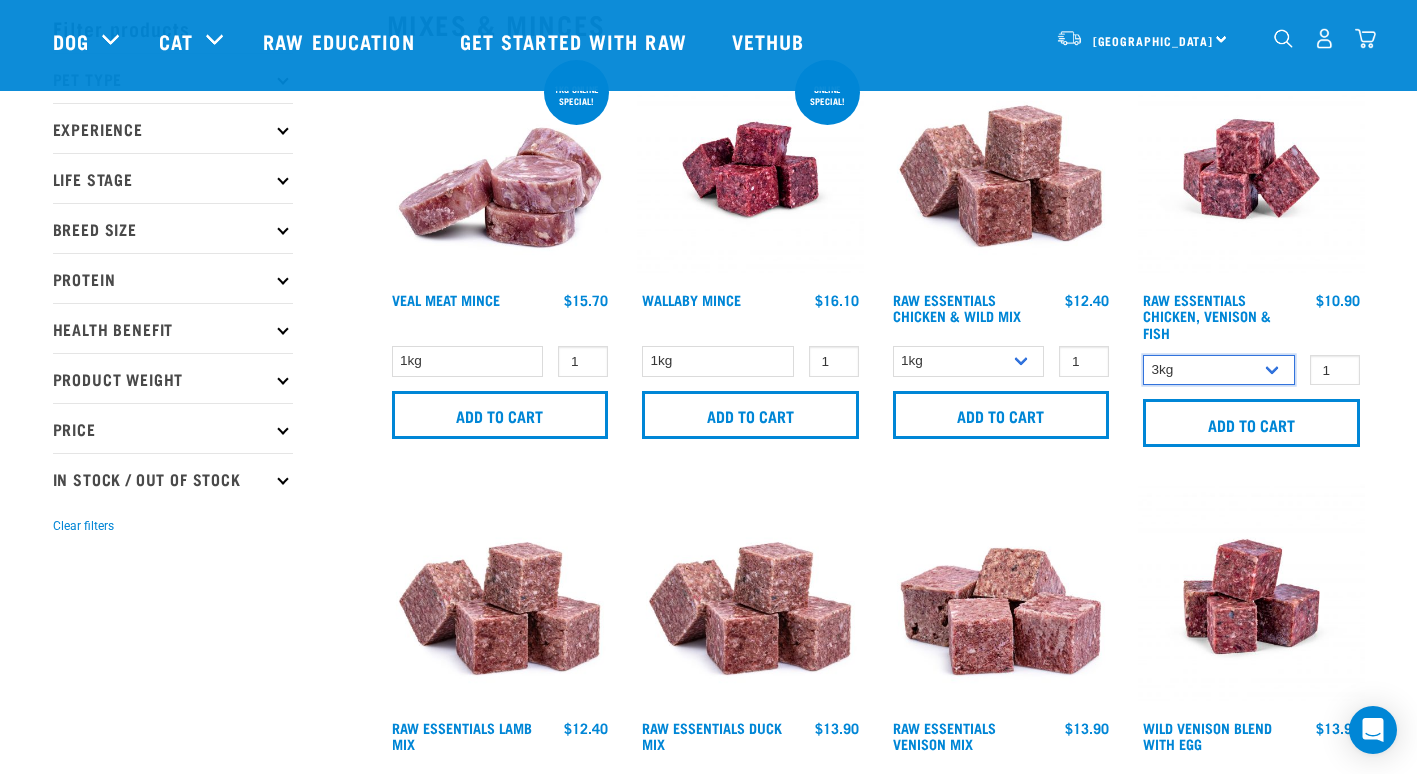 click on "1kg
3kg" at bounding box center (1219, 370) 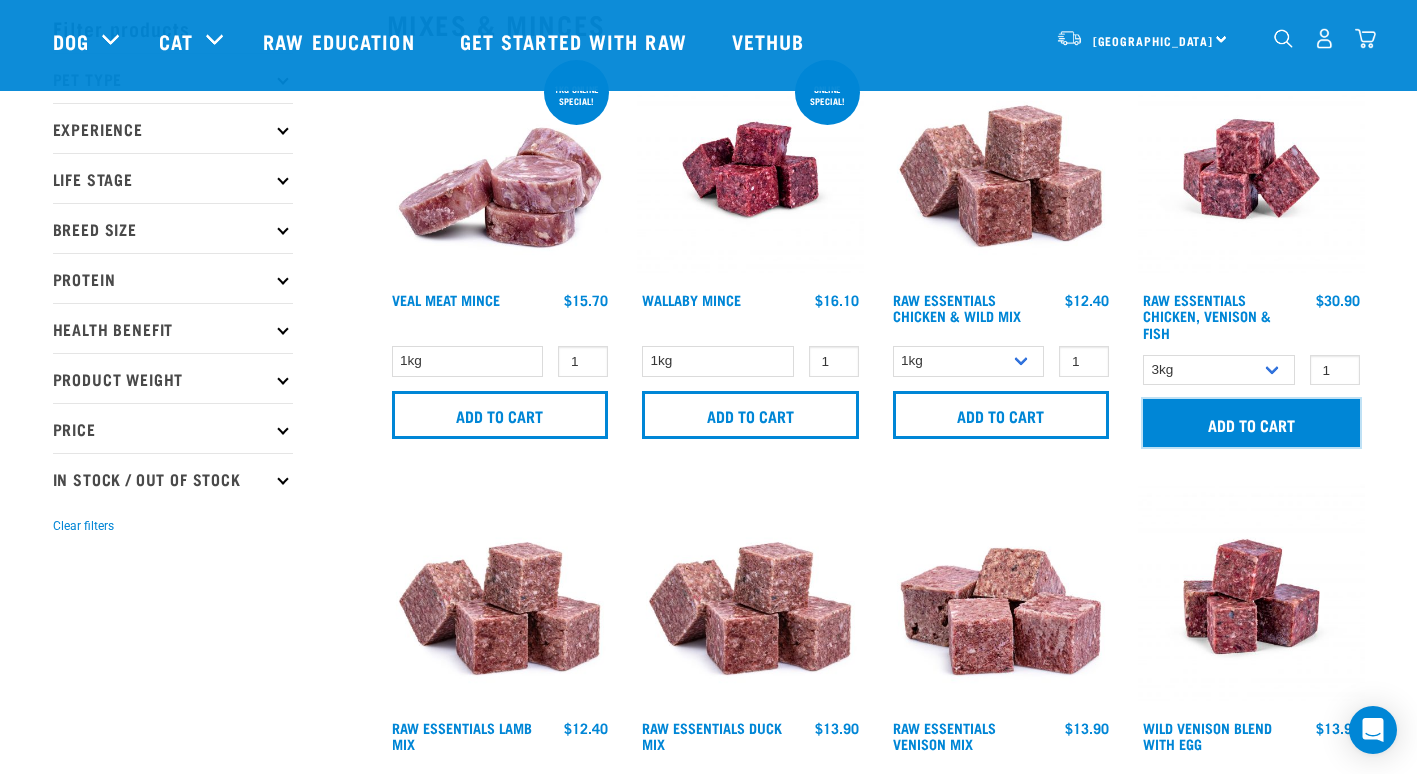 click on "Add to cart" at bounding box center [1251, 423] 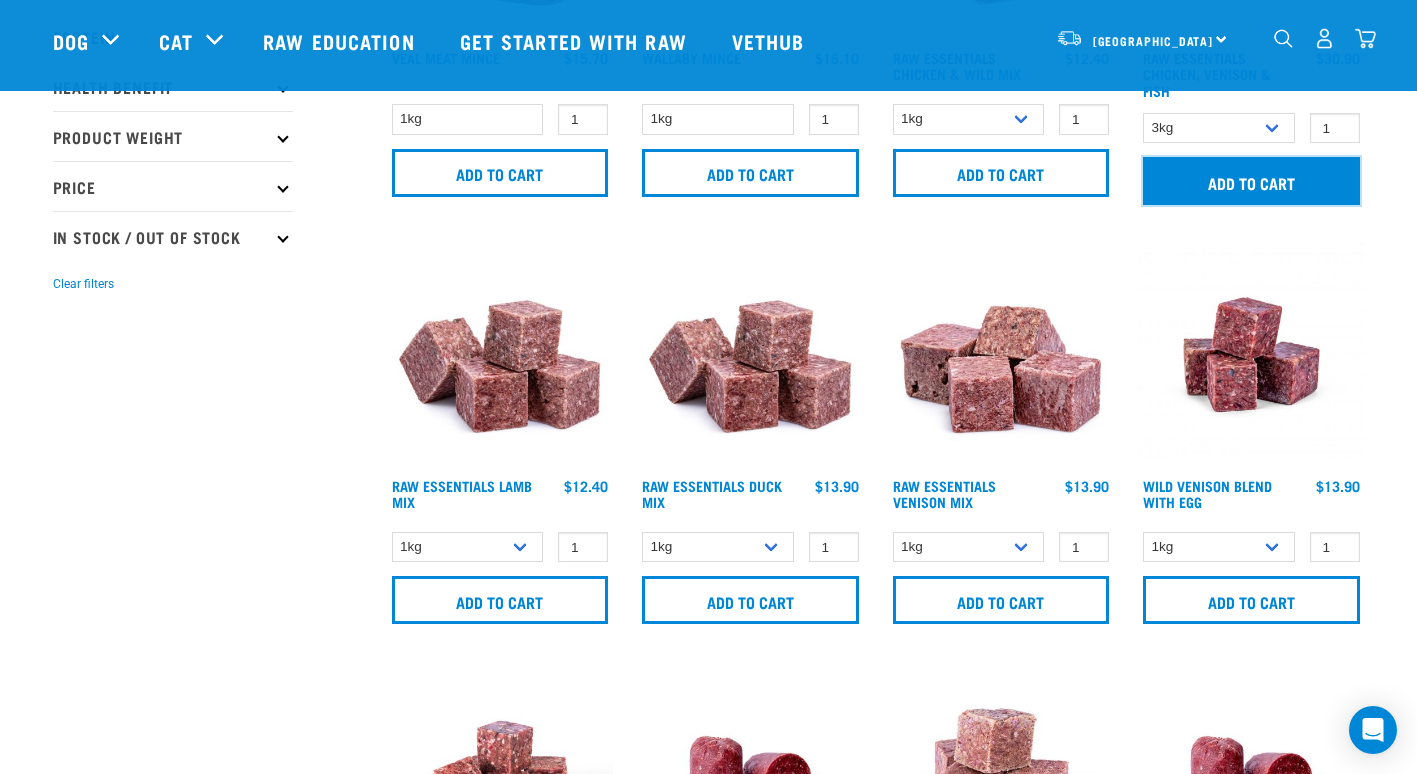 scroll, scrollTop: 331, scrollLeft: 0, axis: vertical 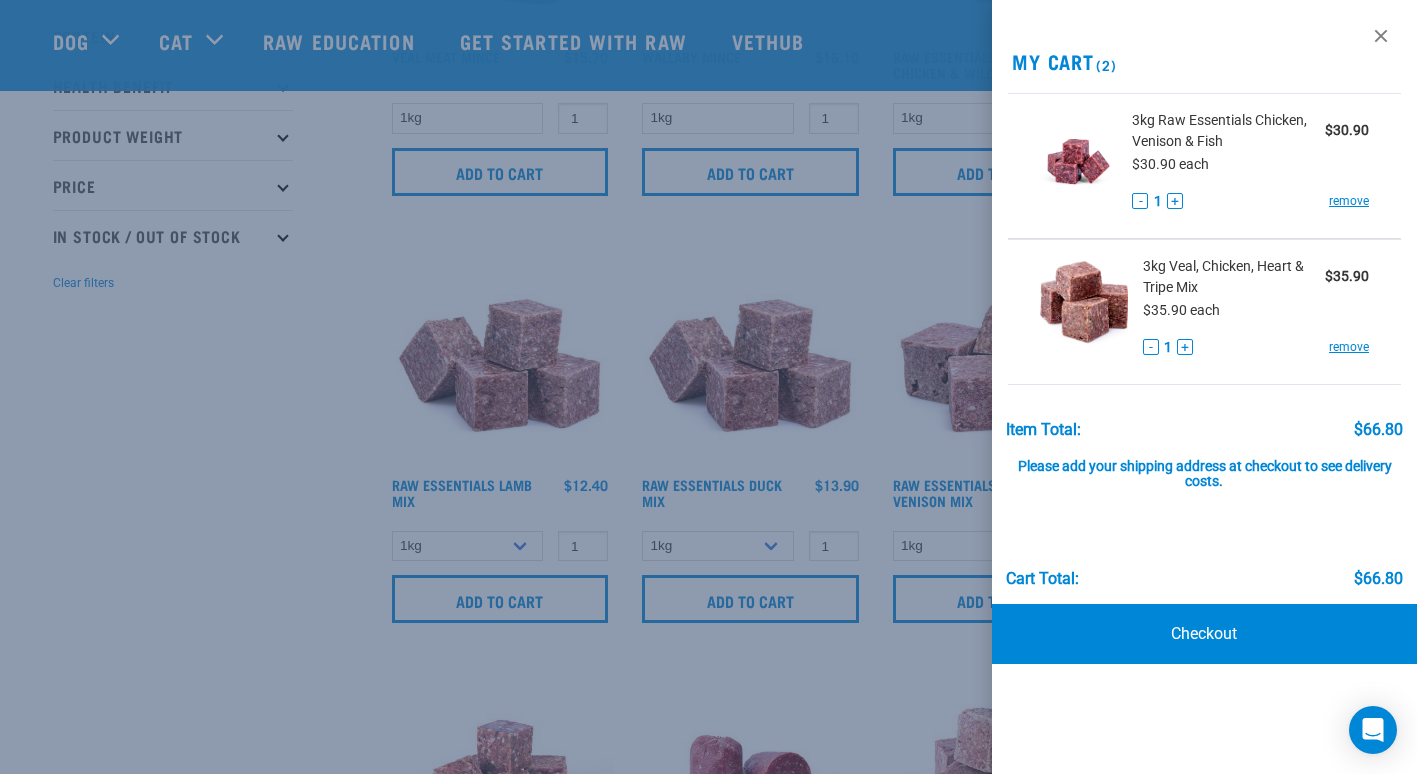 click at bounding box center [708, 387] 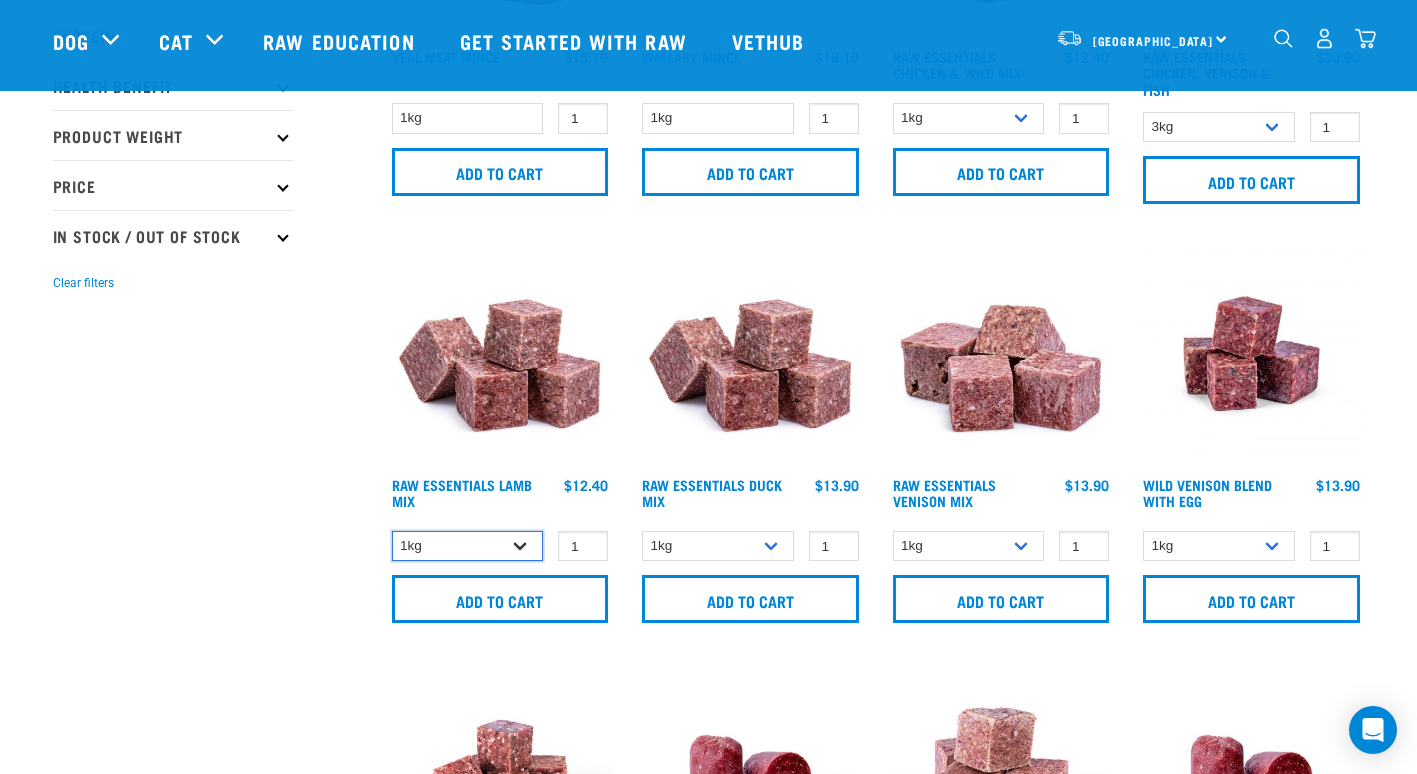 click on "1kg
3kg
Bulk (10kg)" at bounding box center [468, 546] 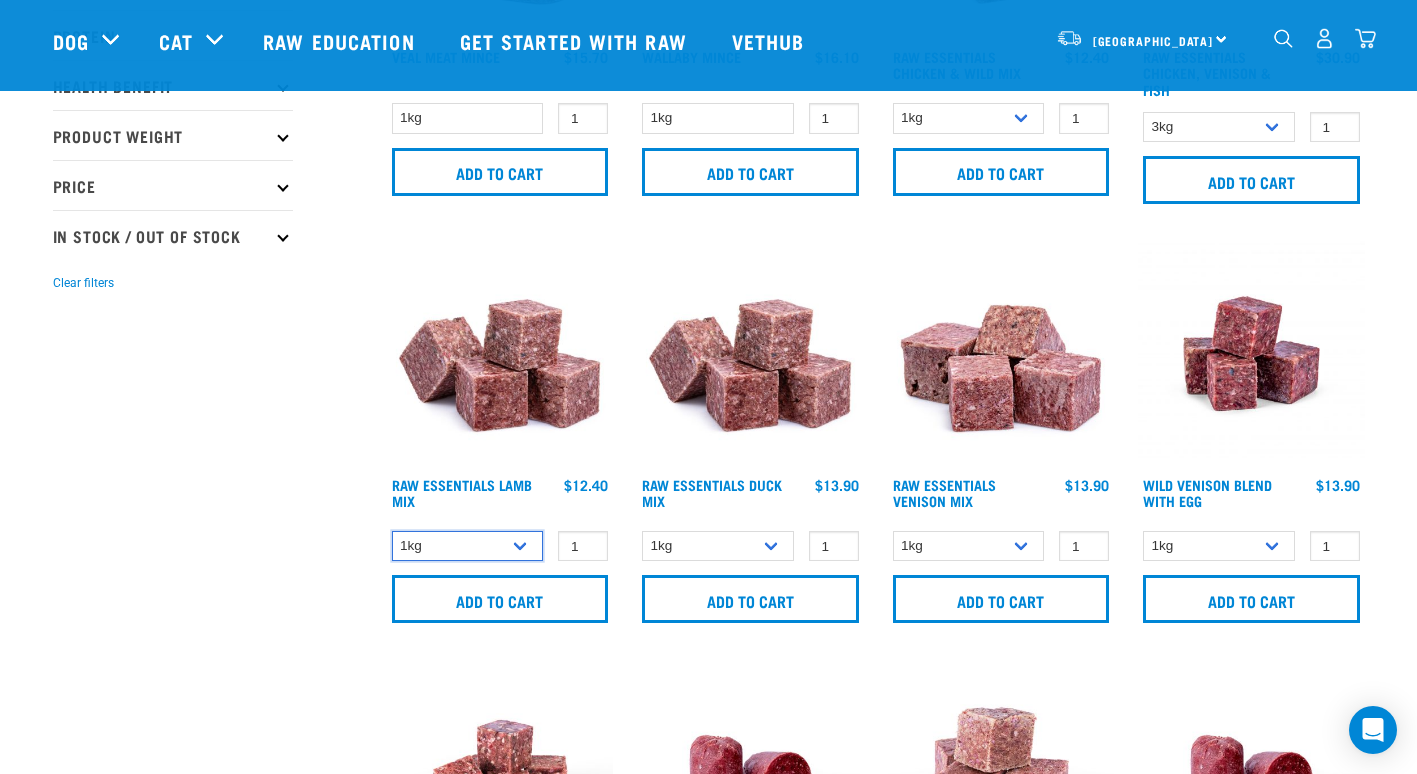 select on "341961" 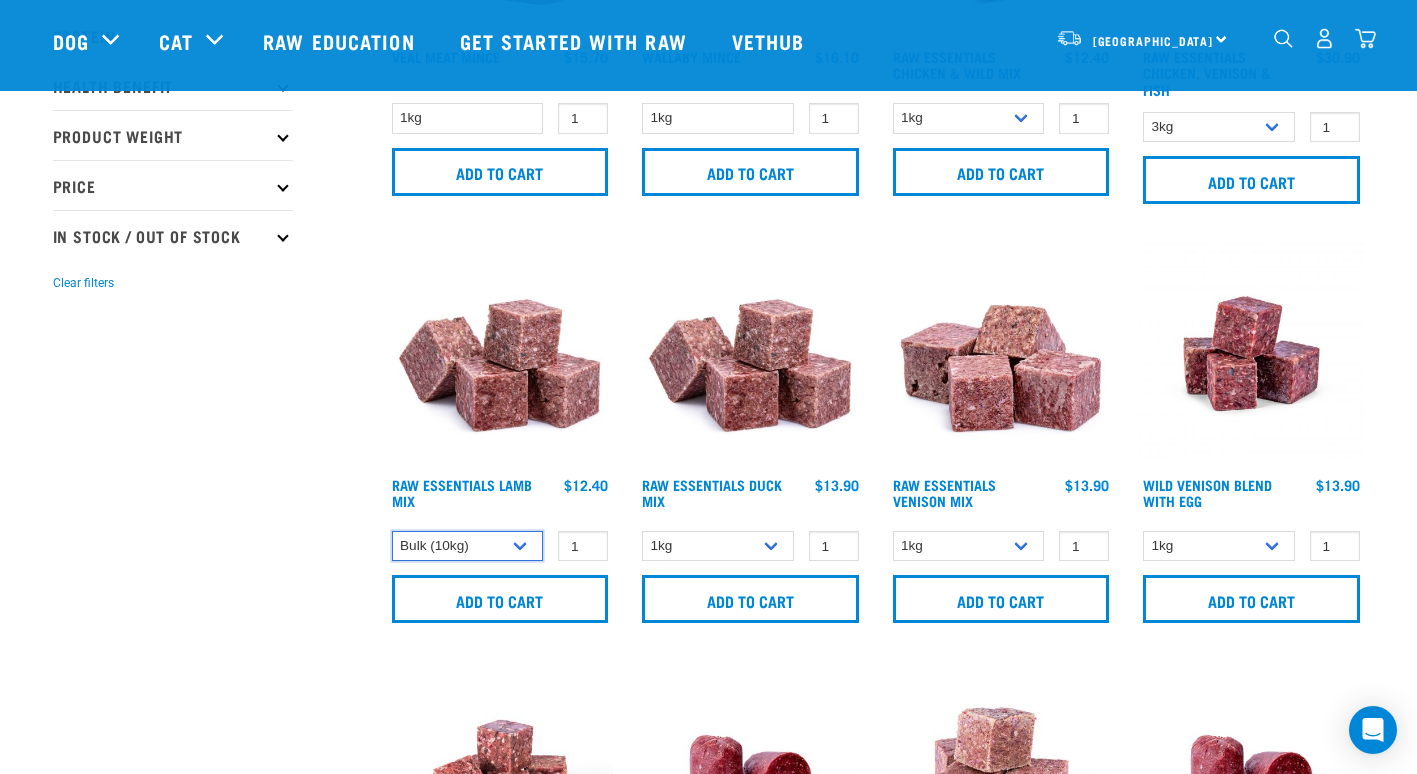 click on "1kg
3kg
Bulk (10kg)" at bounding box center (468, 546) 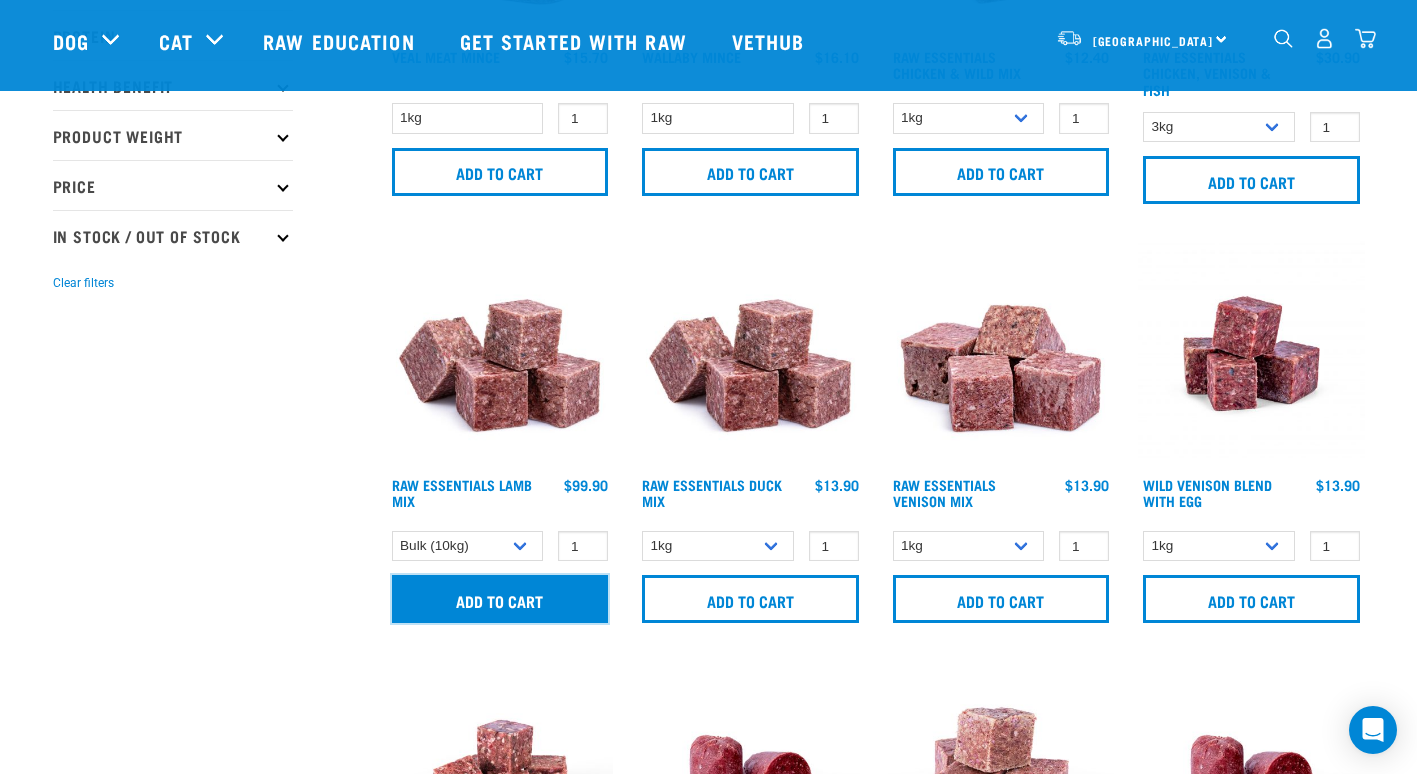 click on "Add to cart" at bounding box center [500, 599] 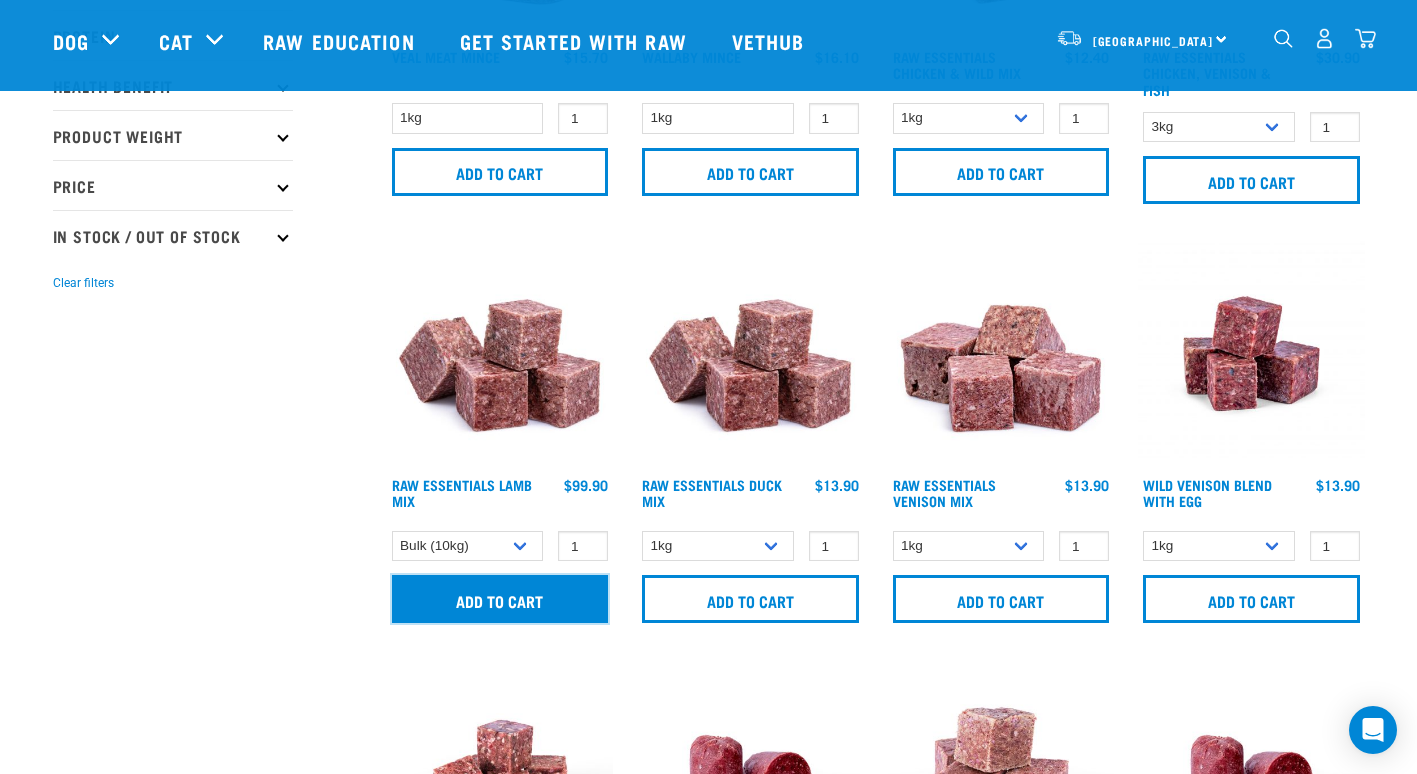 scroll, scrollTop: 0, scrollLeft: 0, axis: both 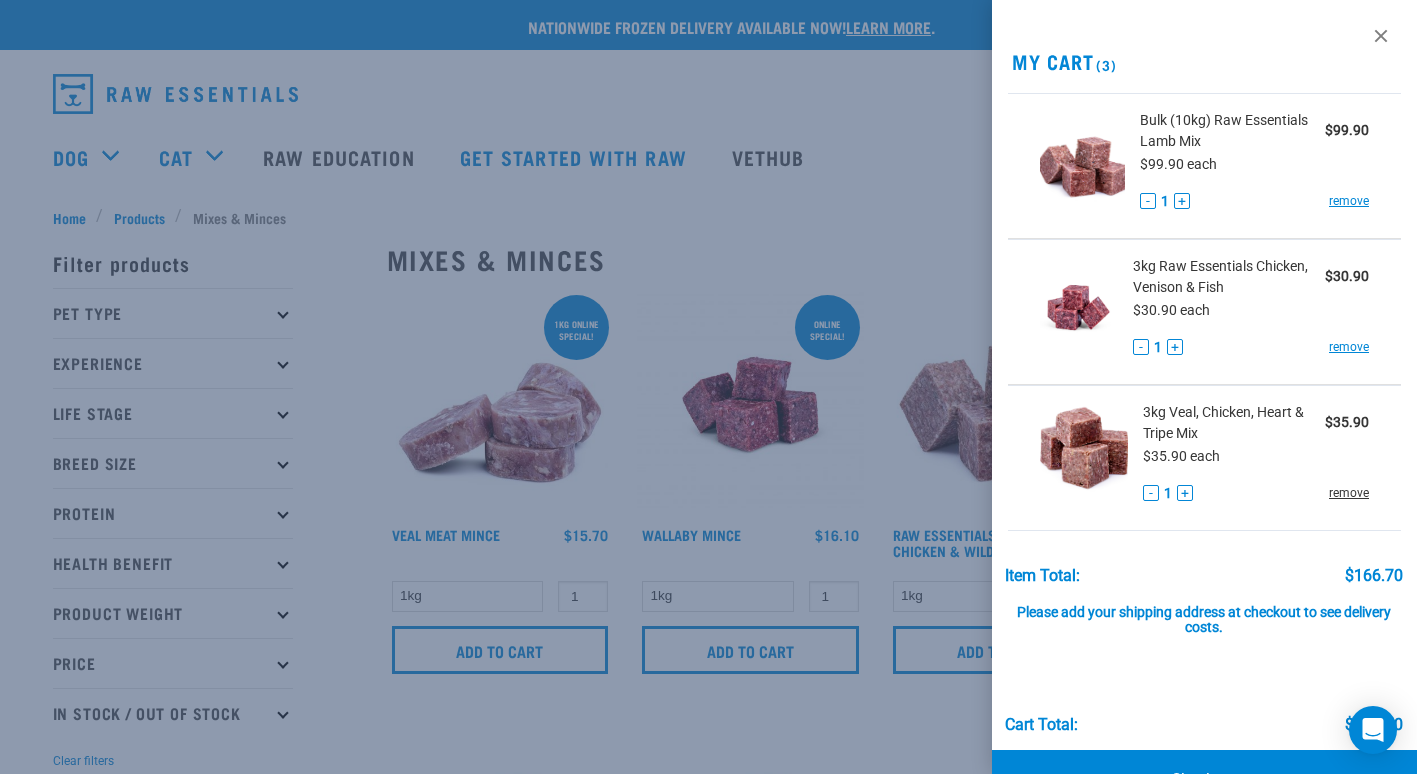click on "remove" at bounding box center (1349, 493) 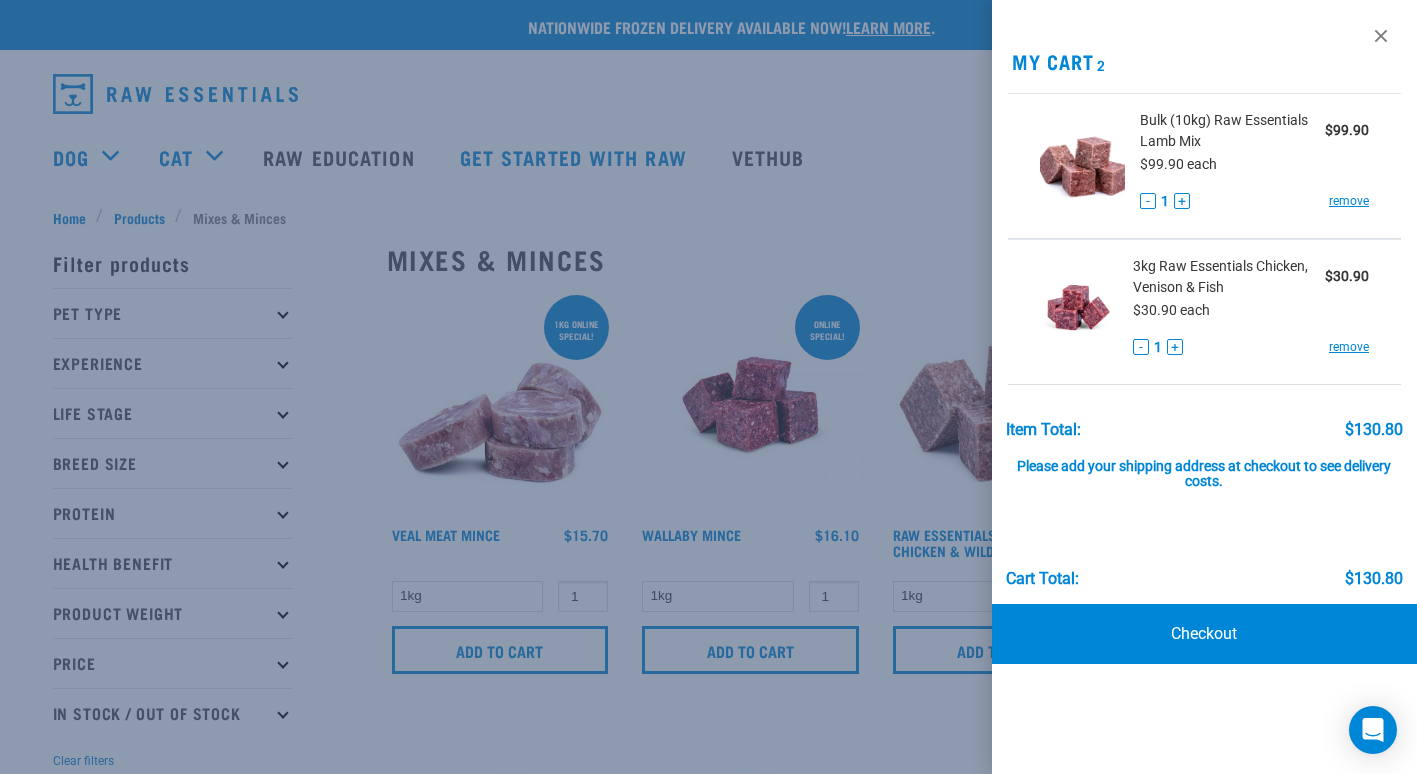 click at bounding box center (708, 387) 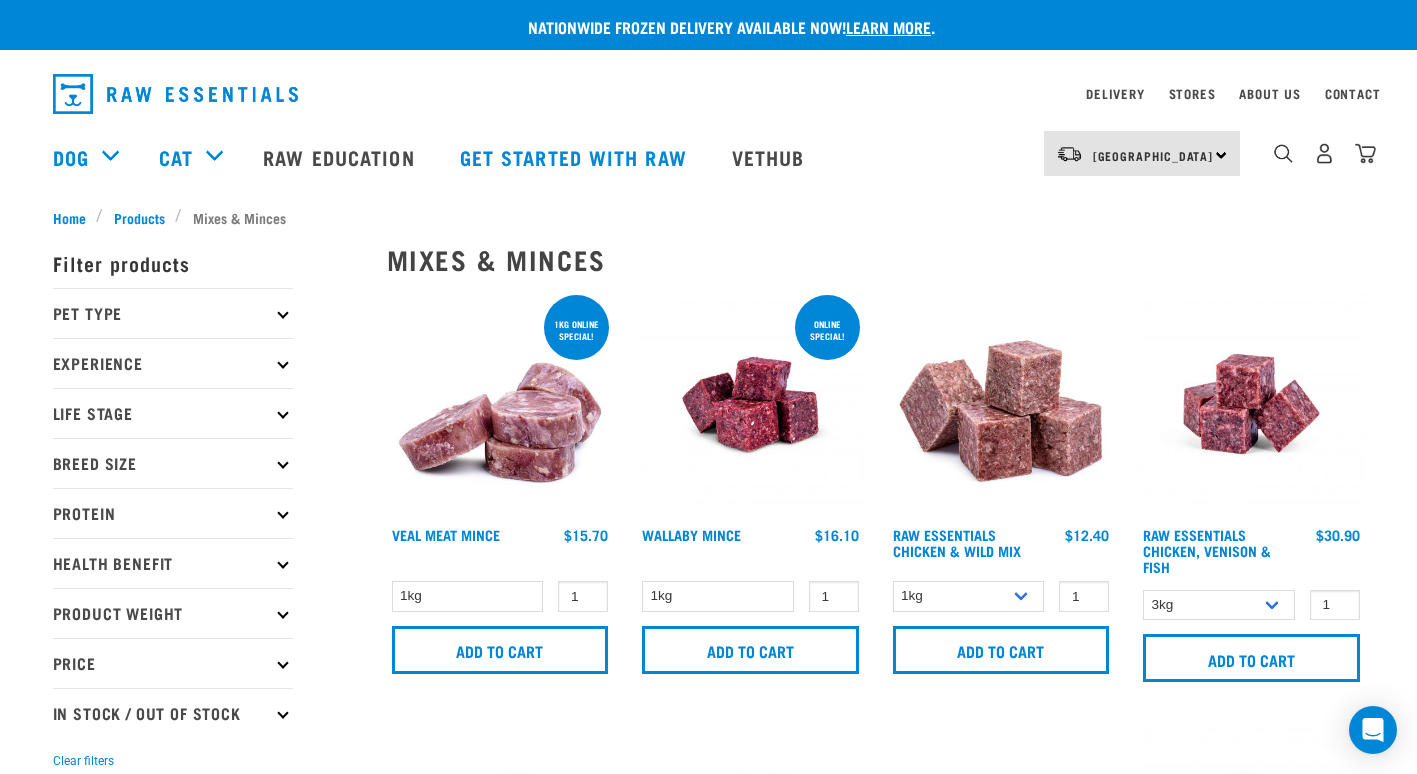 click on "×
Filter products
Pet Type
Dog
Cat
Experience
New Raw Feeder
Experienced Raw Feeder
Life Stage
Cat" at bounding box center [208, 1971] 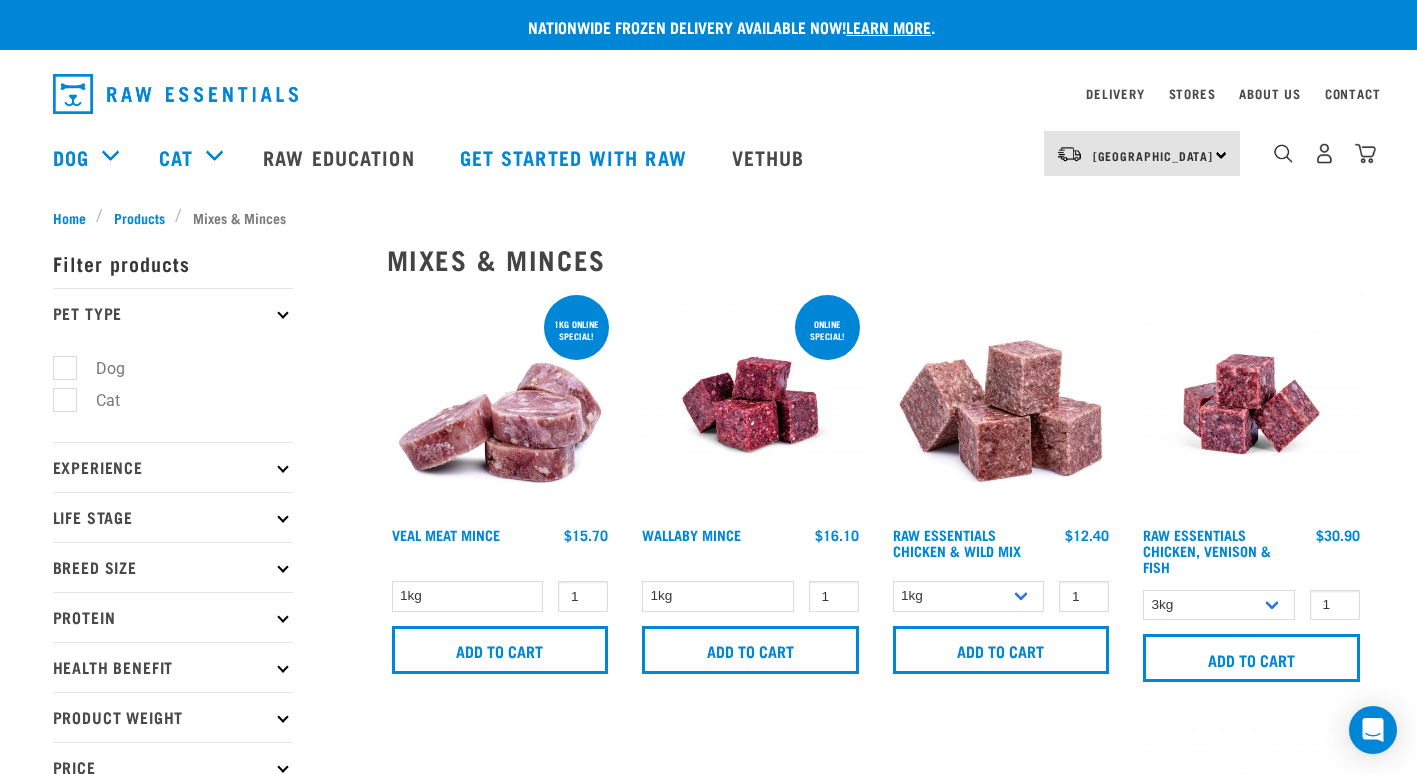 click on "Dog" at bounding box center [98, 368] 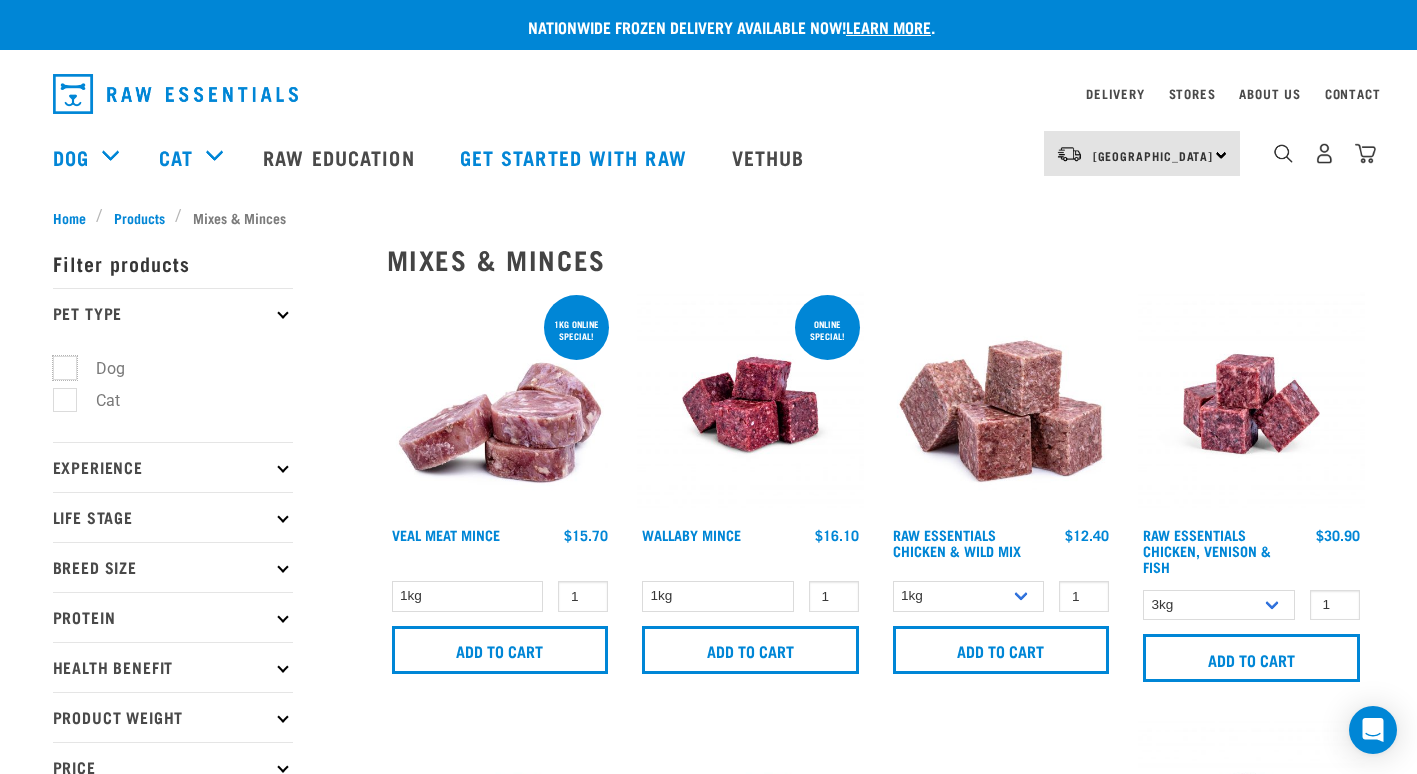 checkbox on "true" 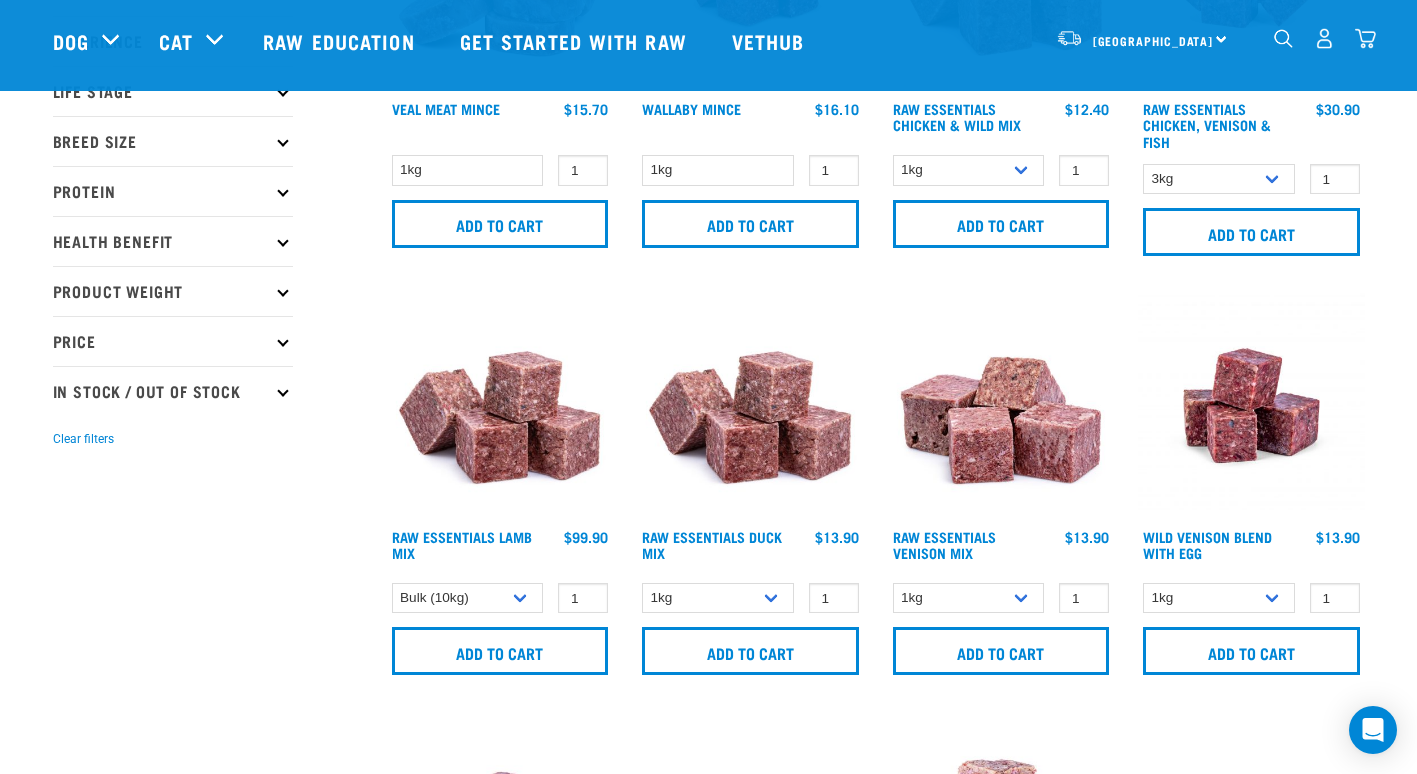 scroll, scrollTop: 280, scrollLeft: 0, axis: vertical 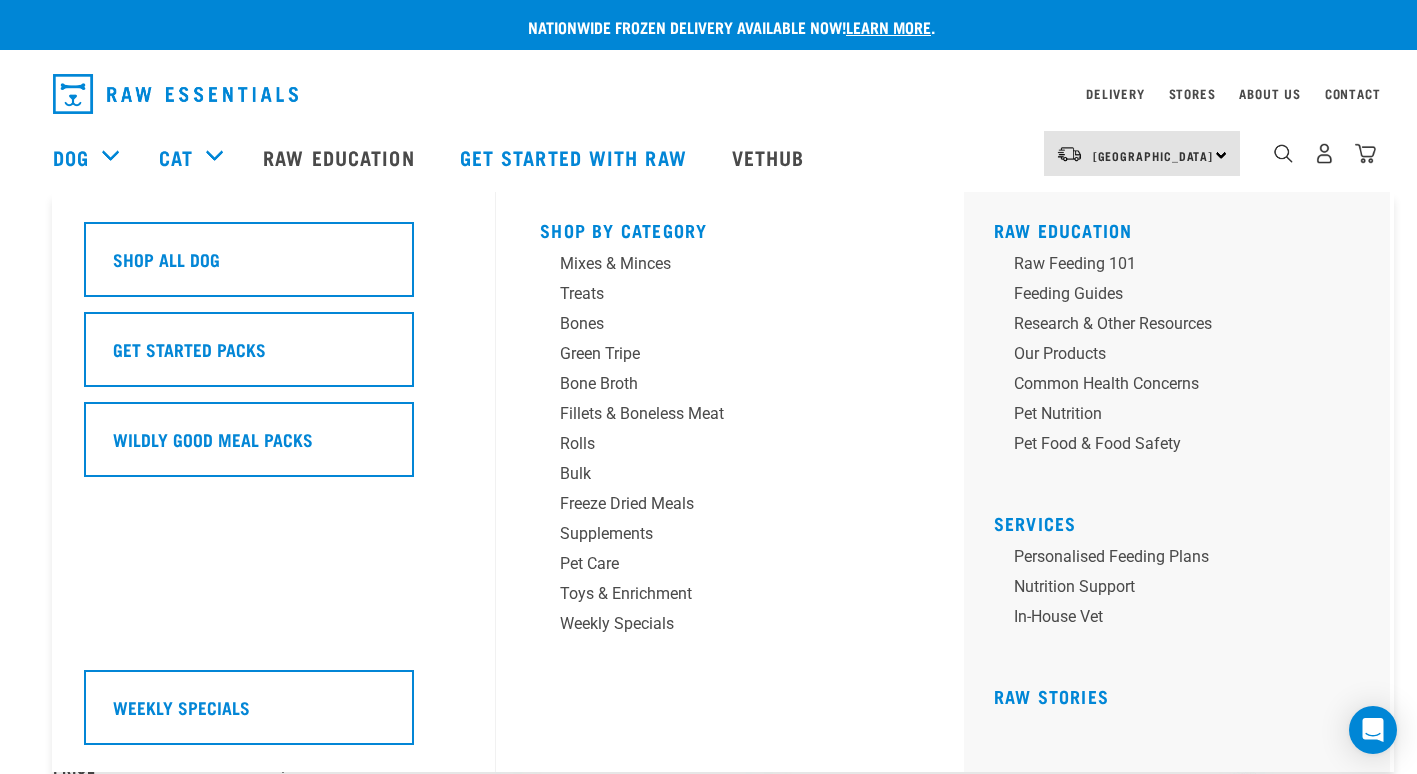 click on "Dog" at bounding box center (96, 157) 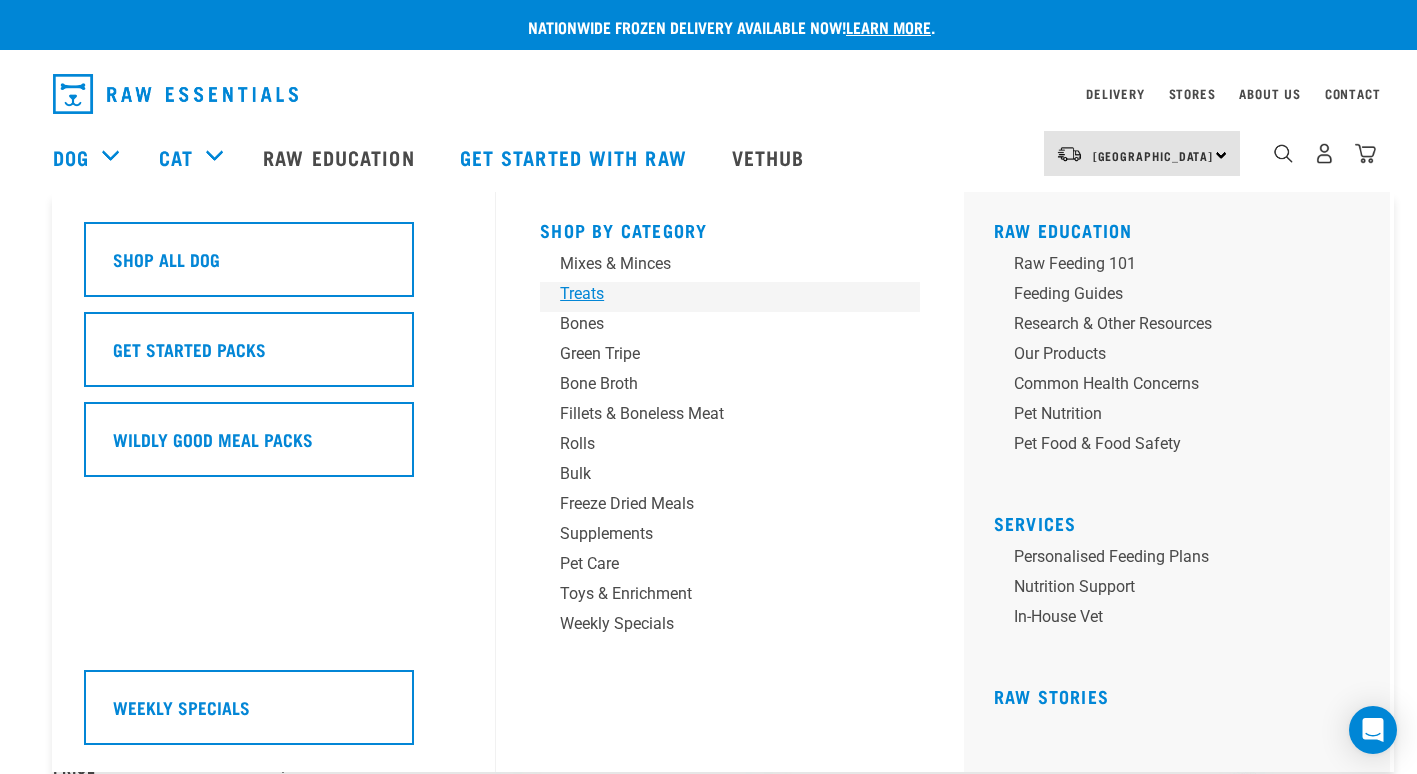 click on "Treats" at bounding box center [716, 294] 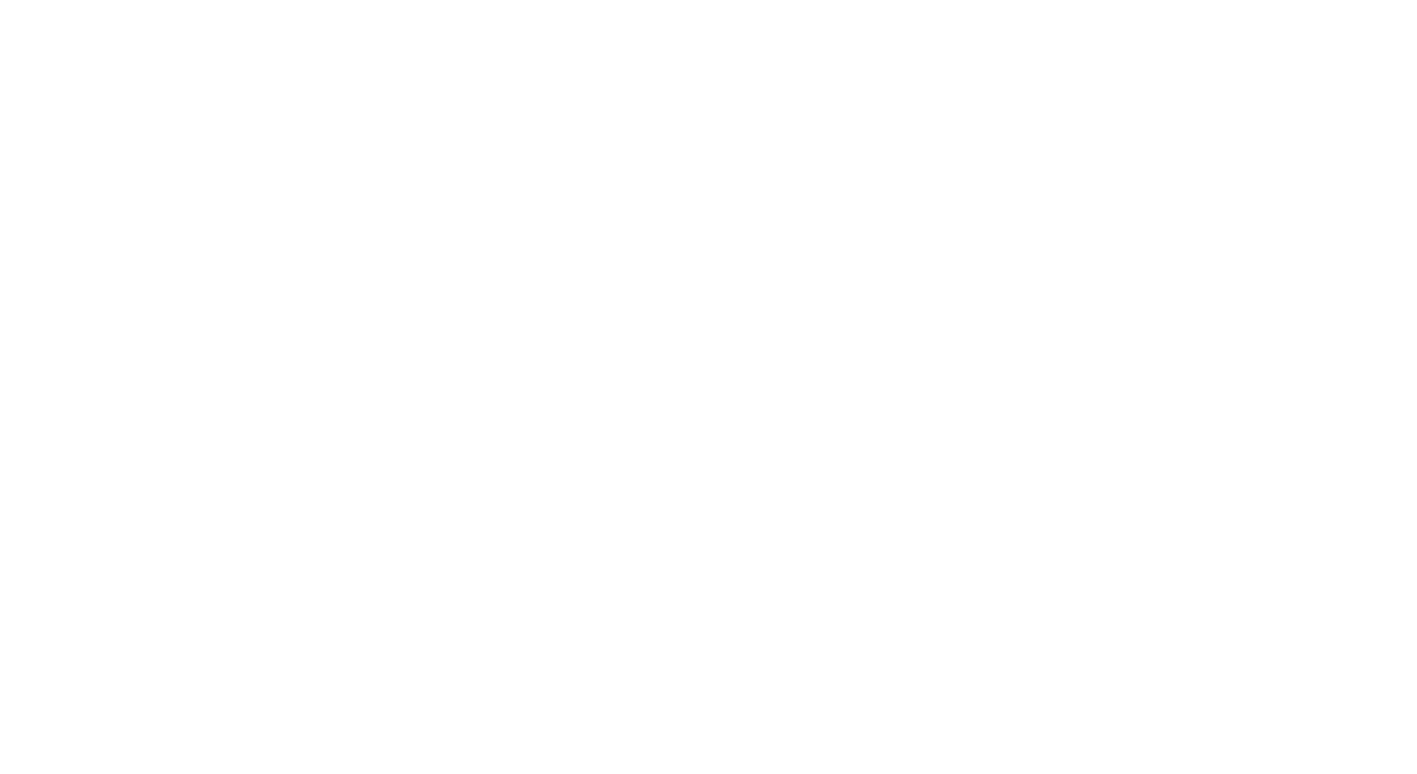 scroll, scrollTop: 0, scrollLeft: 0, axis: both 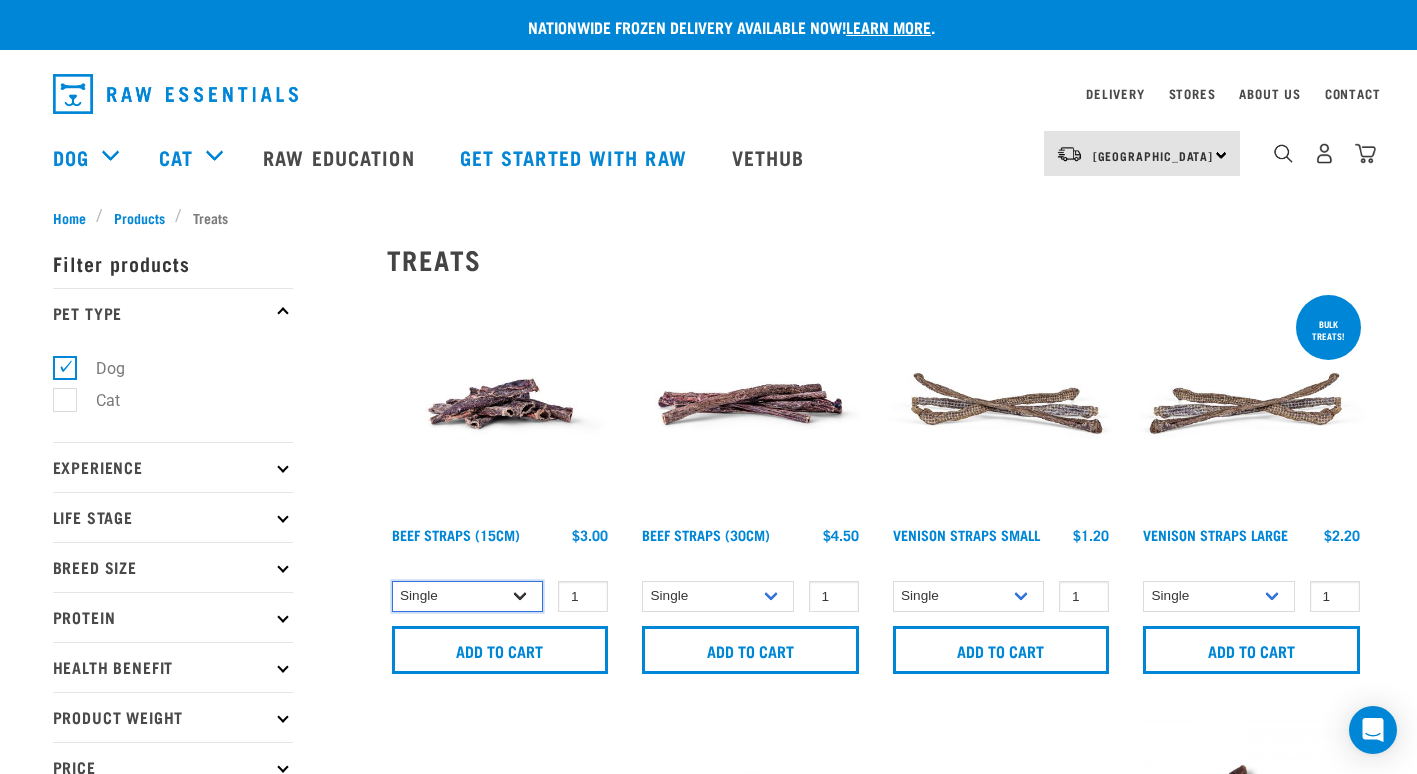 click on "Single
6 per pack
25 per pack" at bounding box center [468, 596] 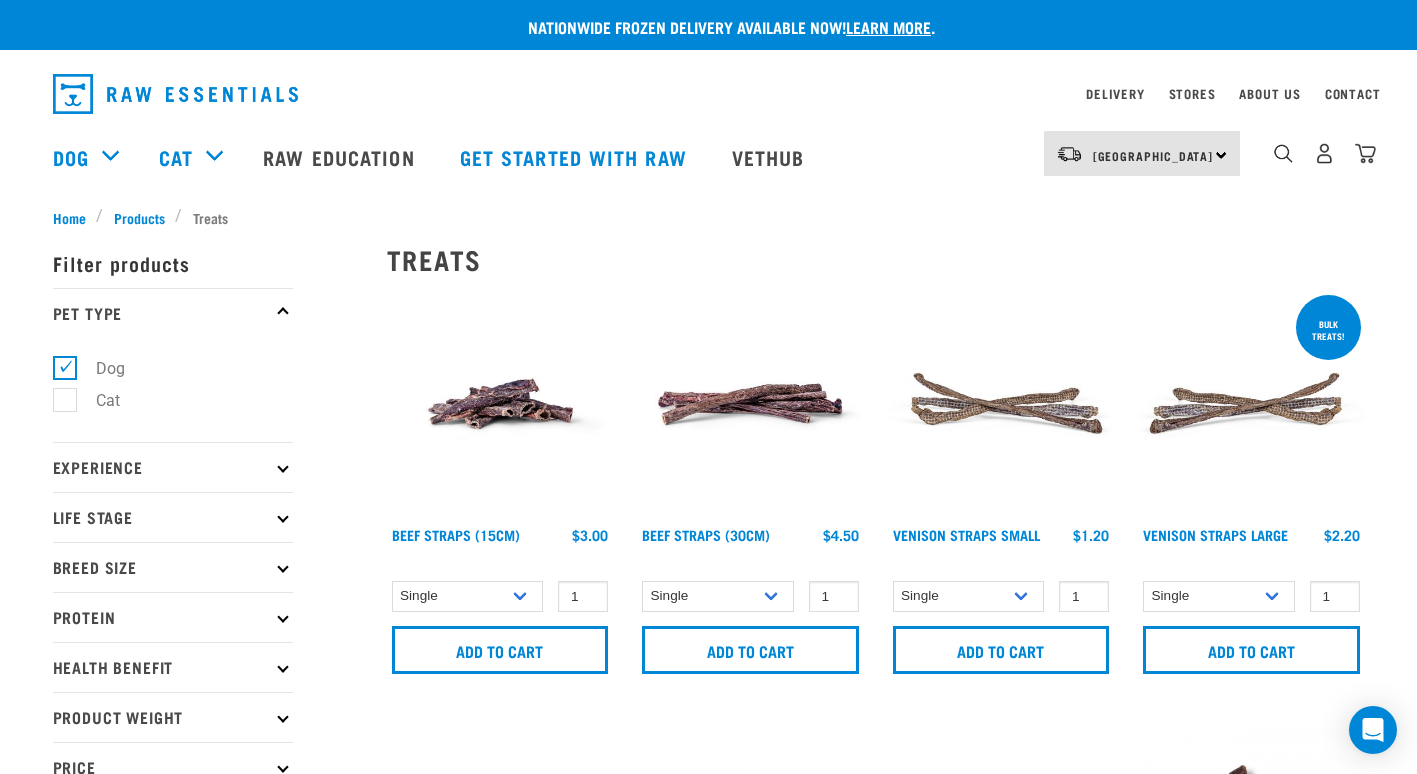 click on "Beef Straps (30cm)" at bounding box center [706, 547] 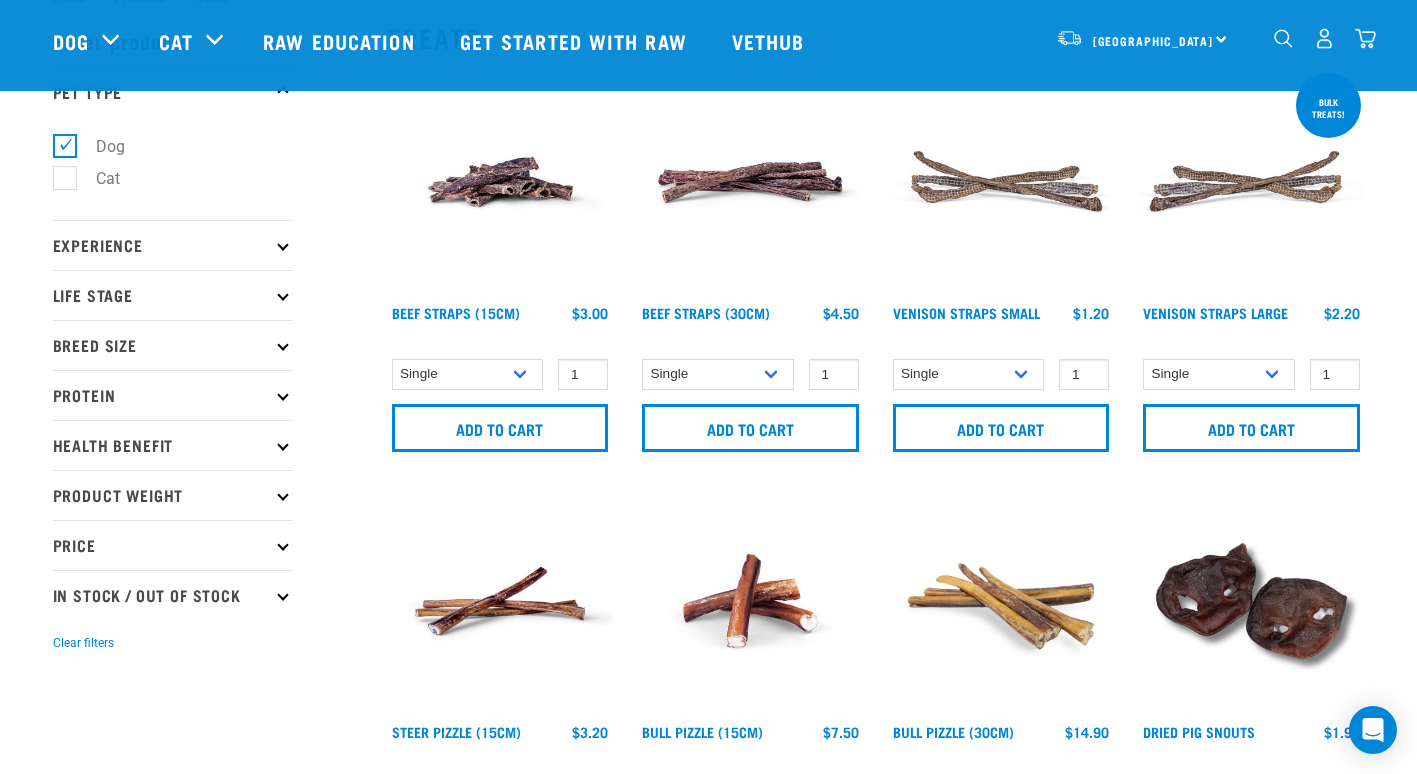 scroll, scrollTop: 76, scrollLeft: 0, axis: vertical 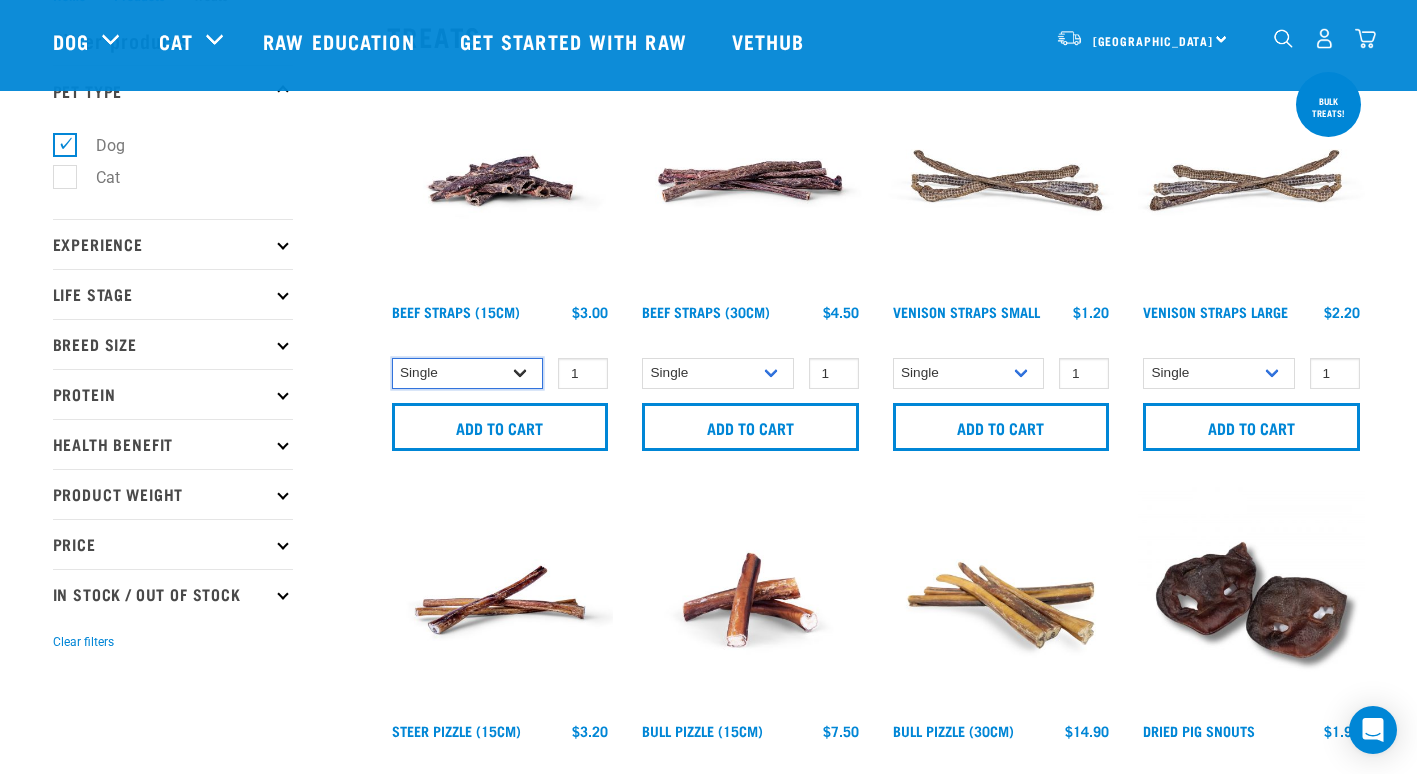 click on "Single
6 per pack
25 per pack" at bounding box center [468, 373] 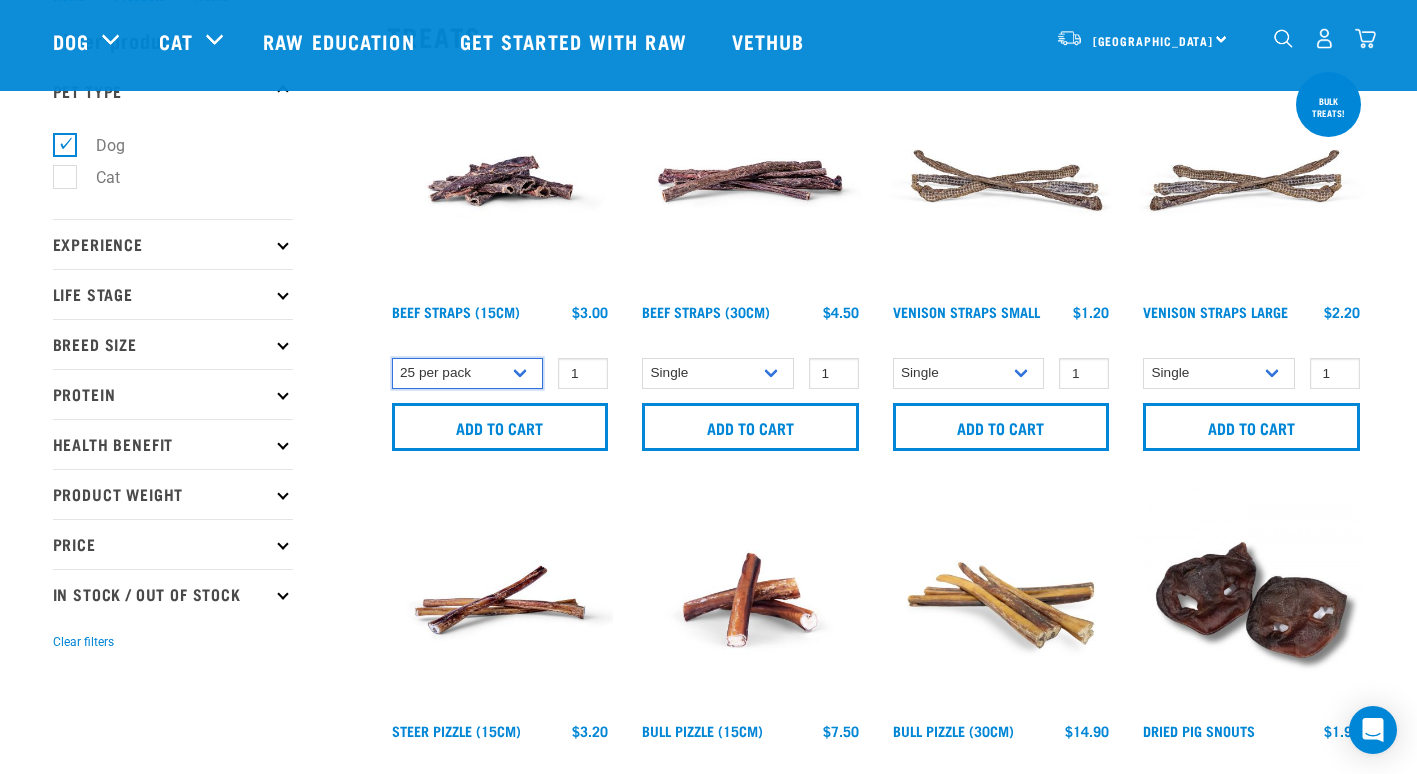 click on "Single
6 per pack
25 per pack" at bounding box center [468, 373] 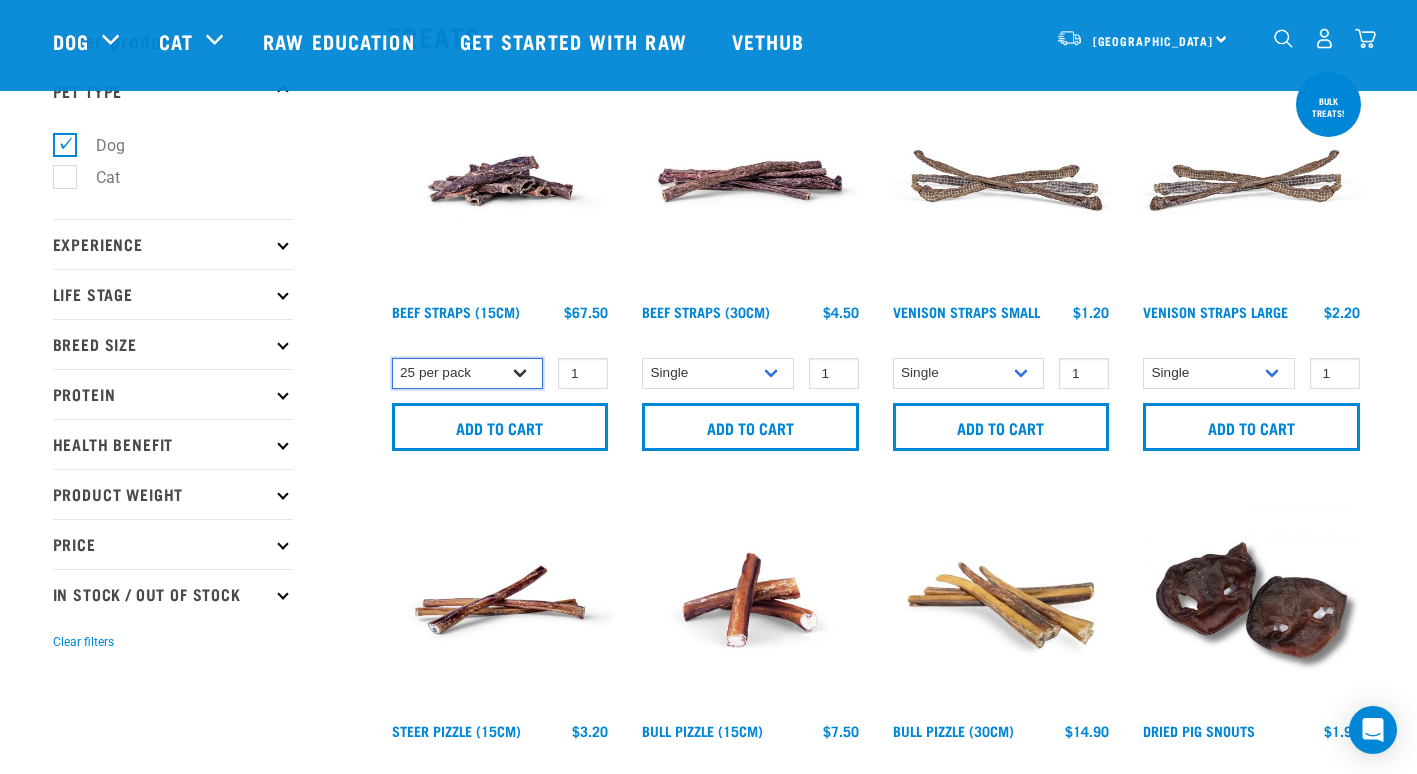 click on "Single
6 per pack
25 per pack" at bounding box center (468, 373) 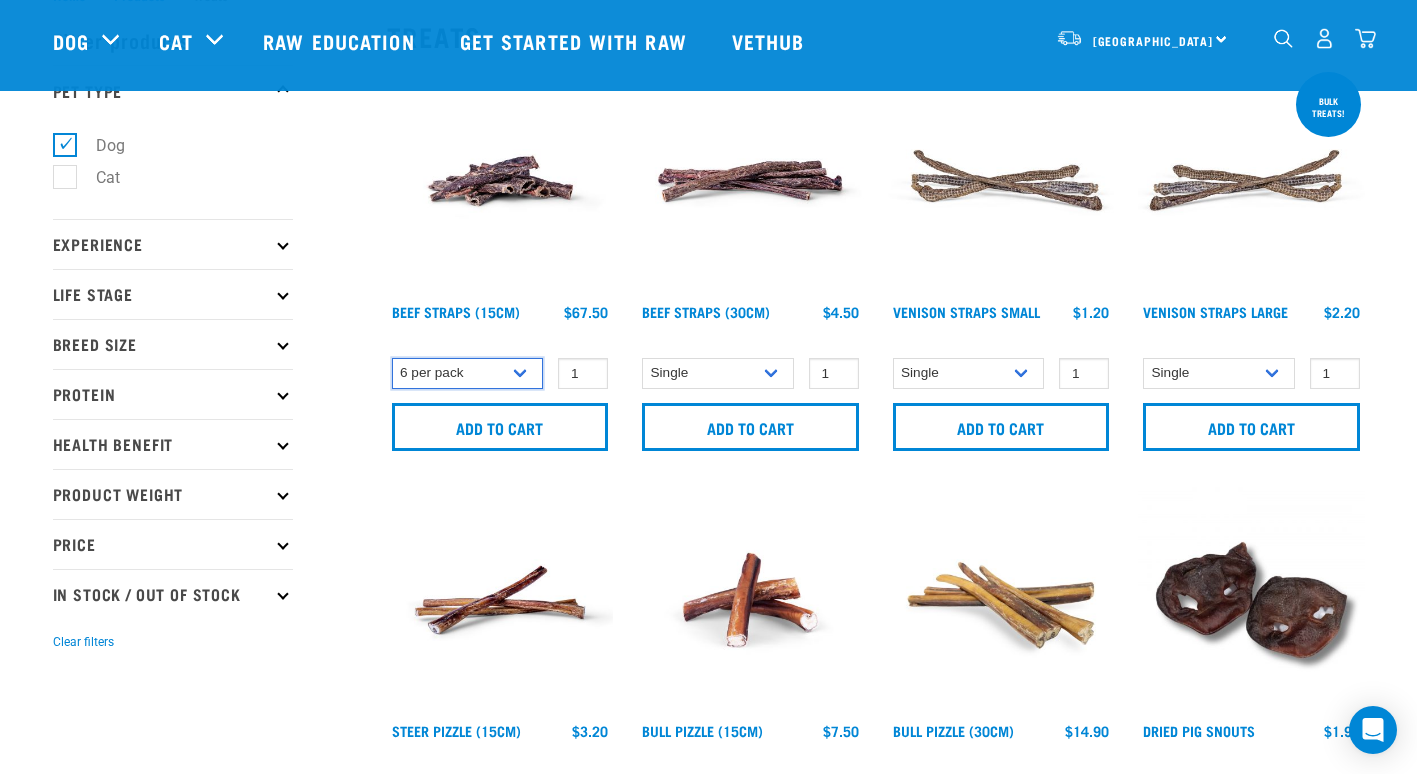 click on "Single
6 per pack
25 per pack" at bounding box center [468, 373] 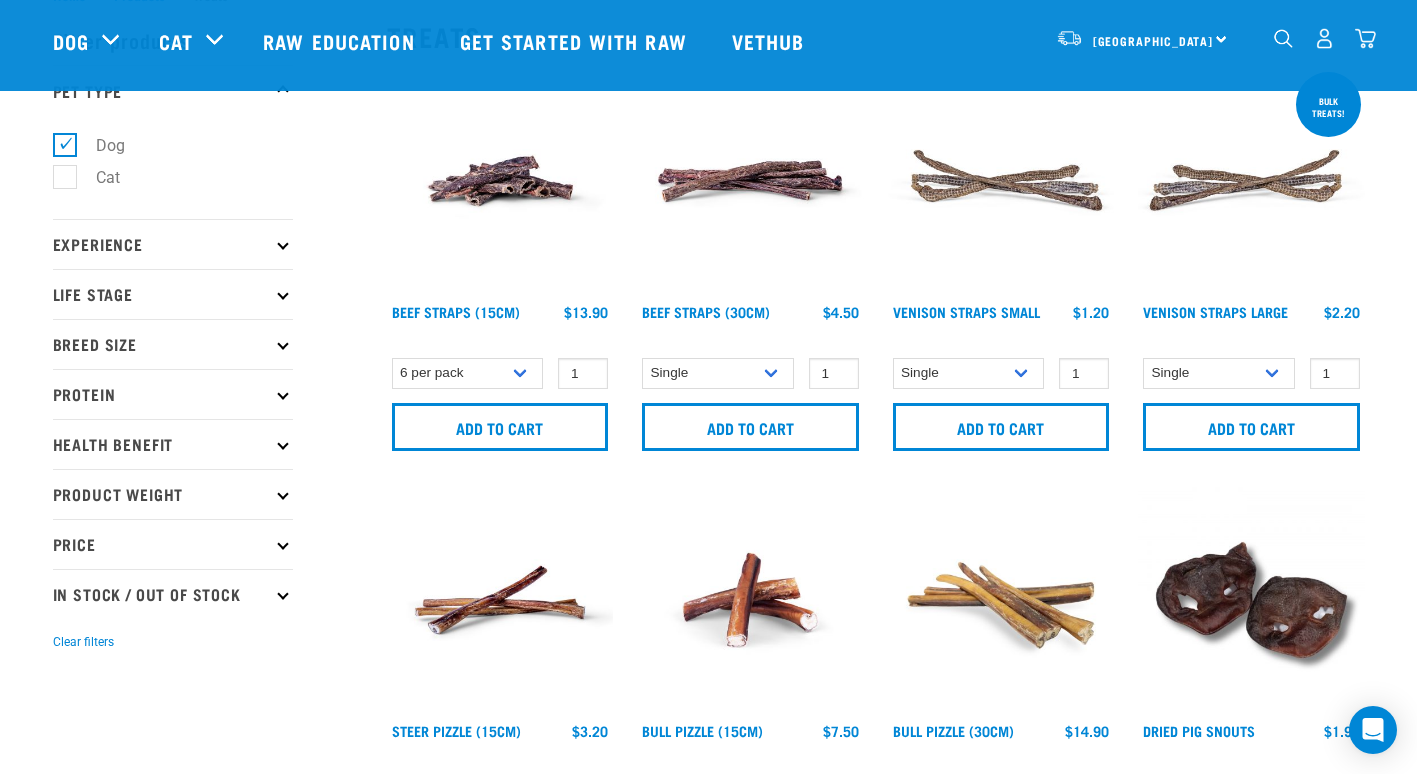 click on "Single
6 per pack
25 per pack
1" at bounding box center [500, 373] 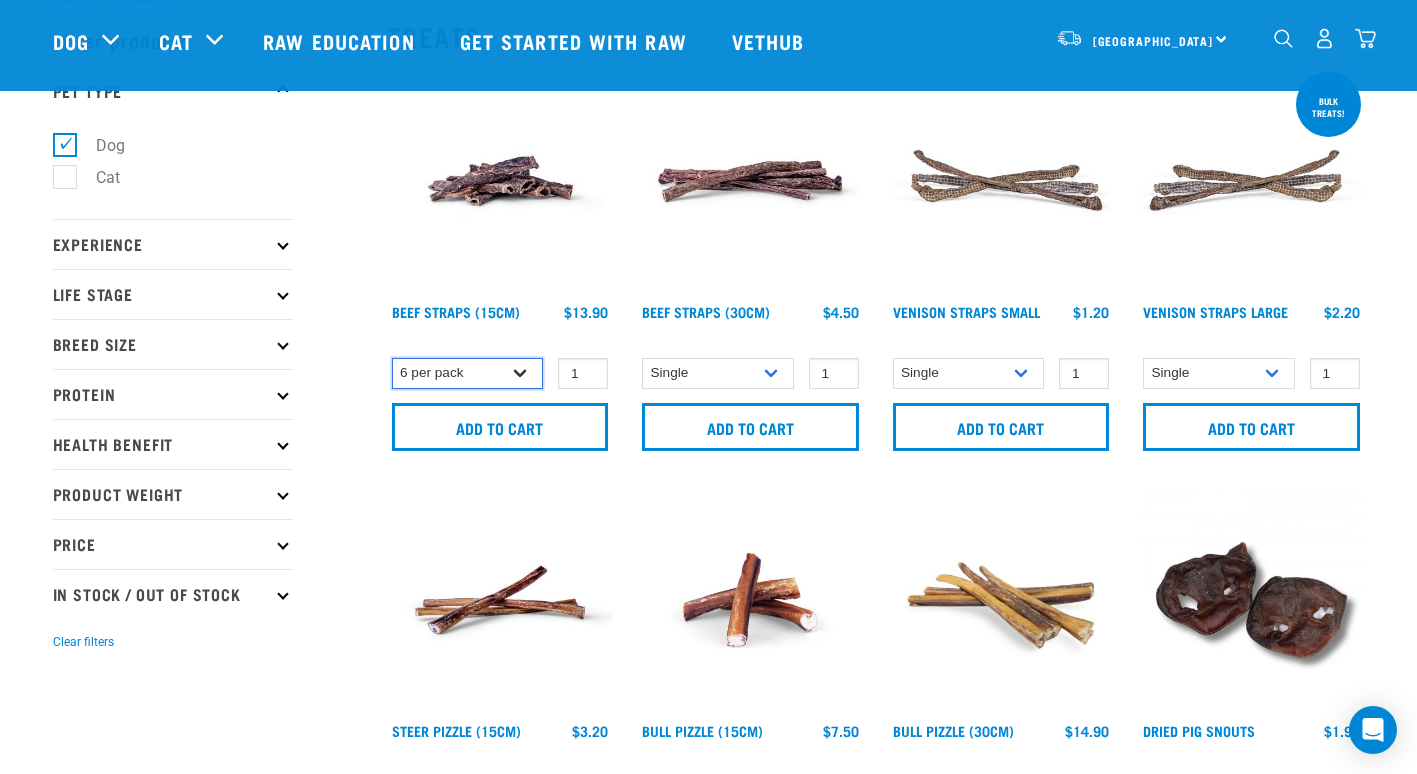 click on "Single
6 per pack
25 per pack" at bounding box center [468, 373] 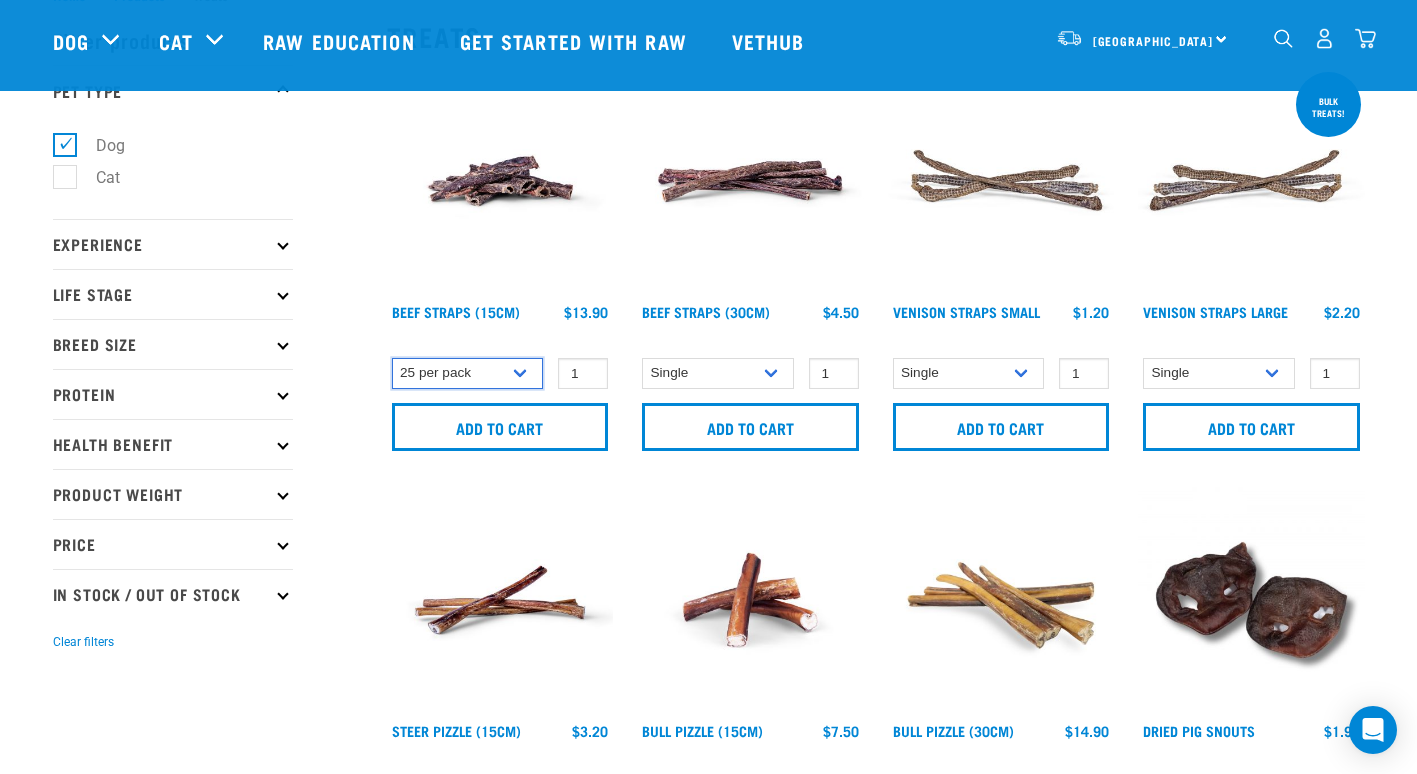 click on "Single
6 per pack
25 per pack" at bounding box center [468, 373] 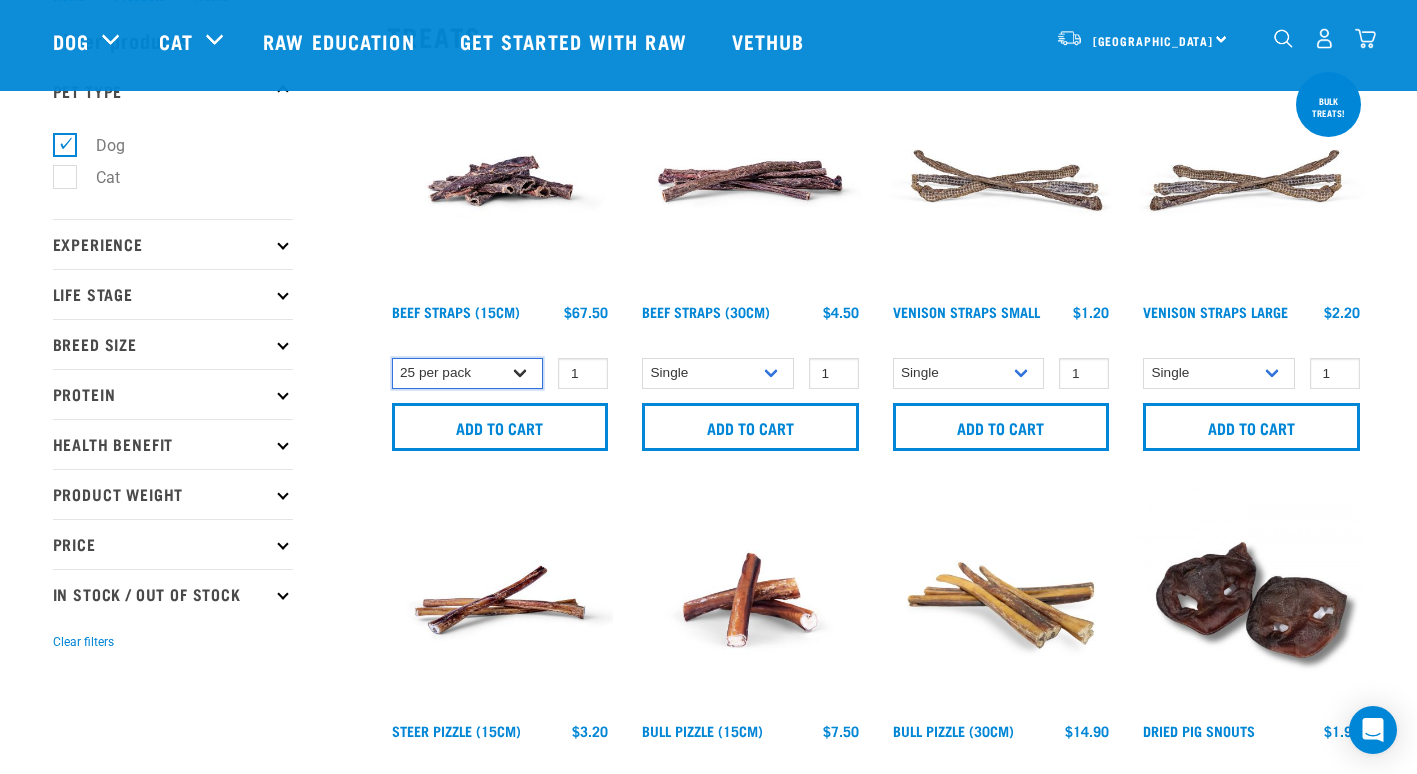 click on "Single
6 per pack
25 per pack" at bounding box center [468, 373] 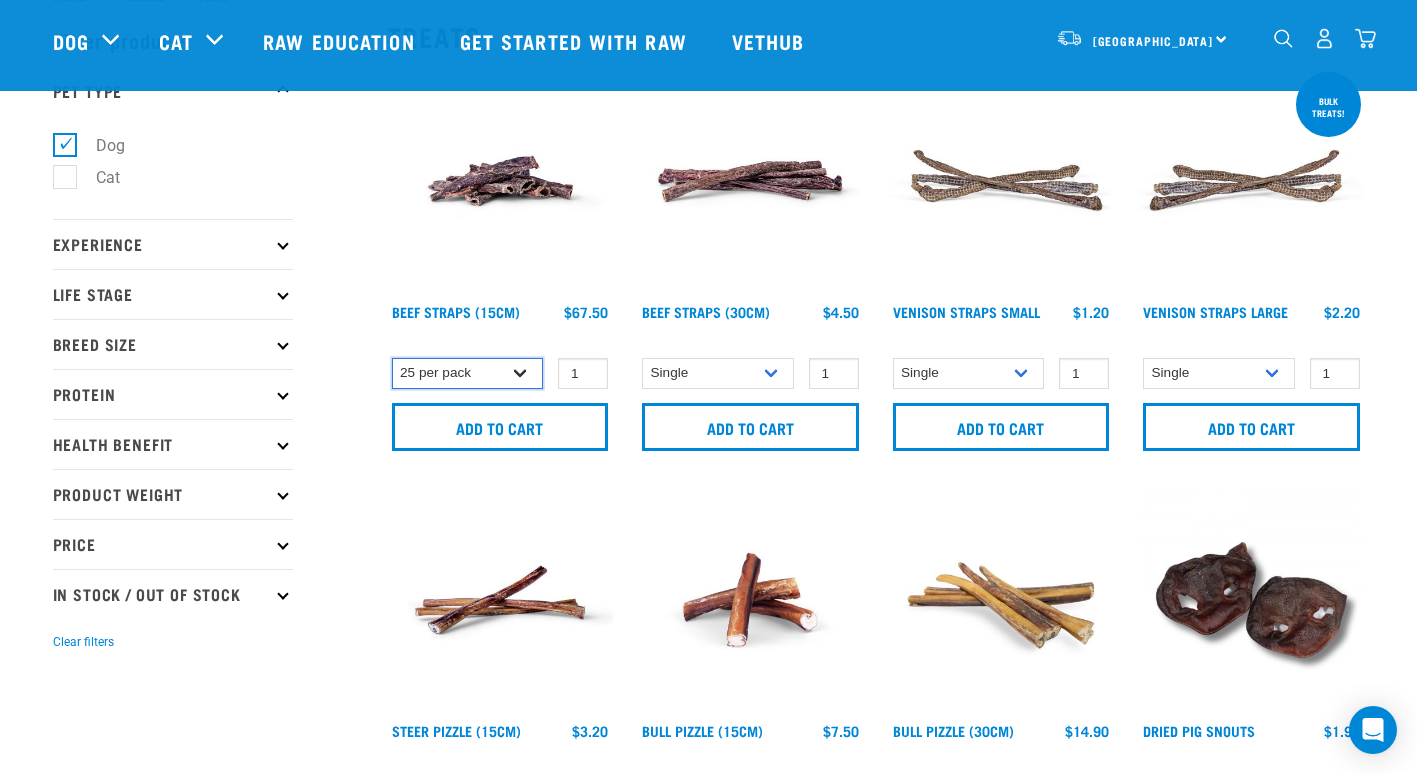 select on "726" 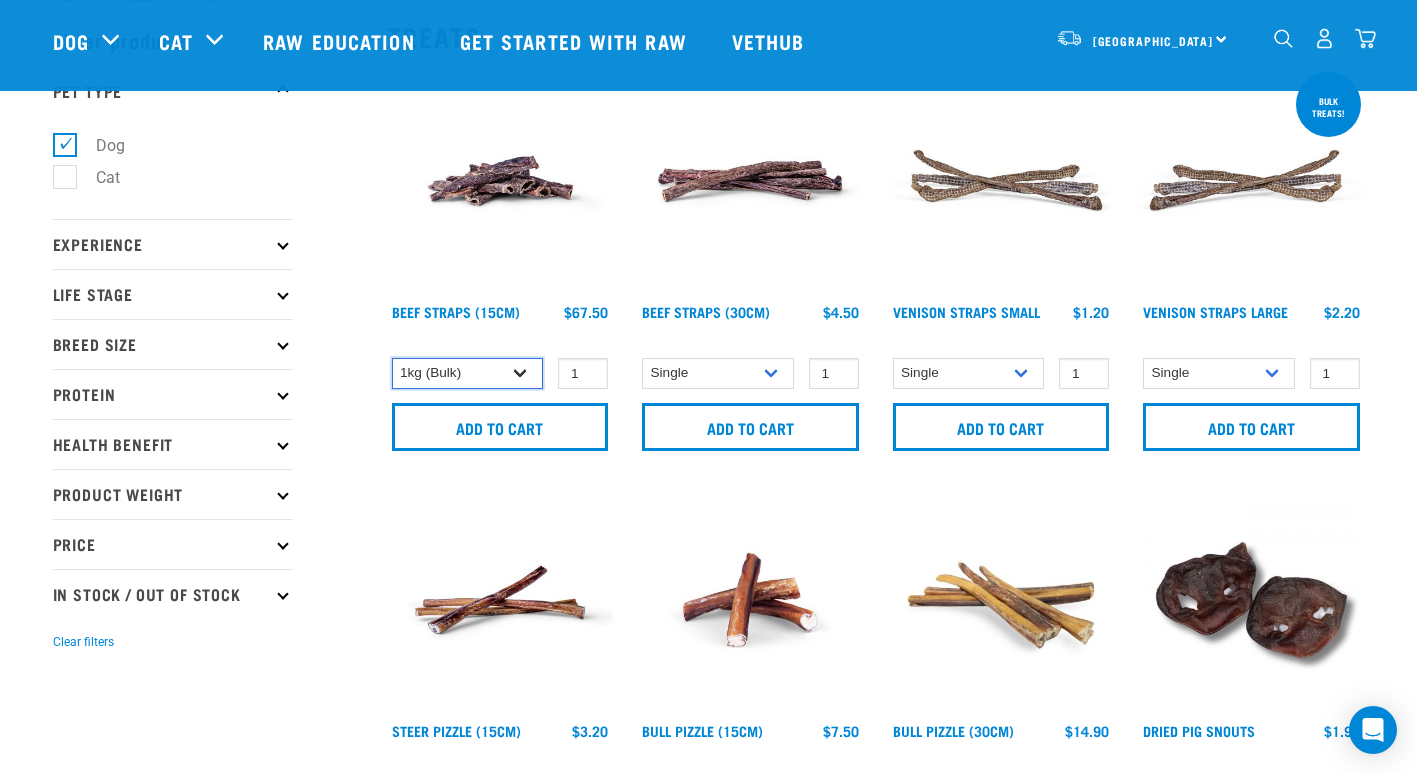 click on "Single
6 per pack
25 per pack" at bounding box center [468, 373] 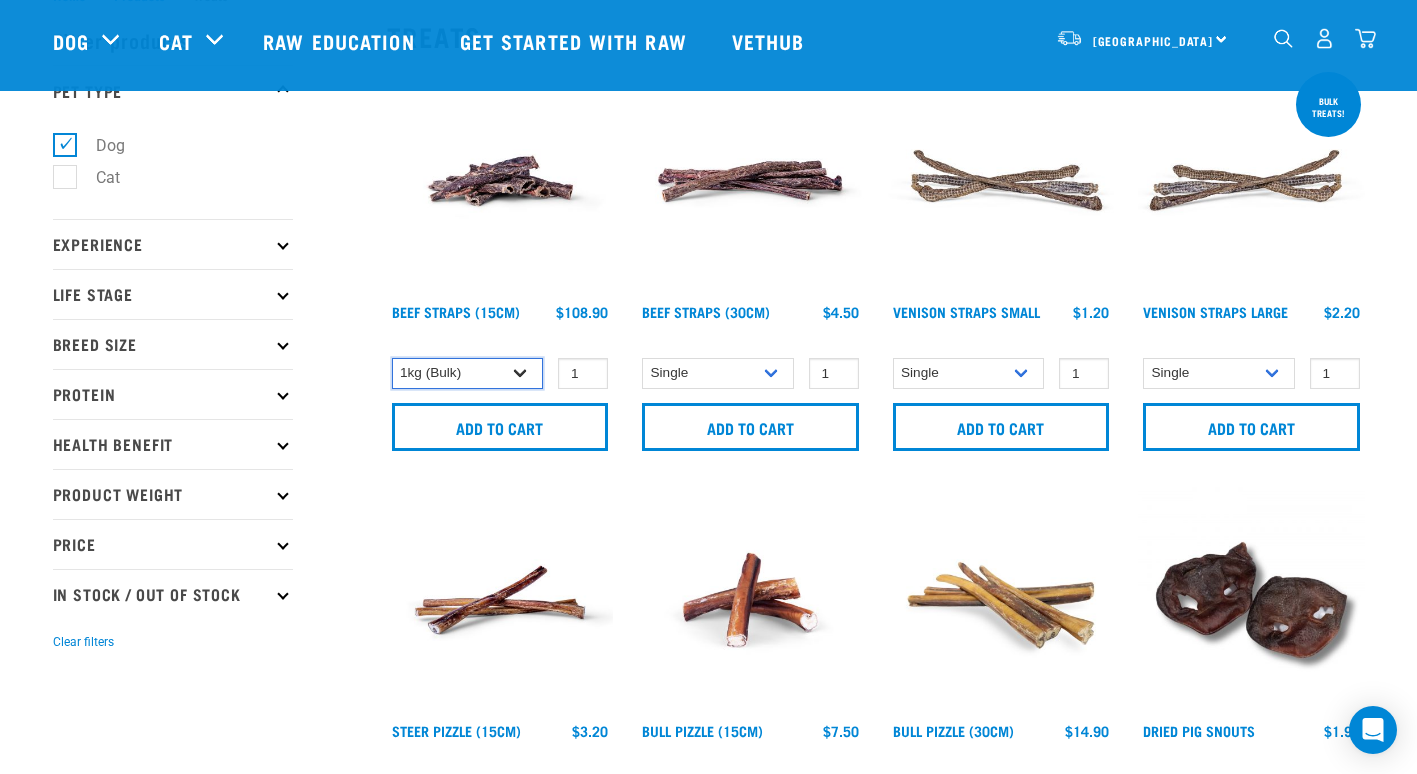click on "Single
6 per pack
25 per pack" at bounding box center (468, 373) 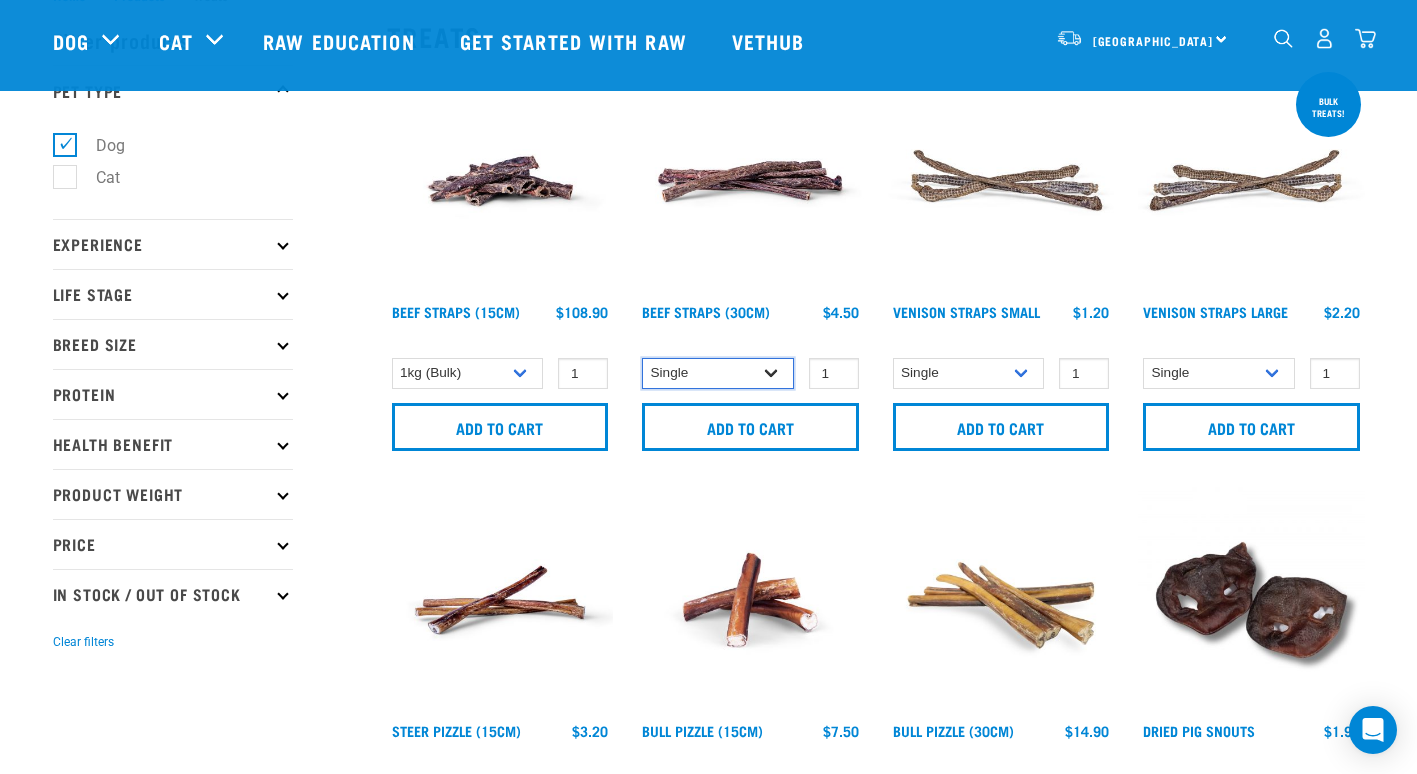 click on "Single
6 per pack
25 per pack" at bounding box center [718, 373] 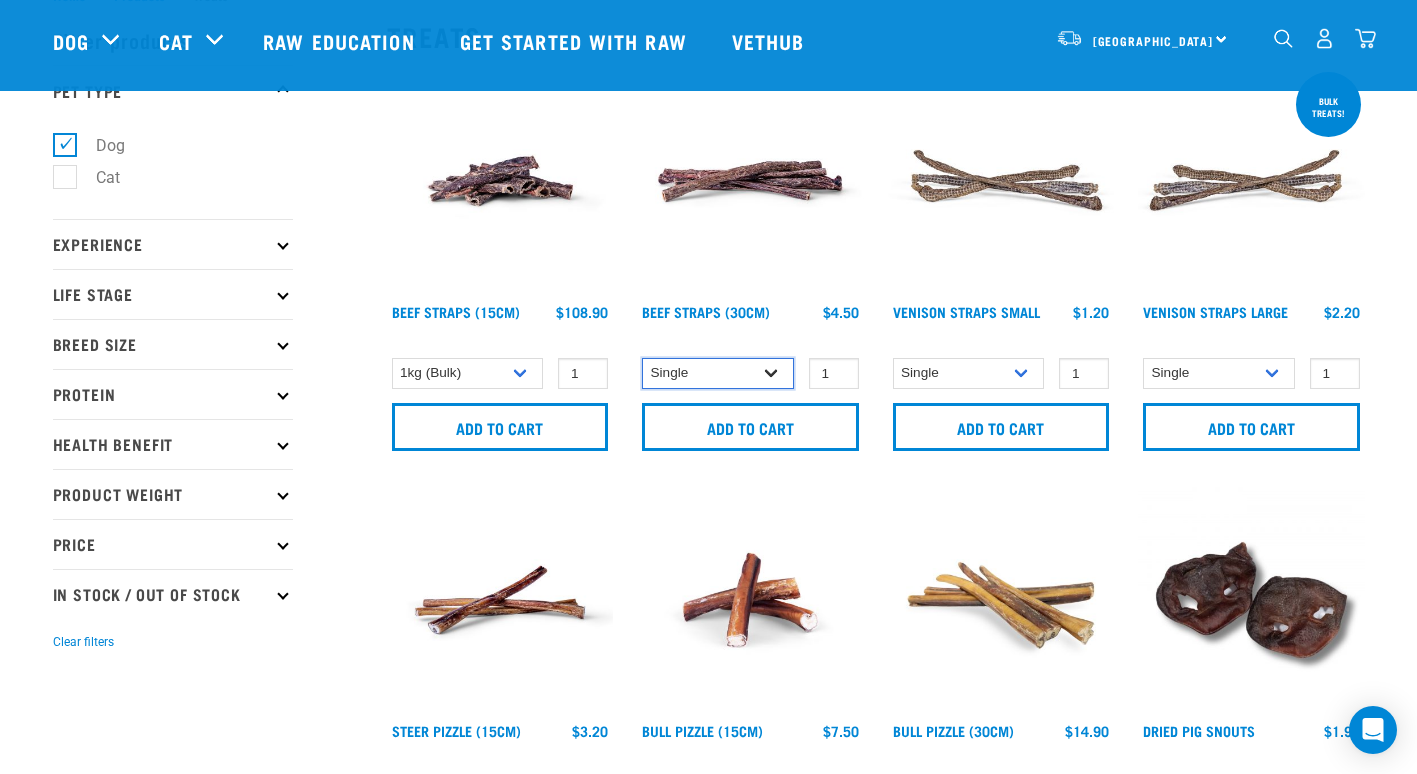 select on "251920" 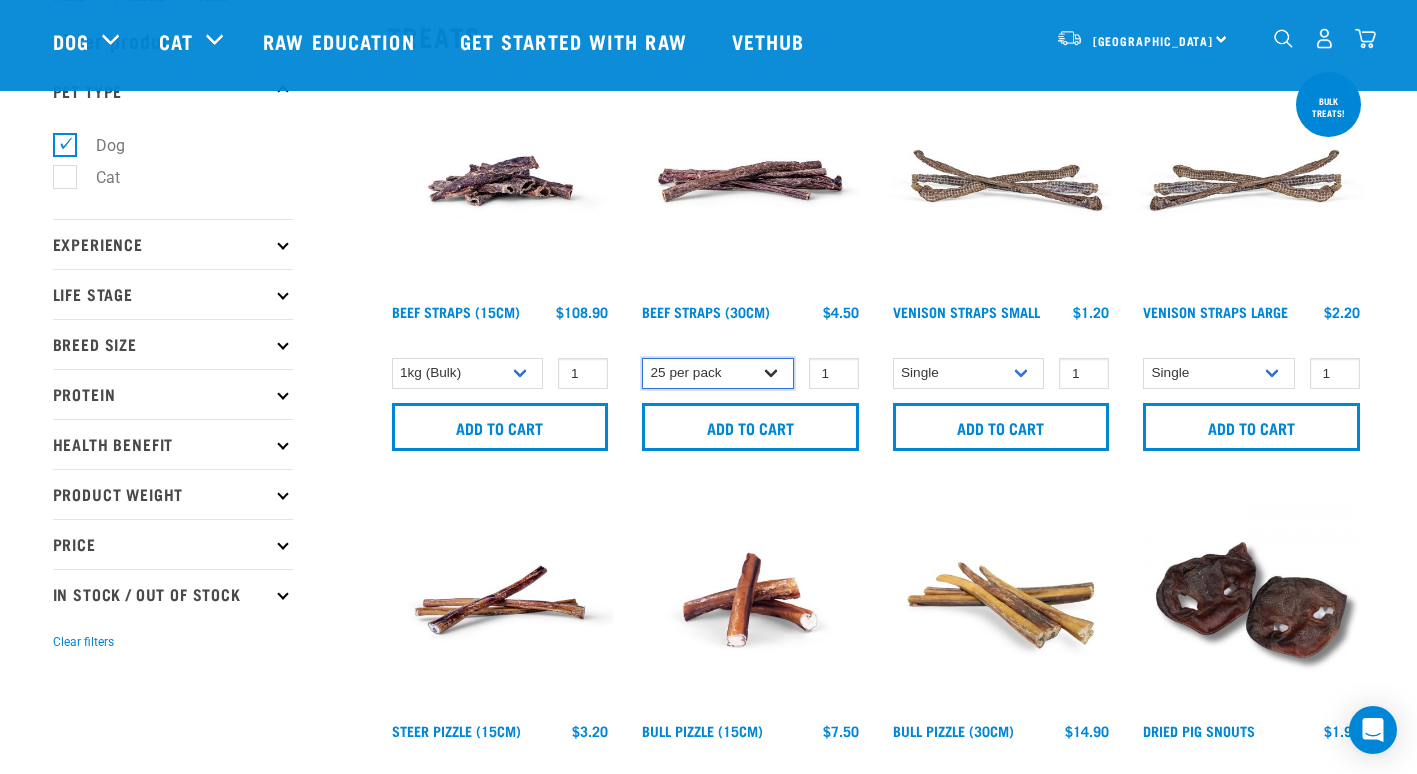 click on "Single
6 per pack
25 per pack" at bounding box center (718, 373) 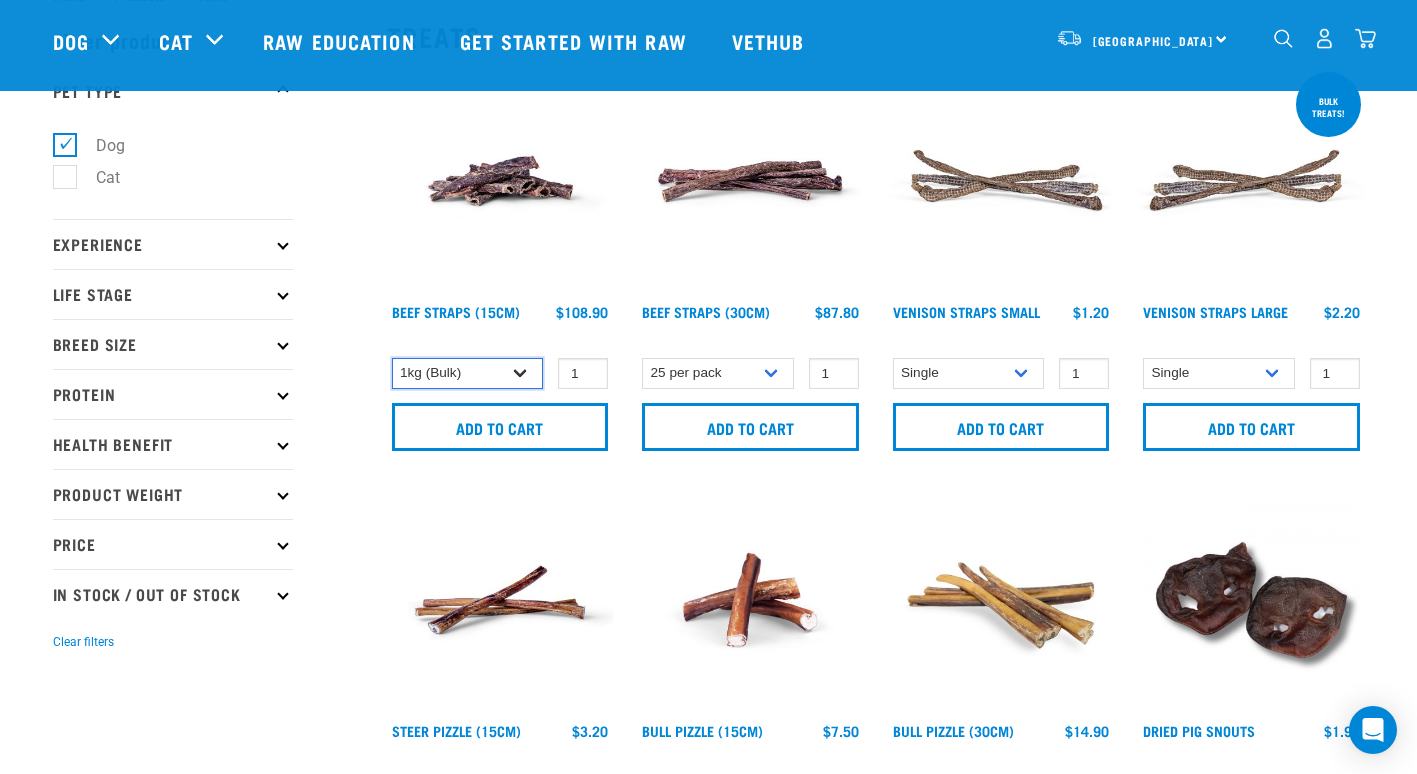 click on "Single
6 per pack
25 per pack" at bounding box center [468, 373] 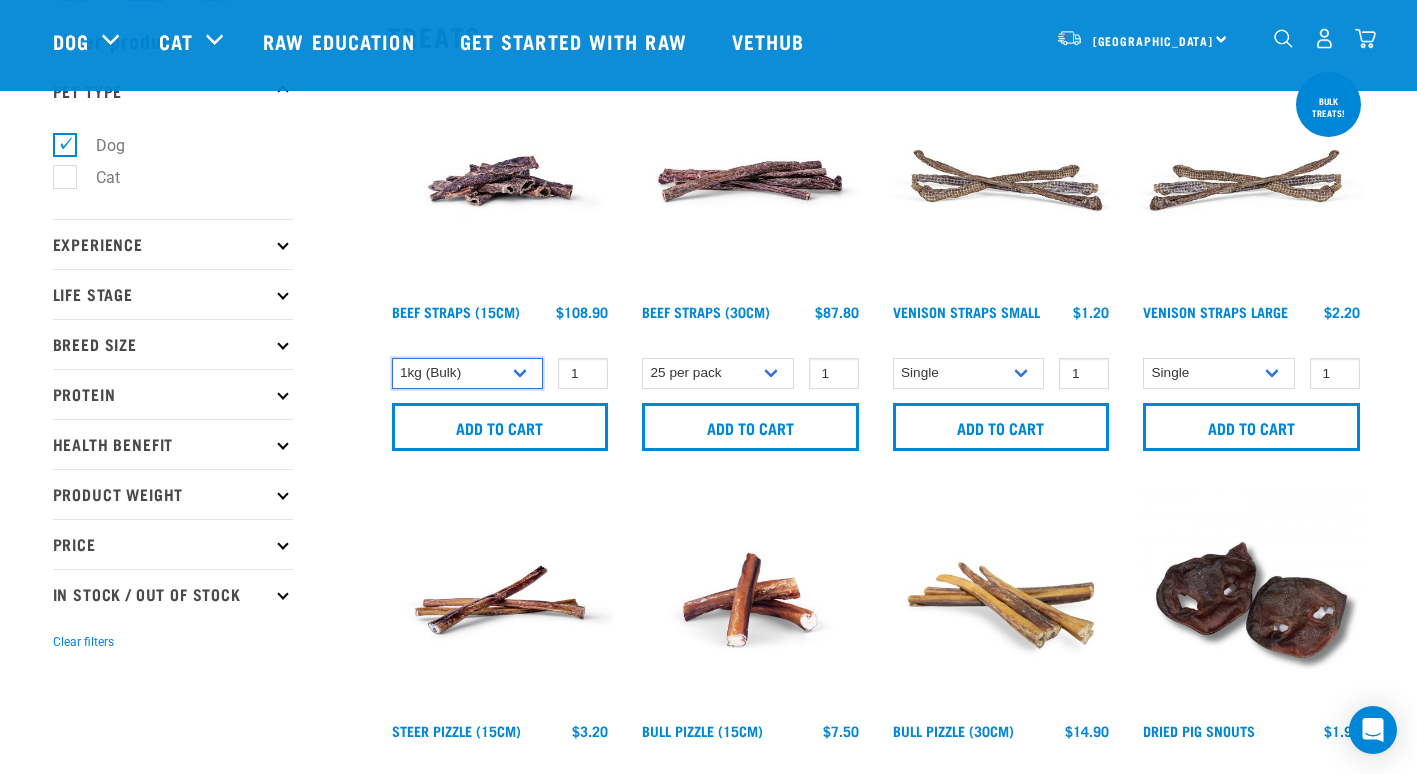 select on "251919" 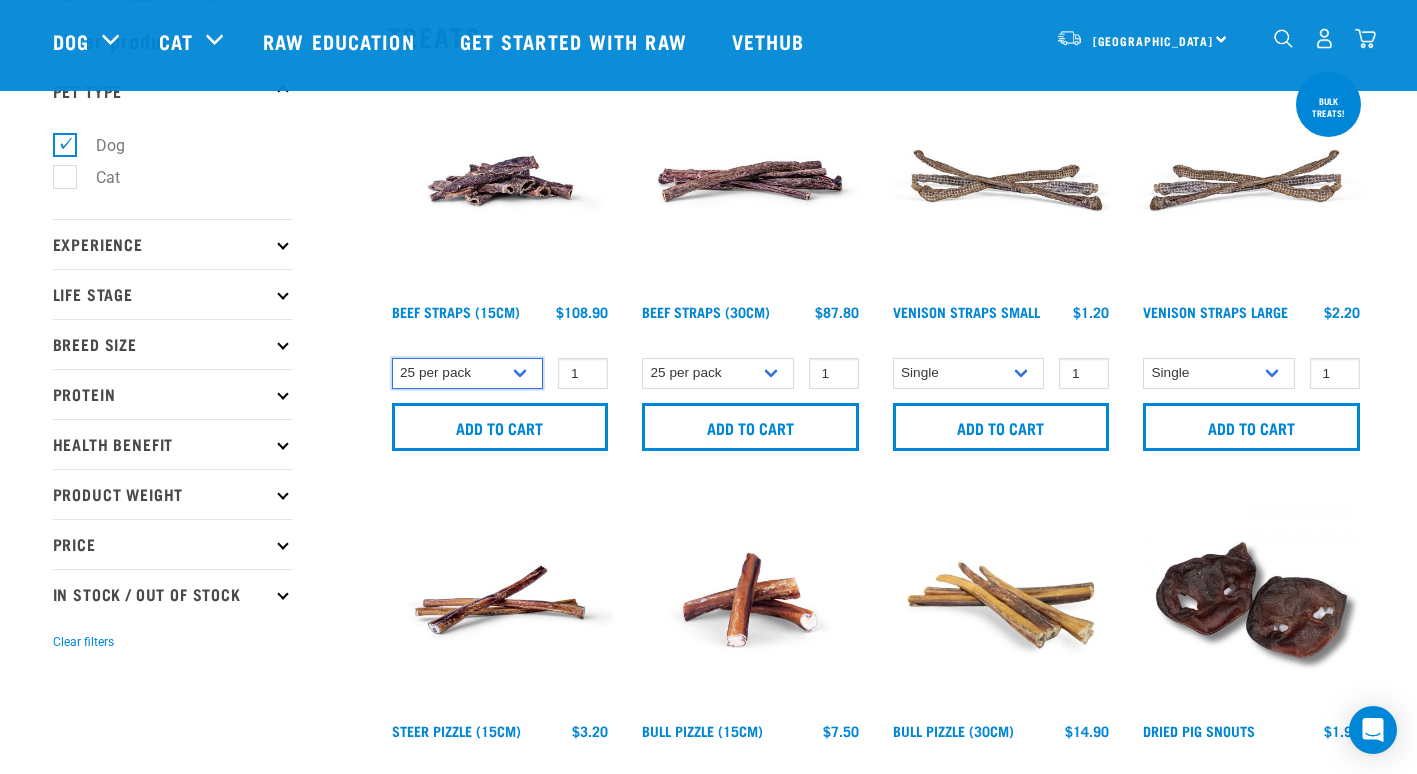 click on "Single
6 per pack
25 per pack" at bounding box center [468, 373] 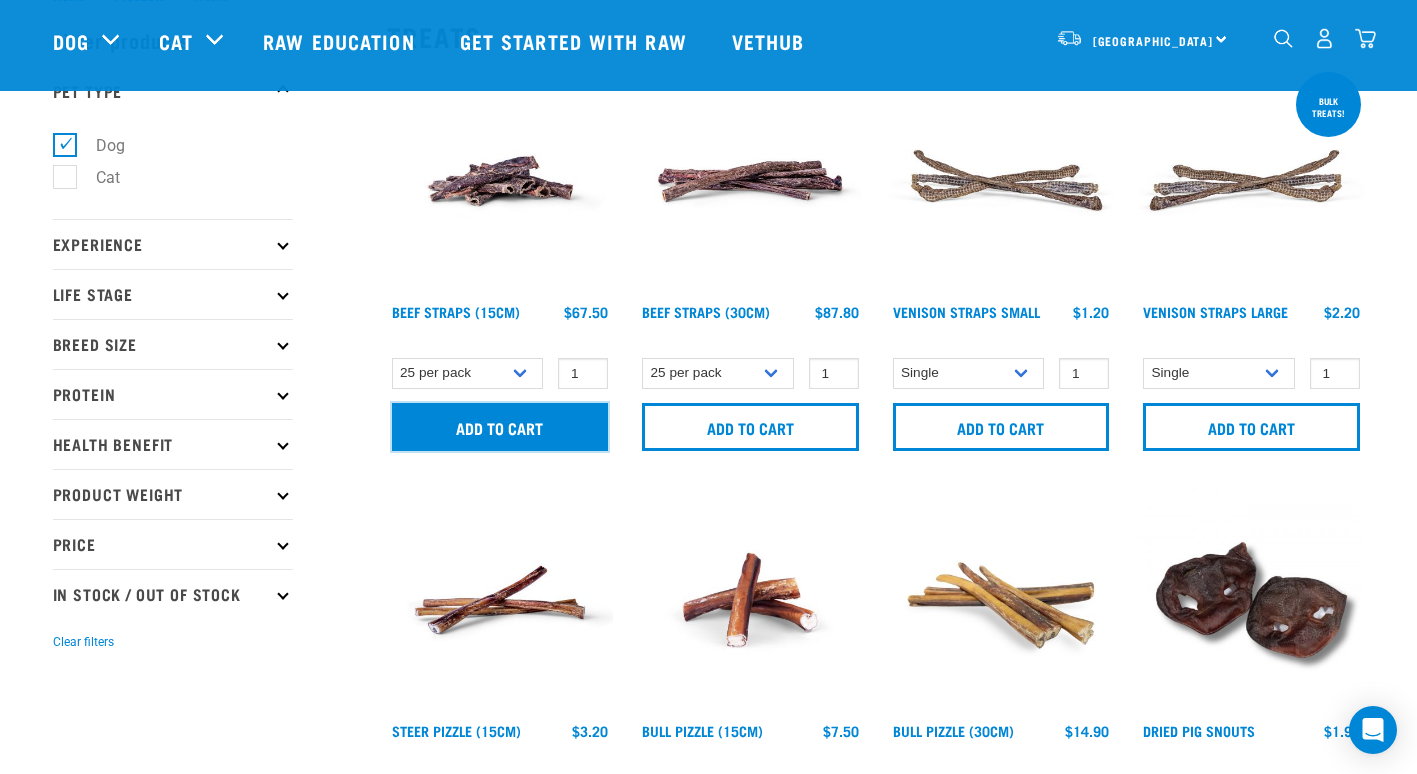 click on "Add to cart" at bounding box center (500, 427) 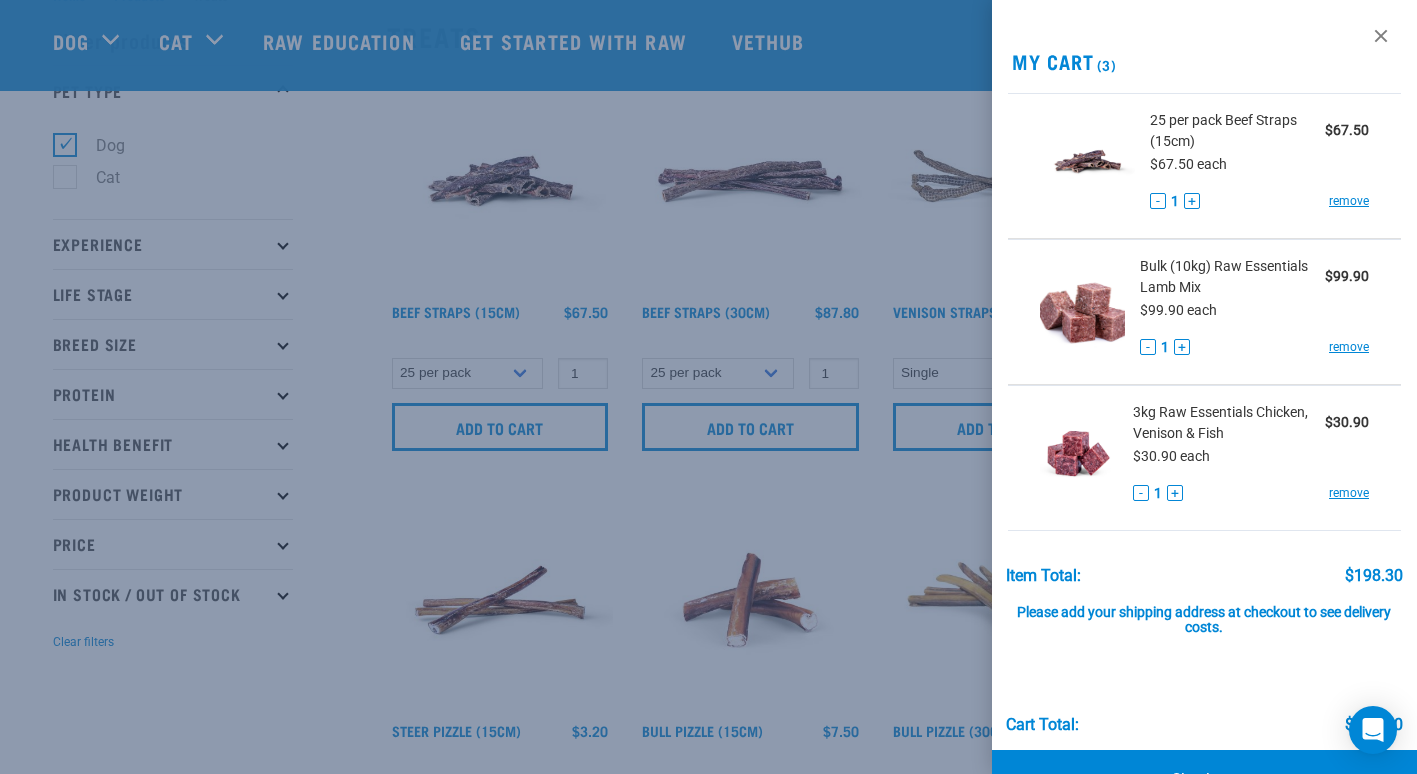 click at bounding box center [708, 387] 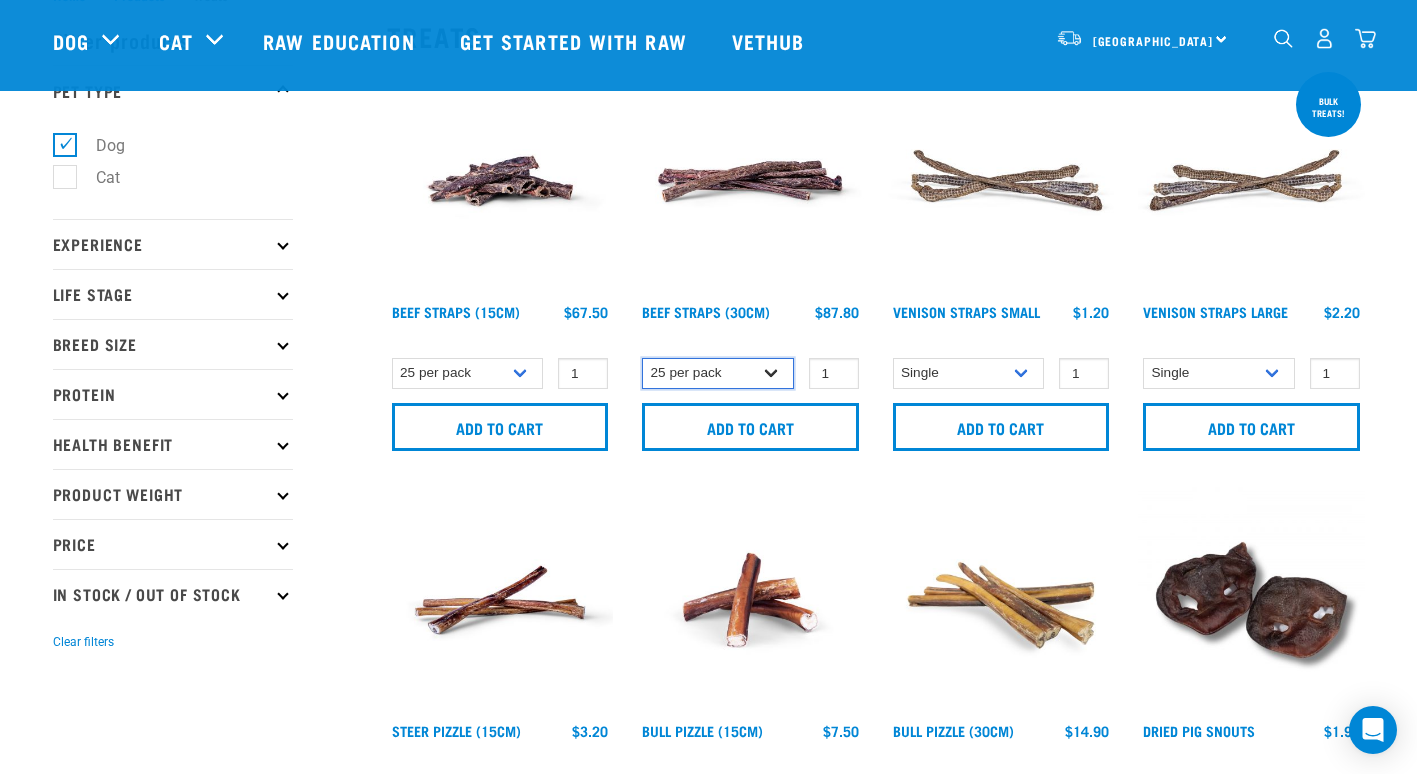click on "Single
6 per pack
25 per pack" at bounding box center (718, 373) 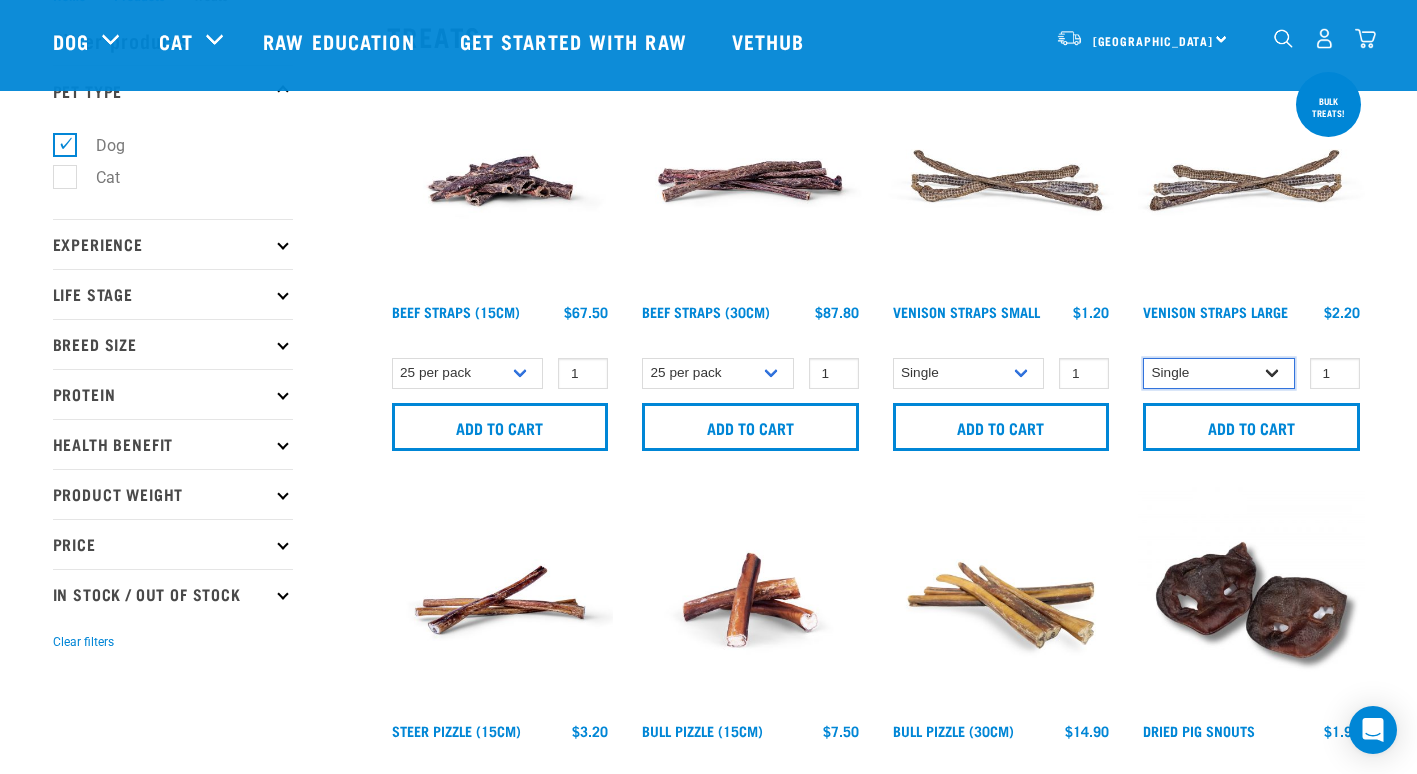 click on "Single
Bulk (25 Large)
Bulk (50 Large)" at bounding box center (1219, 373) 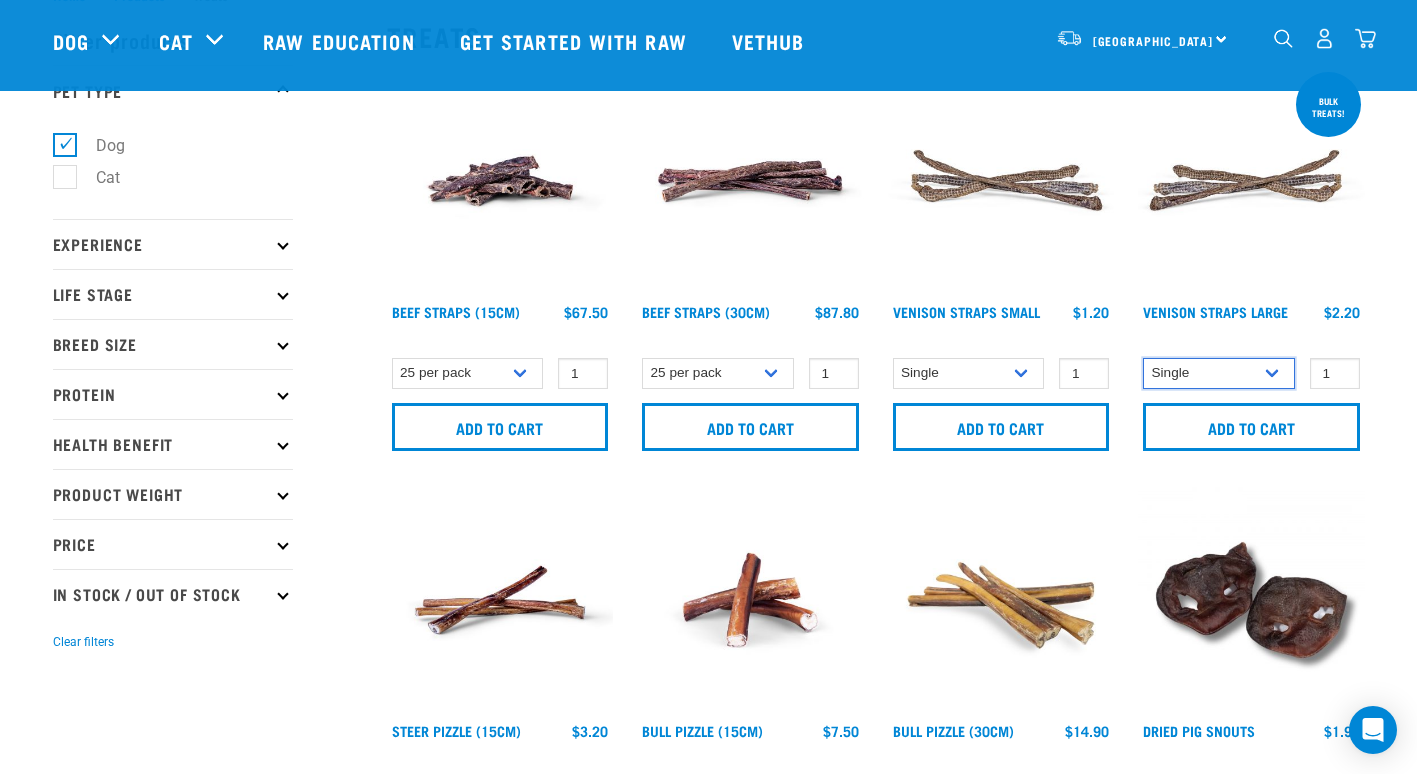 select on "251922" 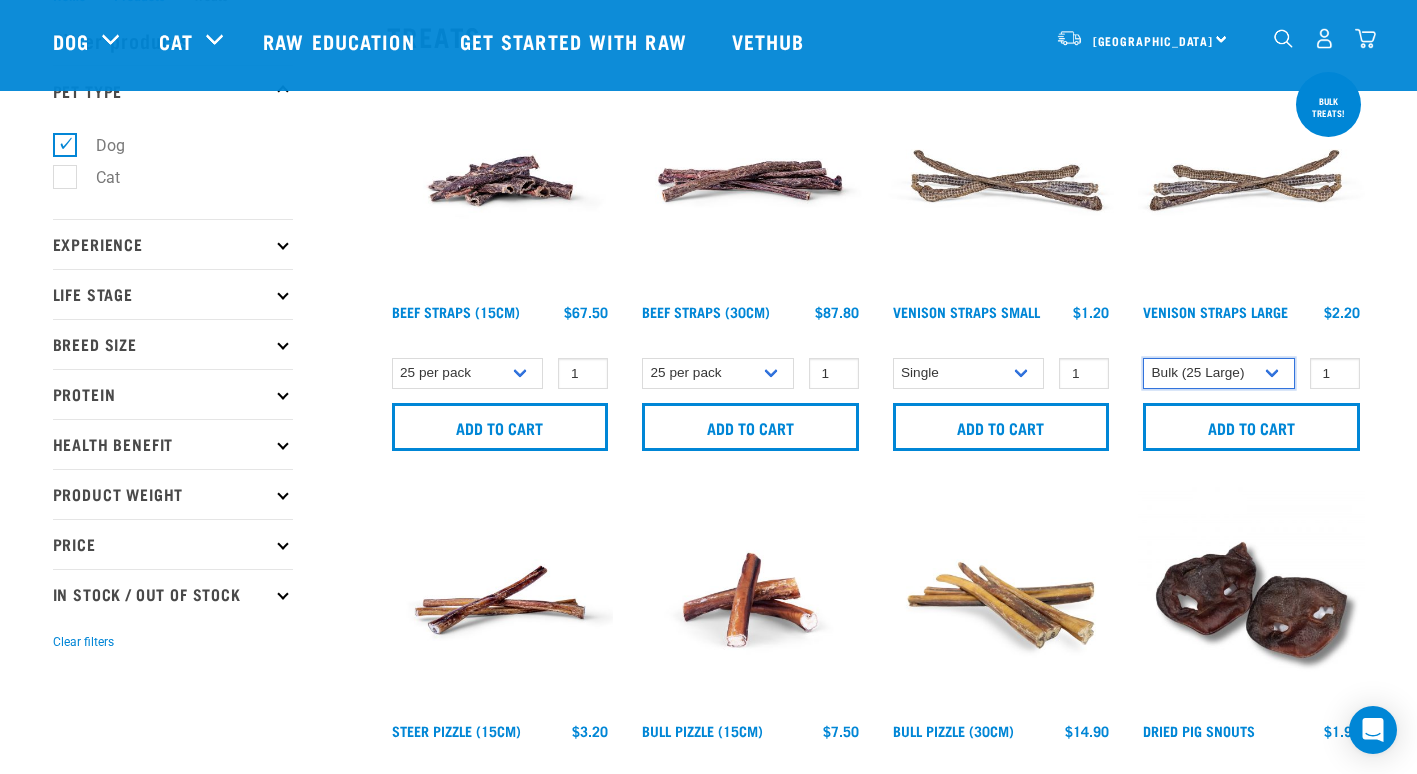 click on "Single
Bulk (25 Large)
Bulk (50 Large)" at bounding box center (1219, 373) 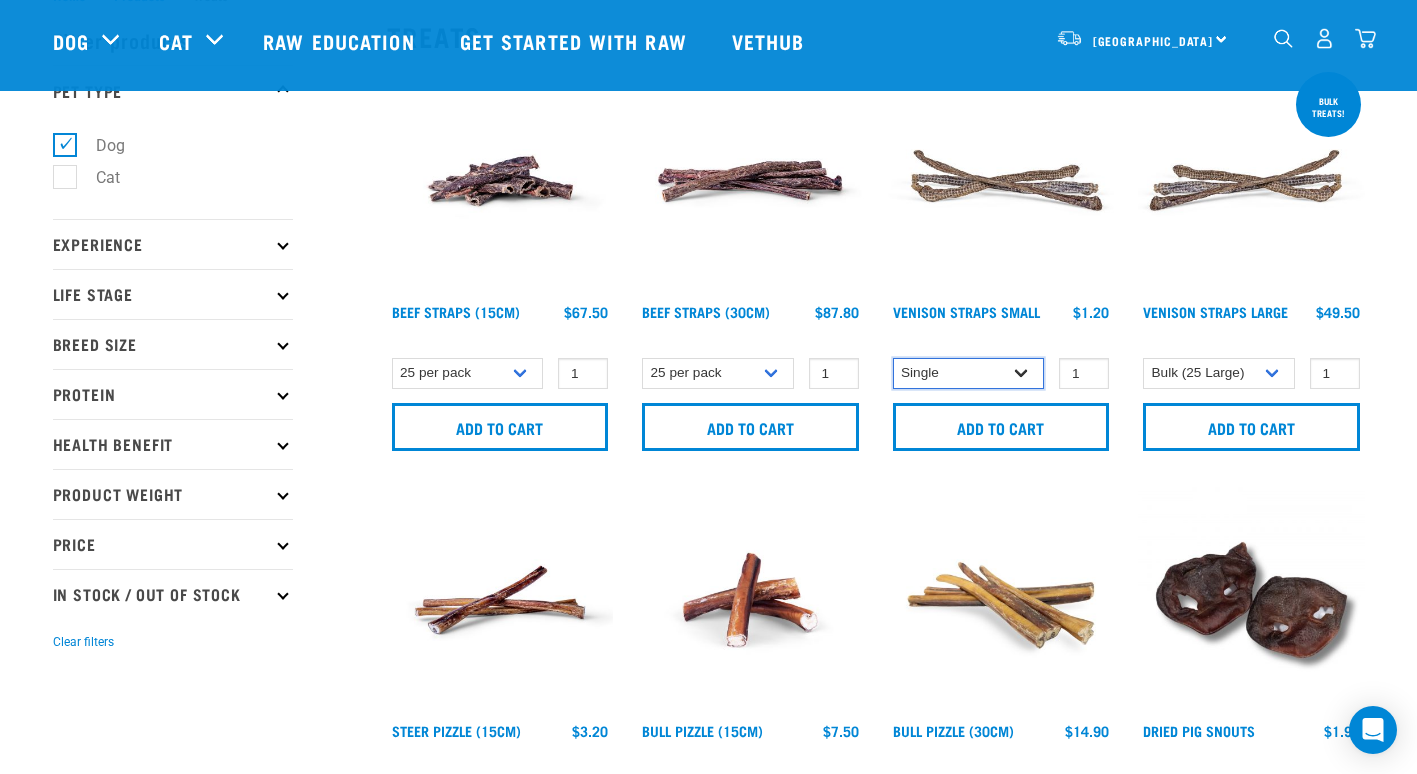 click on "Single
25 per pack (bulk)
50 per pack (bulk)" at bounding box center [969, 373] 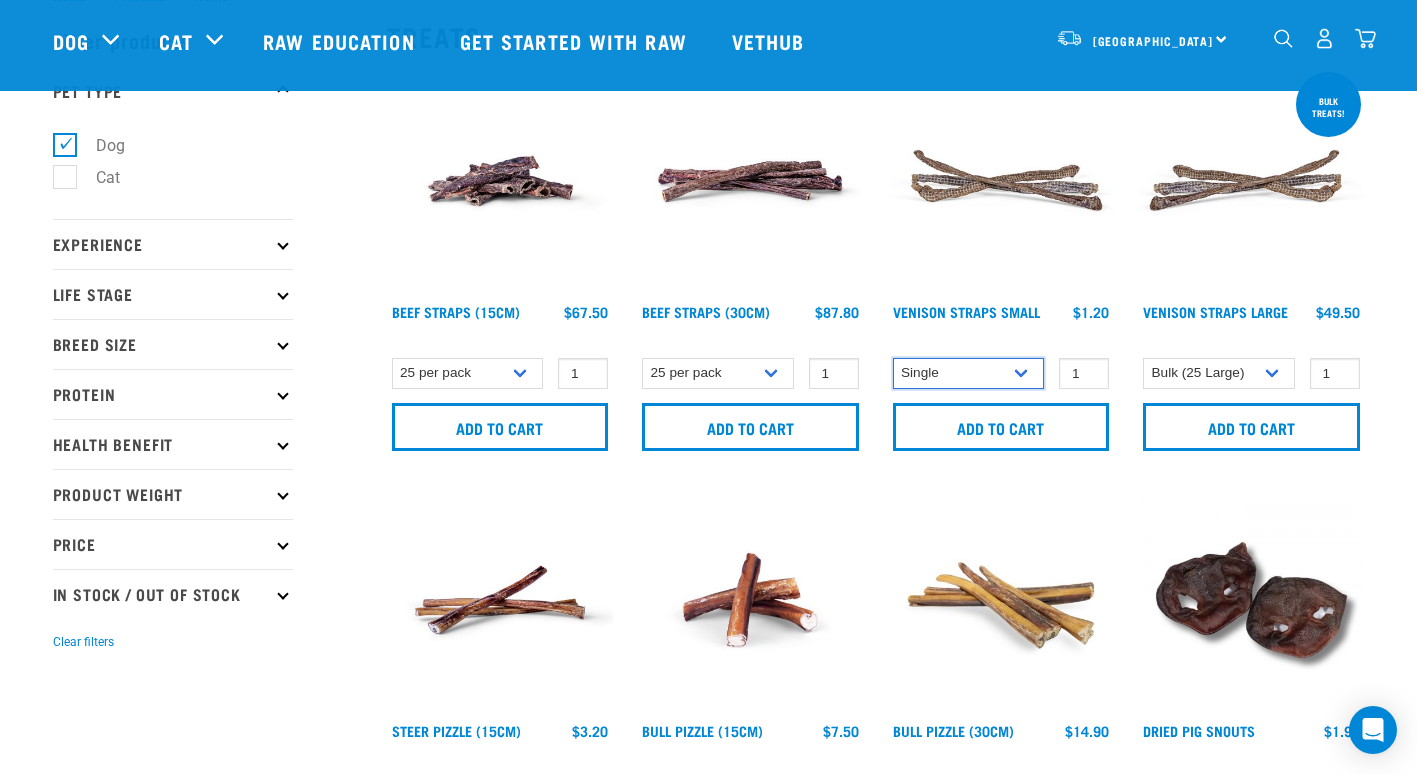 select on "337206" 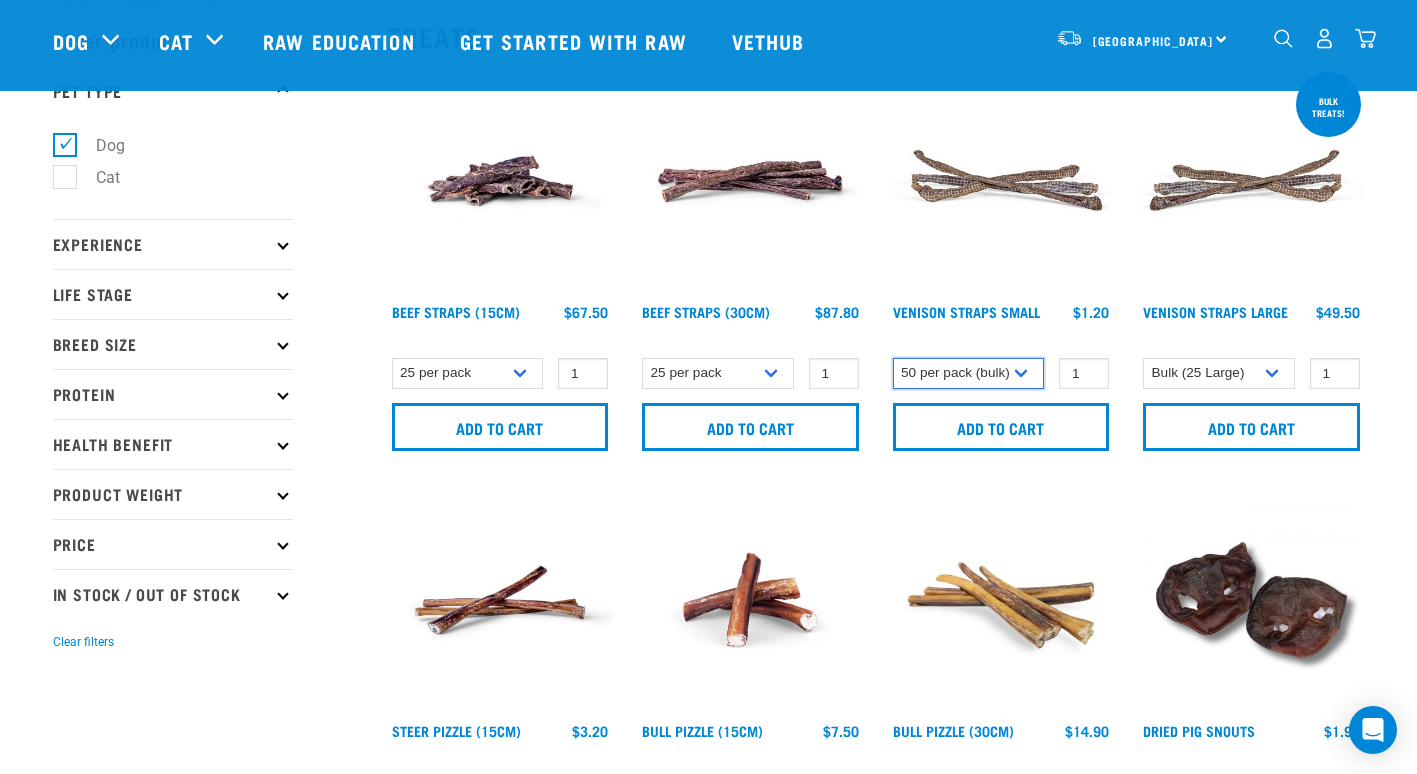 click on "Single
25 per pack (bulk)
50 per pack (bulk)" at bounding box center [969, 373] 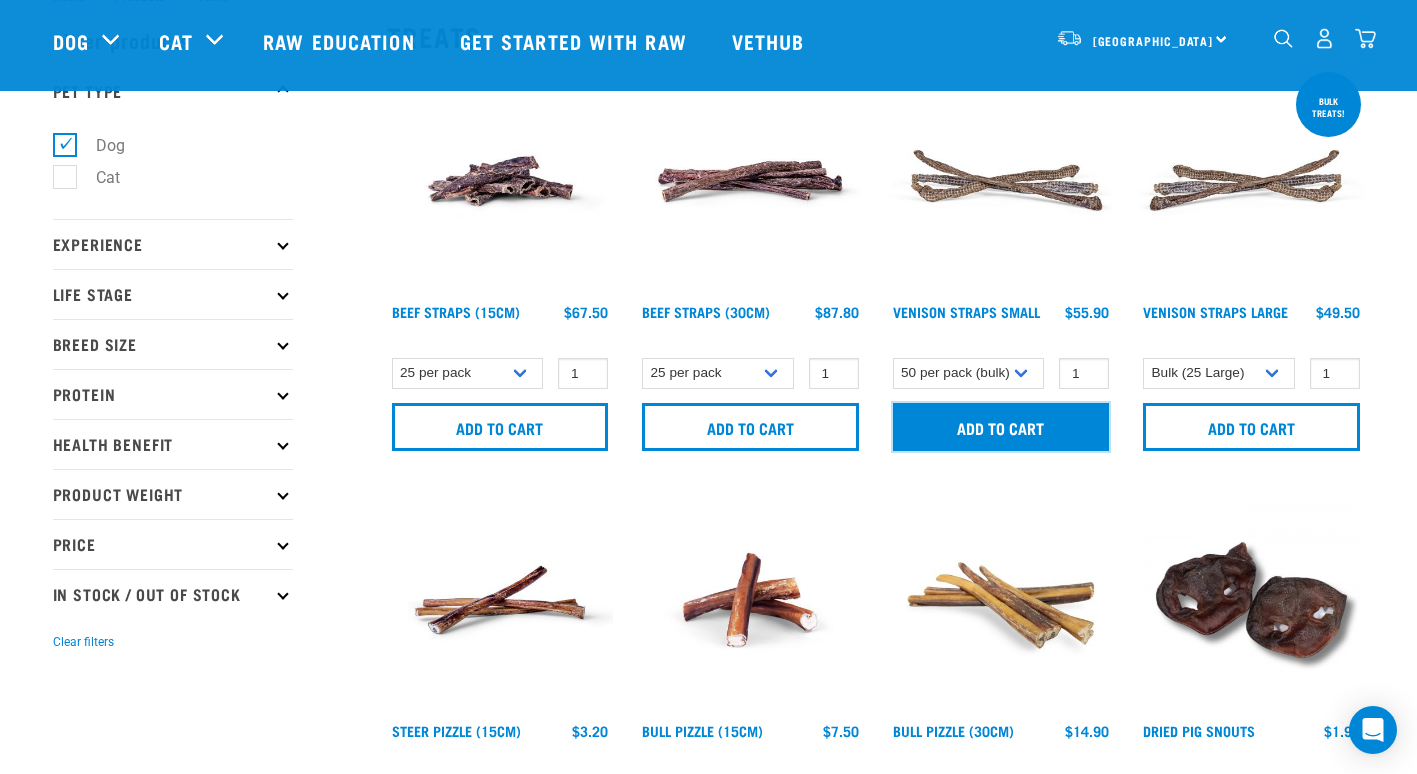 click on "Add to cart" at bounding box center [1001, 427] 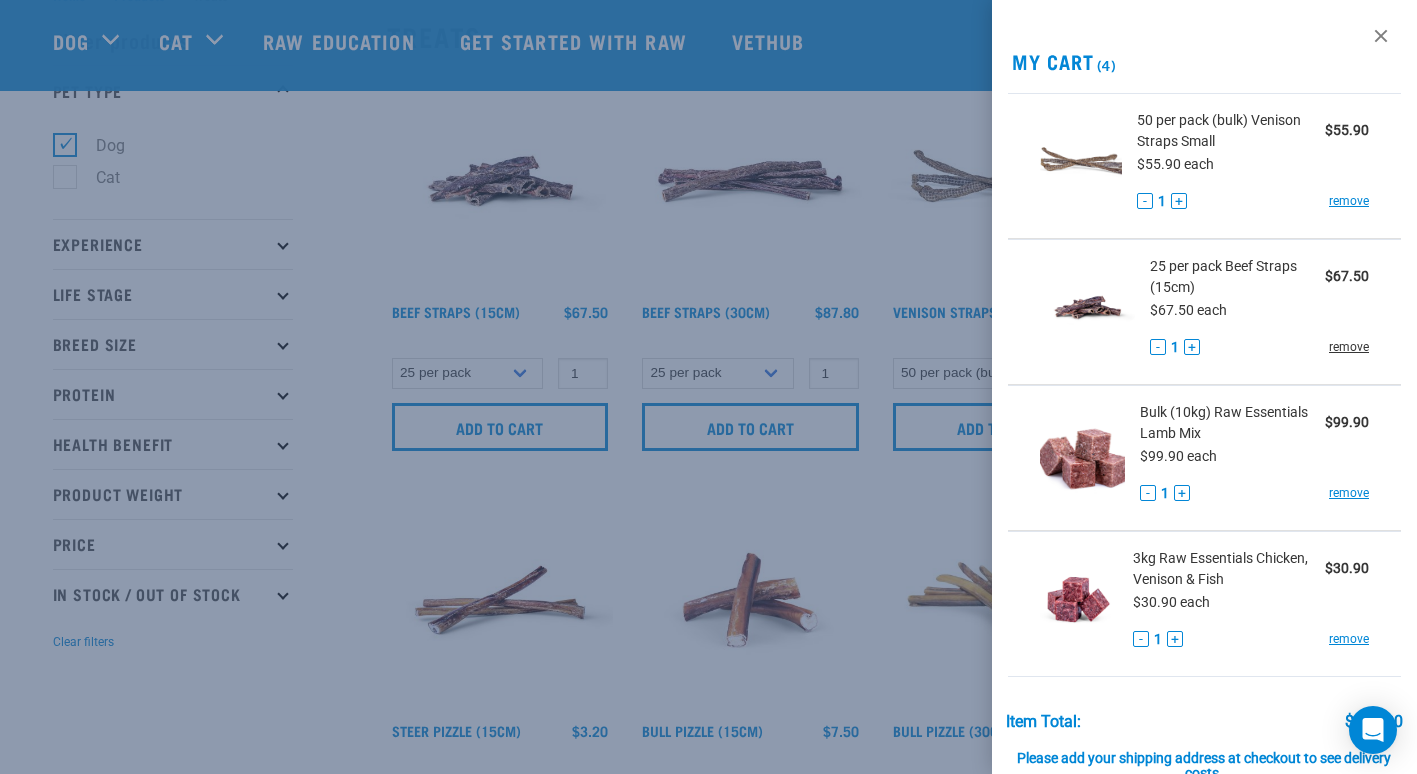 click on "remove" at bounding box center [1349, 347] 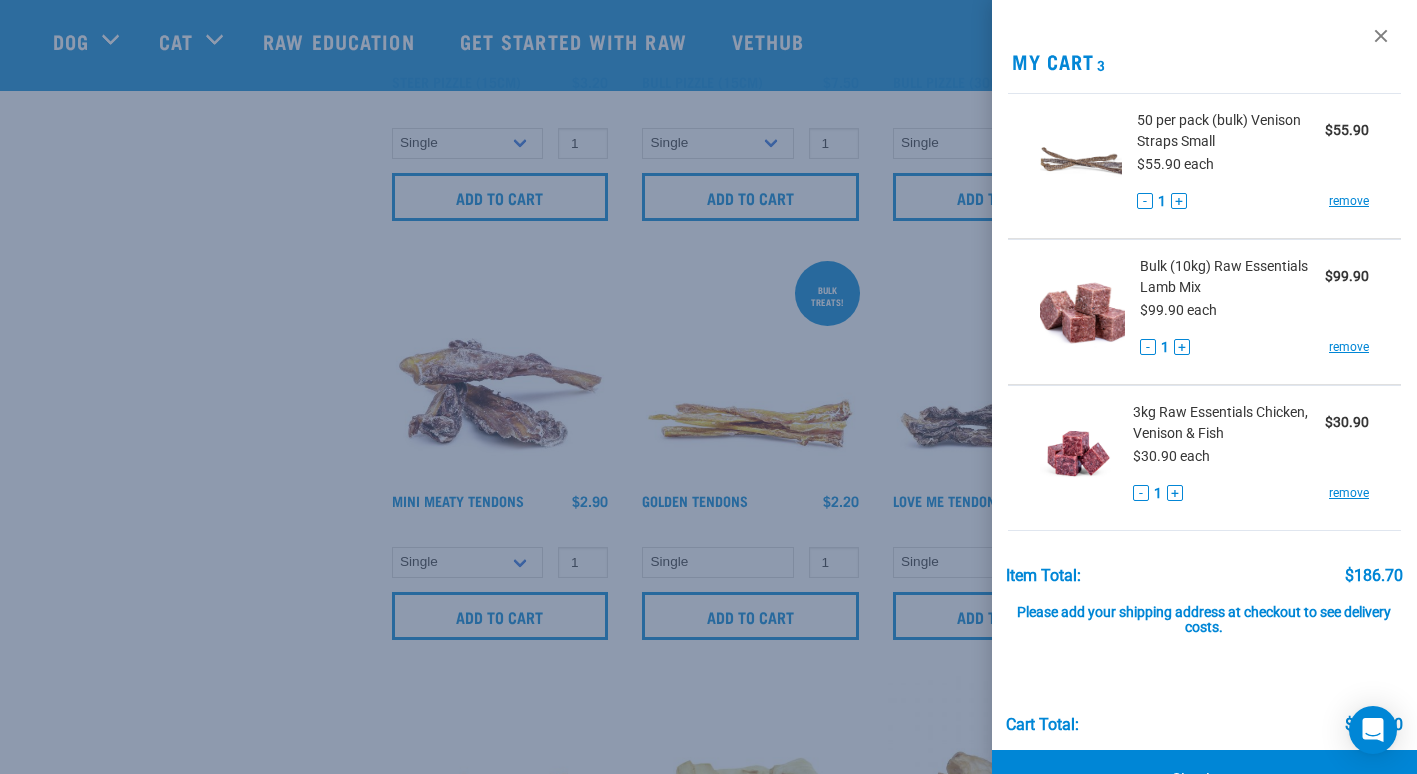 scroll, scrollTop: 726, scrollLeft: 0, axis: vertical 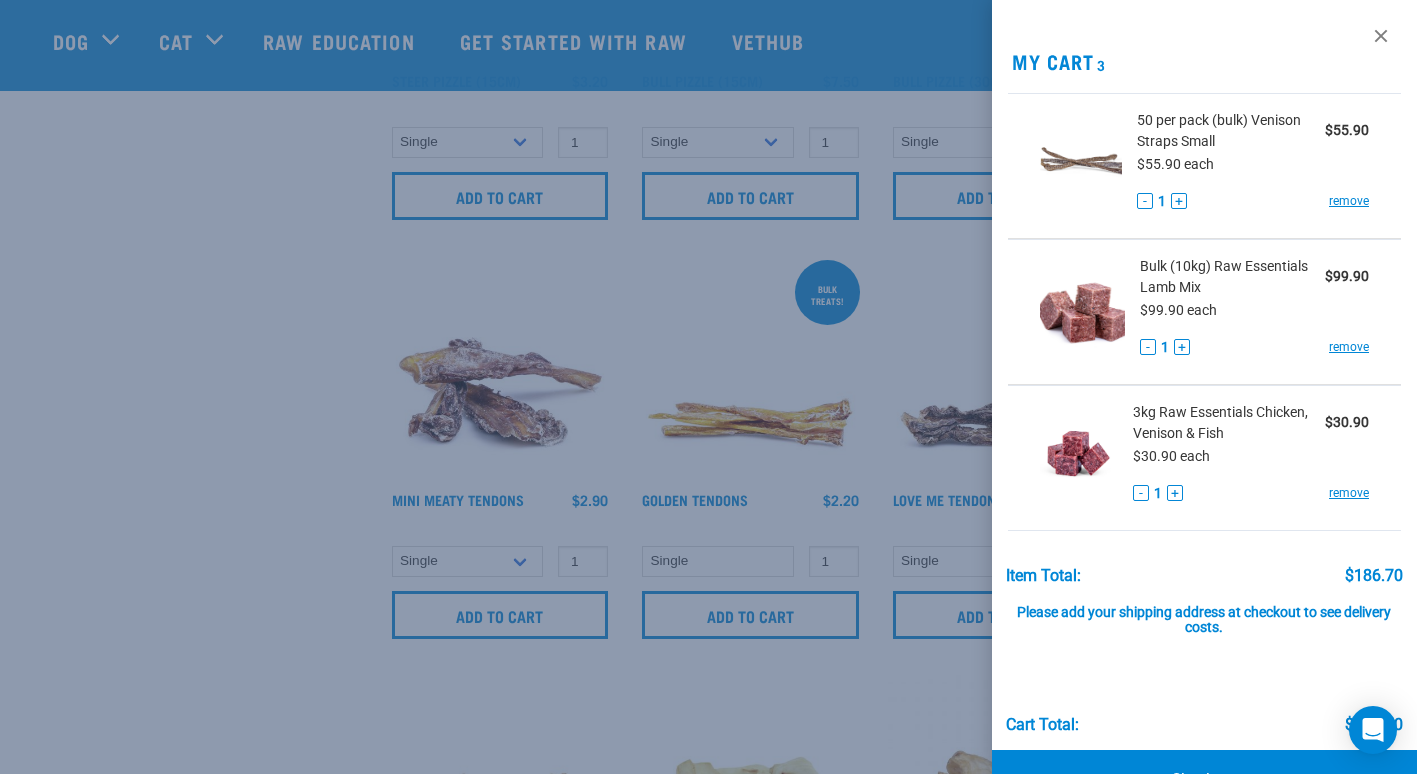 click at bounding box center (708, 387) 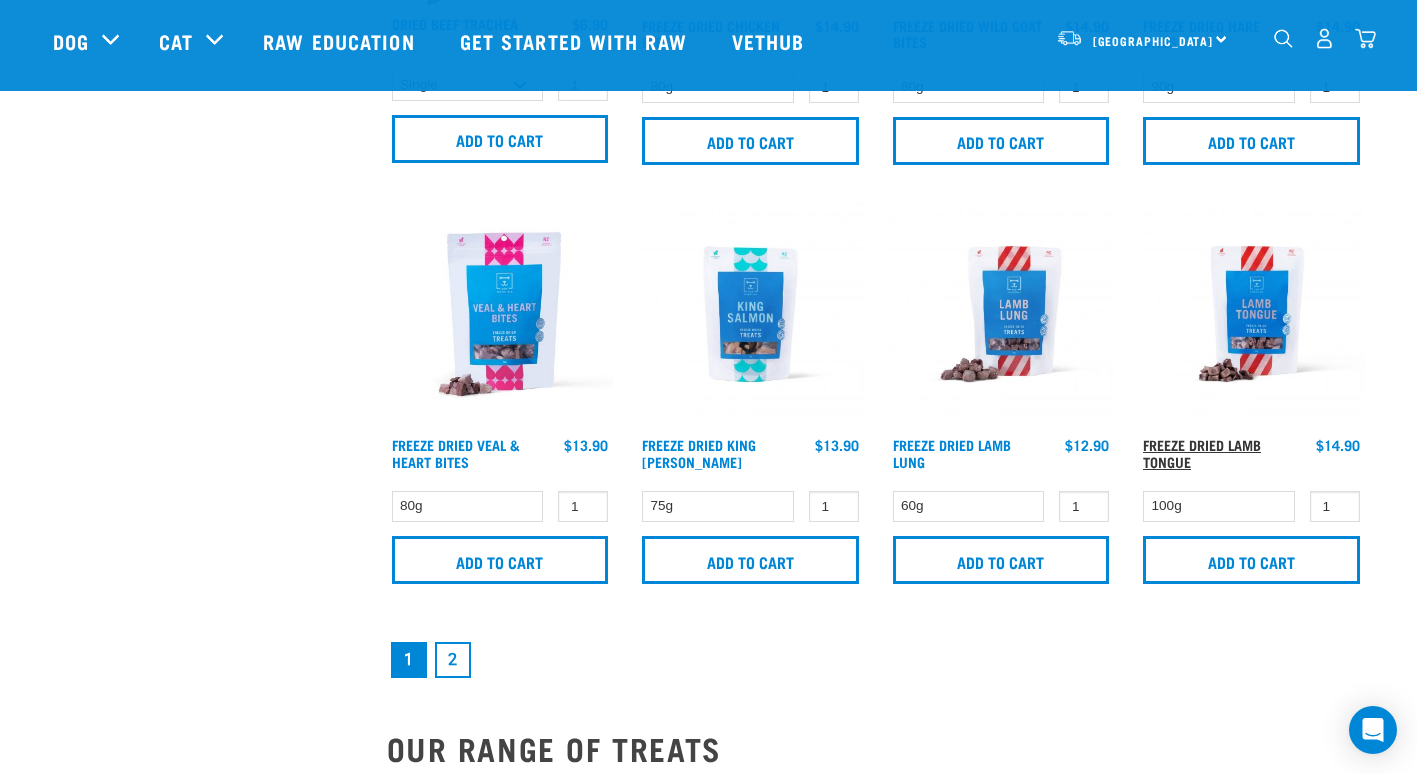 scroll, scrollTop: 2884, scrollLeft: 0, axis: vertical 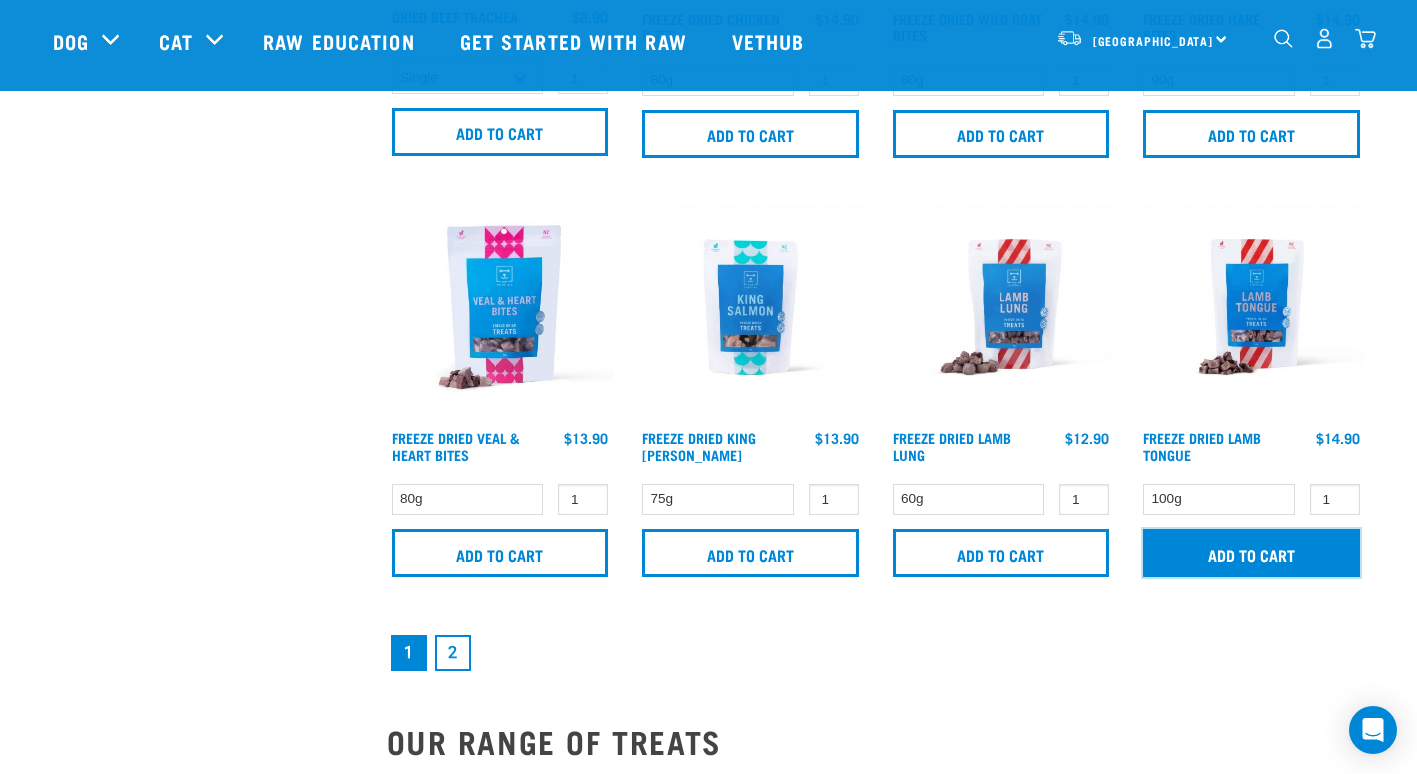 click on "Add to cart" at bounding box center [1251, 553] 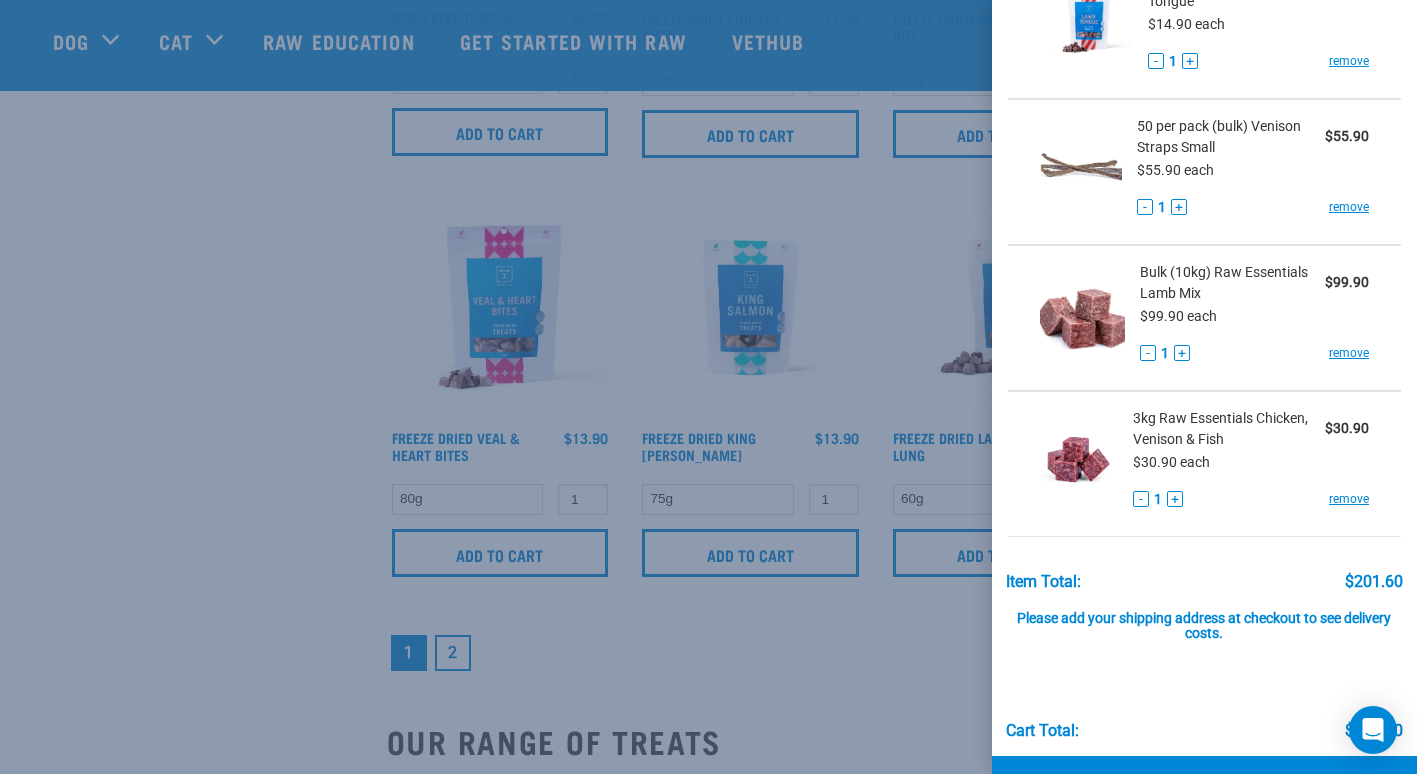 scroll, scrollTop: 206, scrollLeft: 0, axis: vertical 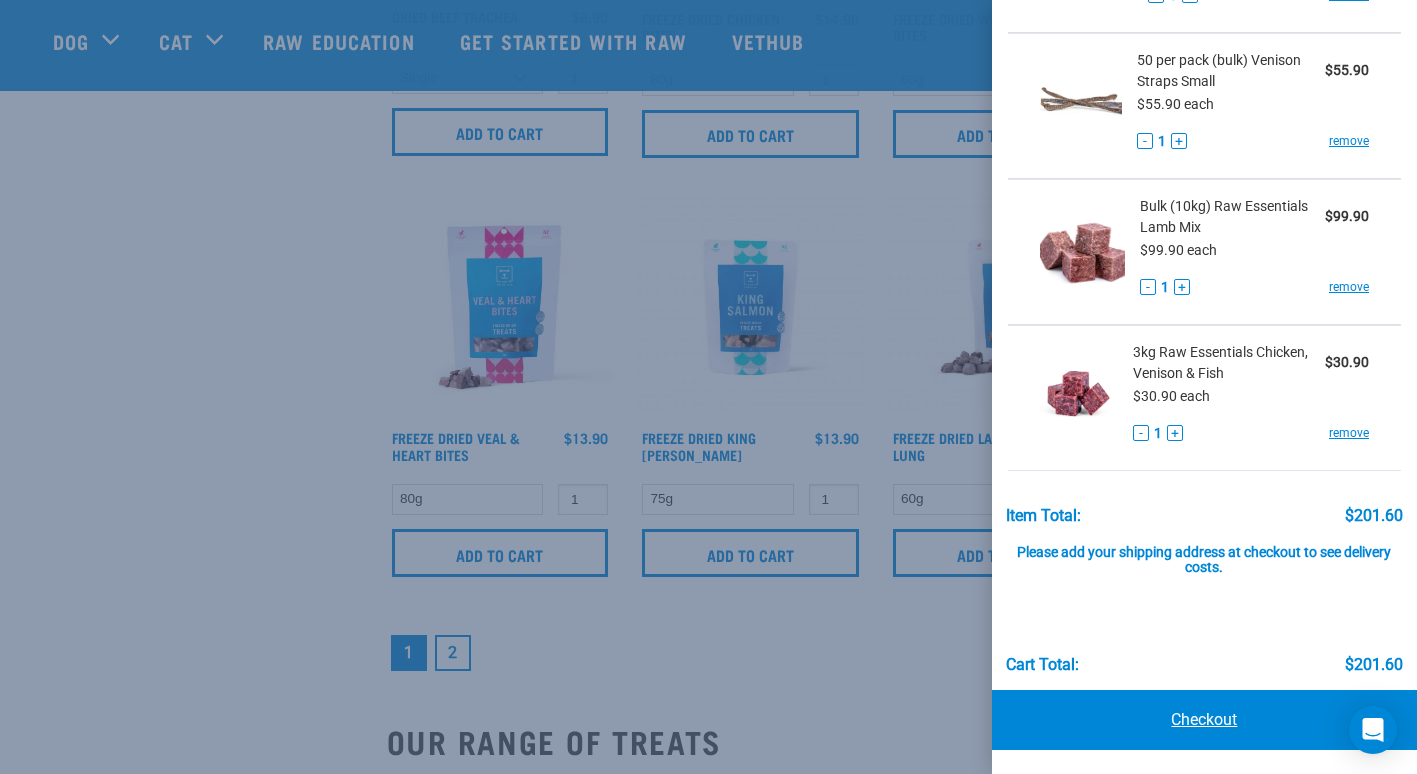 click on "Checkout" at bounding box center [1204, 720] 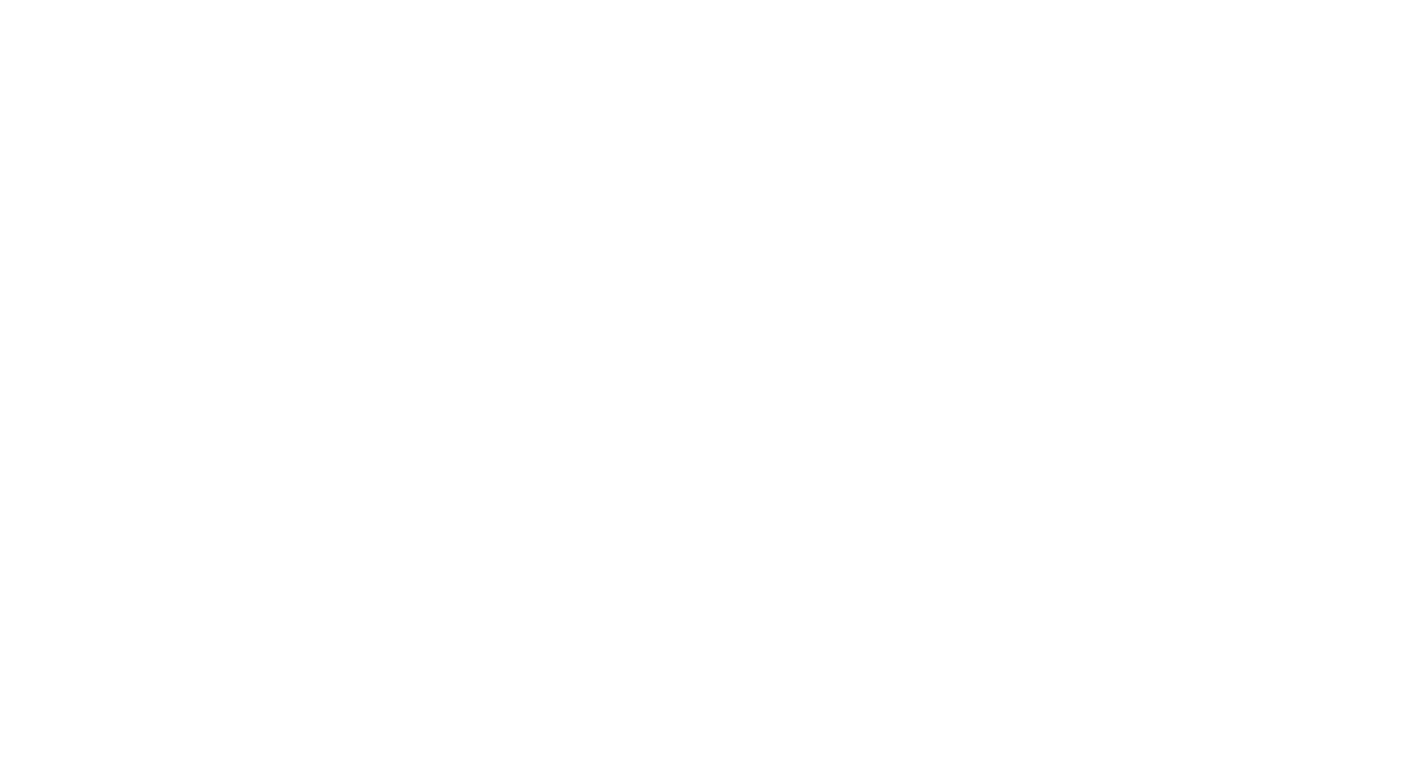 scroll, scrollTop: 0, scrollLeft: 0, axis: both 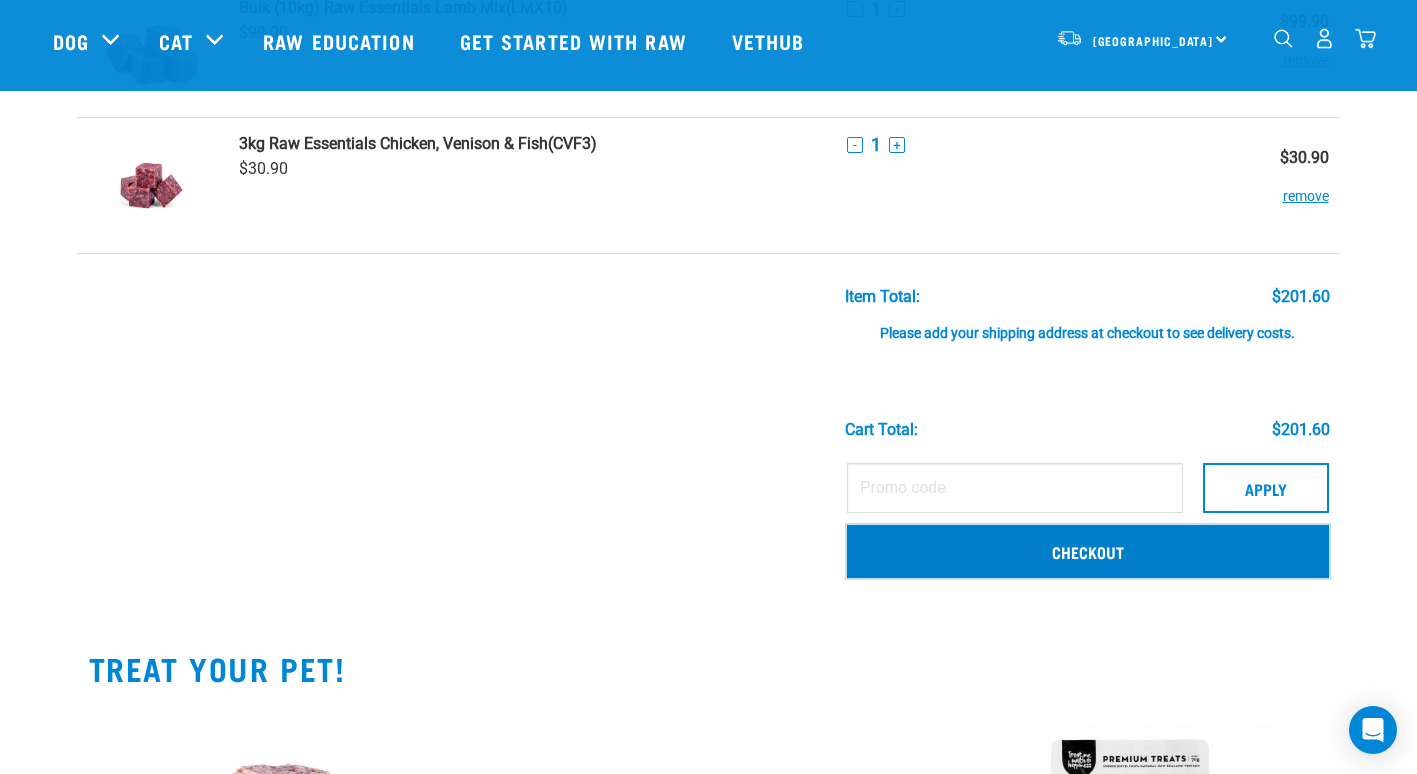 click on "Checkout" at bounding box center (1088, 551) 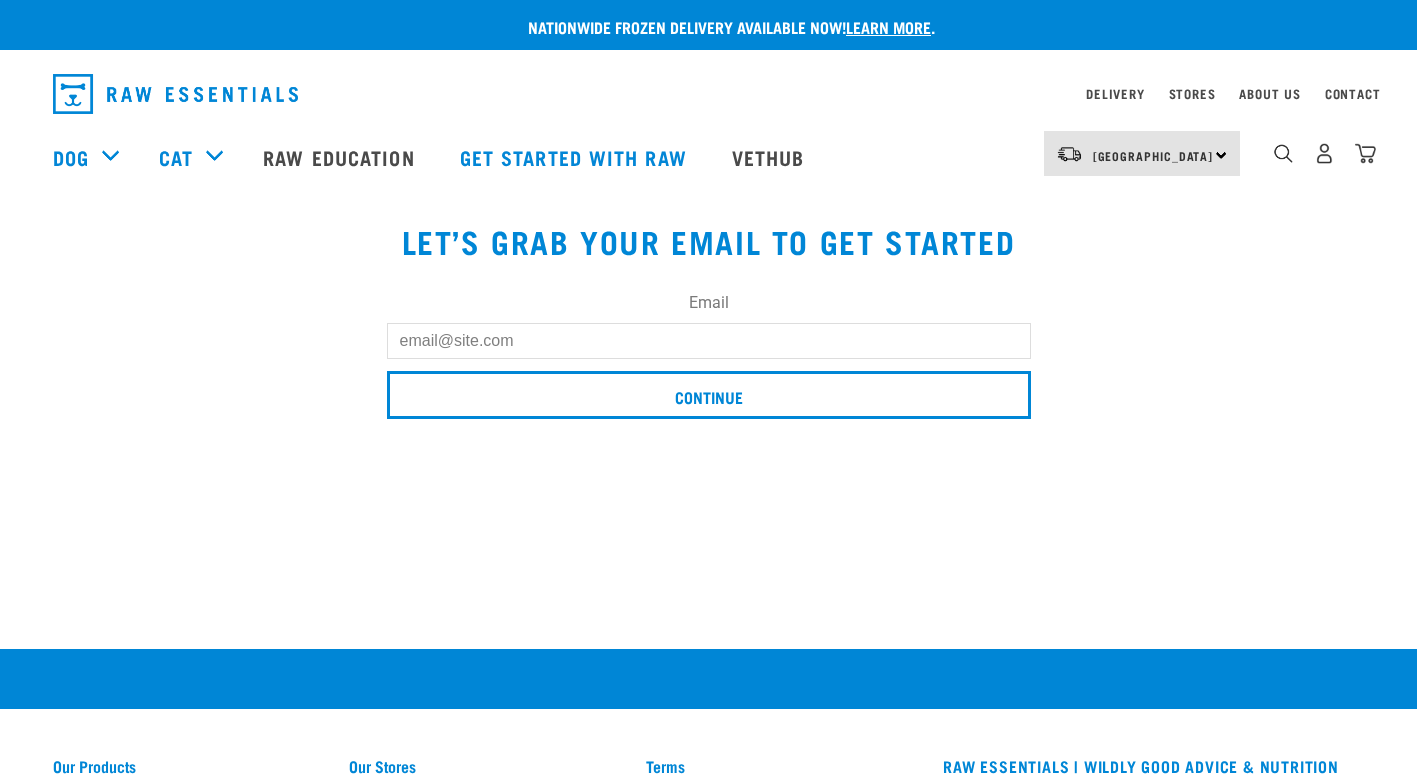 scroll, scrollTop: 0, scrollLeft: 0, axis: both 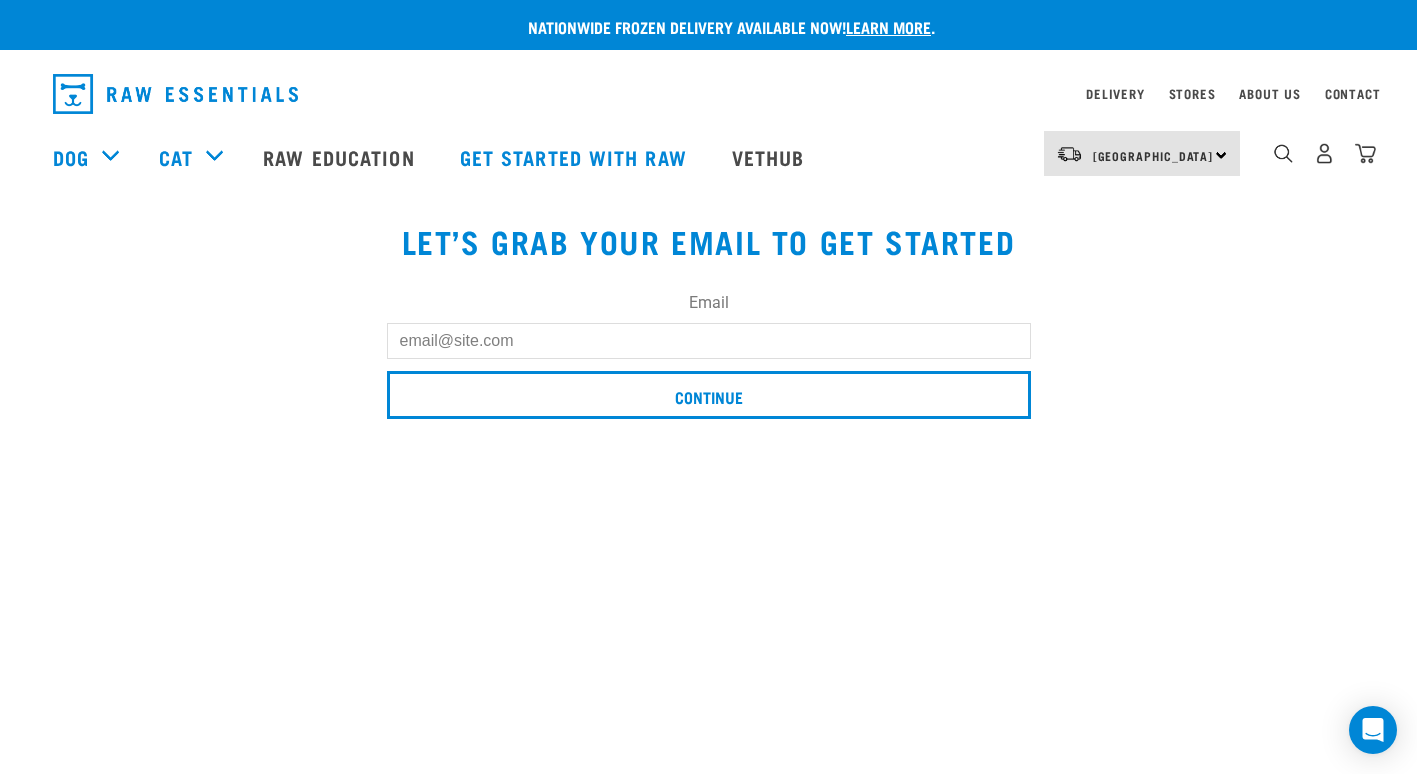 click on "Email" at bounding box center [709, 341] 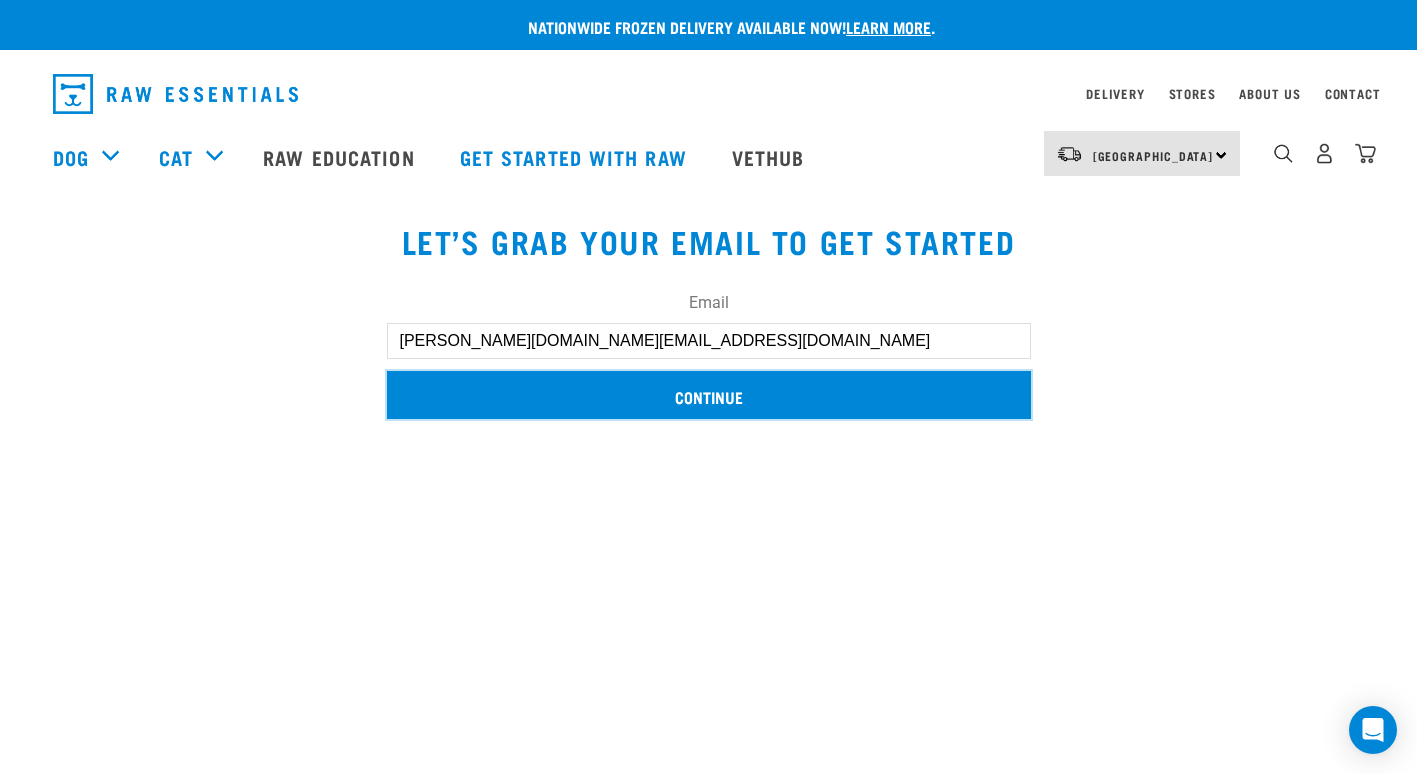 click on "Continue" at bounding box center [709, 395] 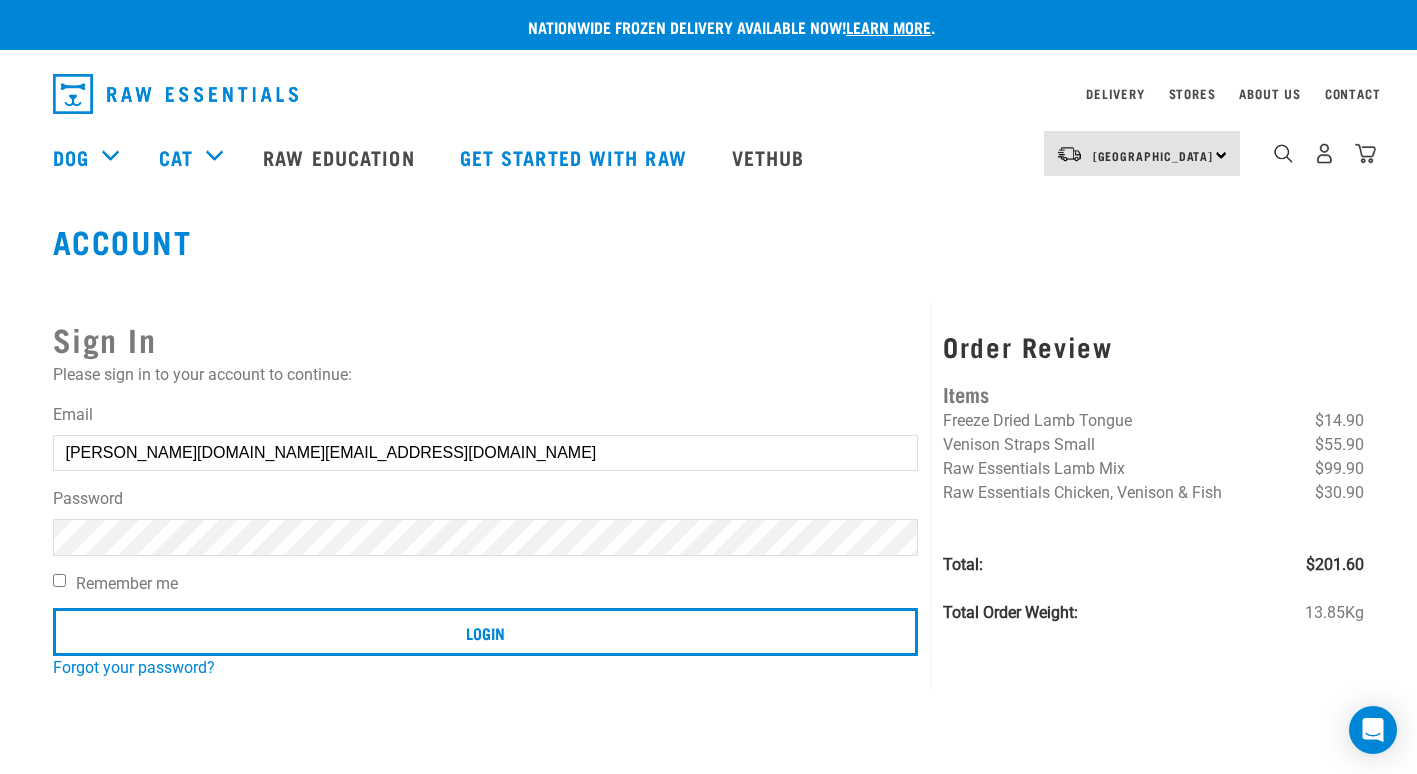 scroll, scrollTop: 0, scrollLeft: 0, axis: both 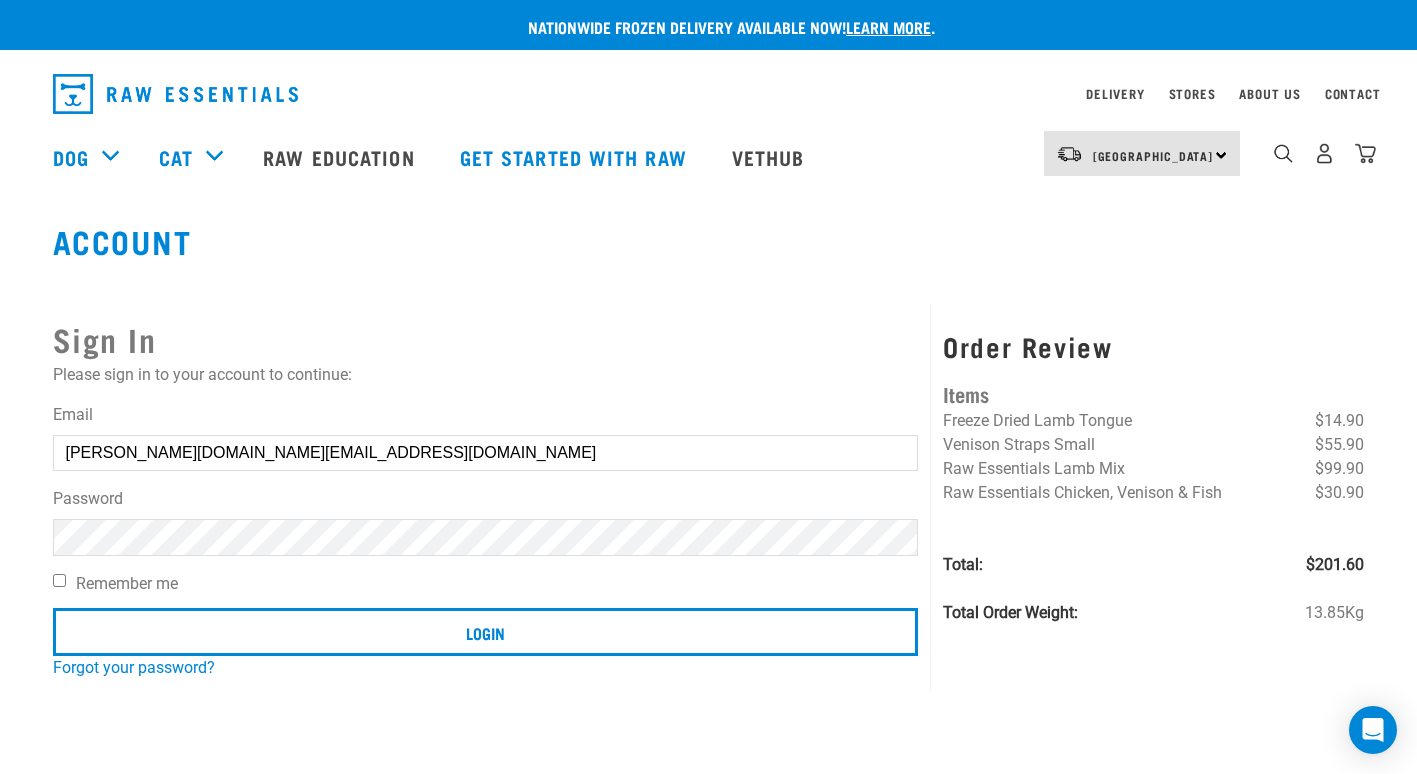 click on "Login" at bounding box center [486, 632] 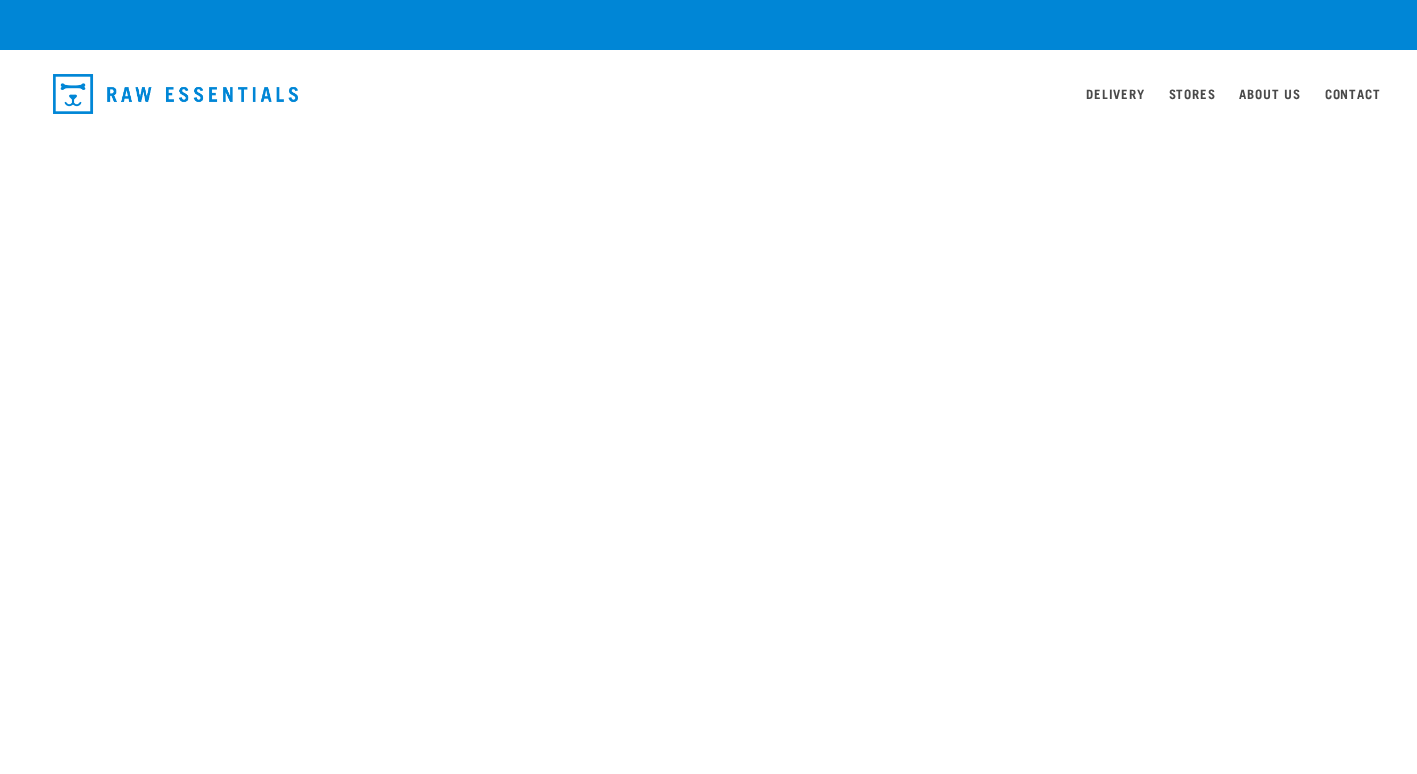scroll, scrollTop: 0, scrollLeft: 0, axis: both 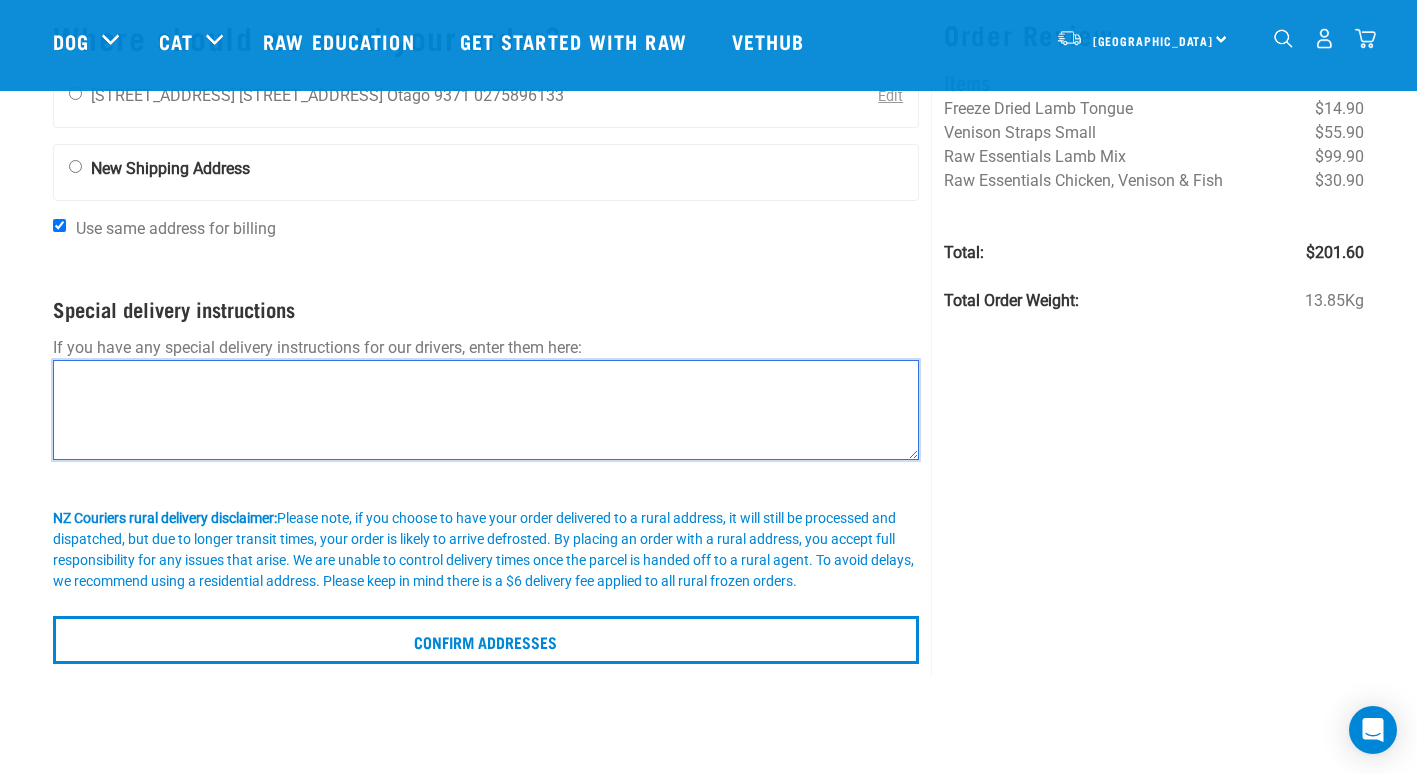 click at bounding box center [486, 410] 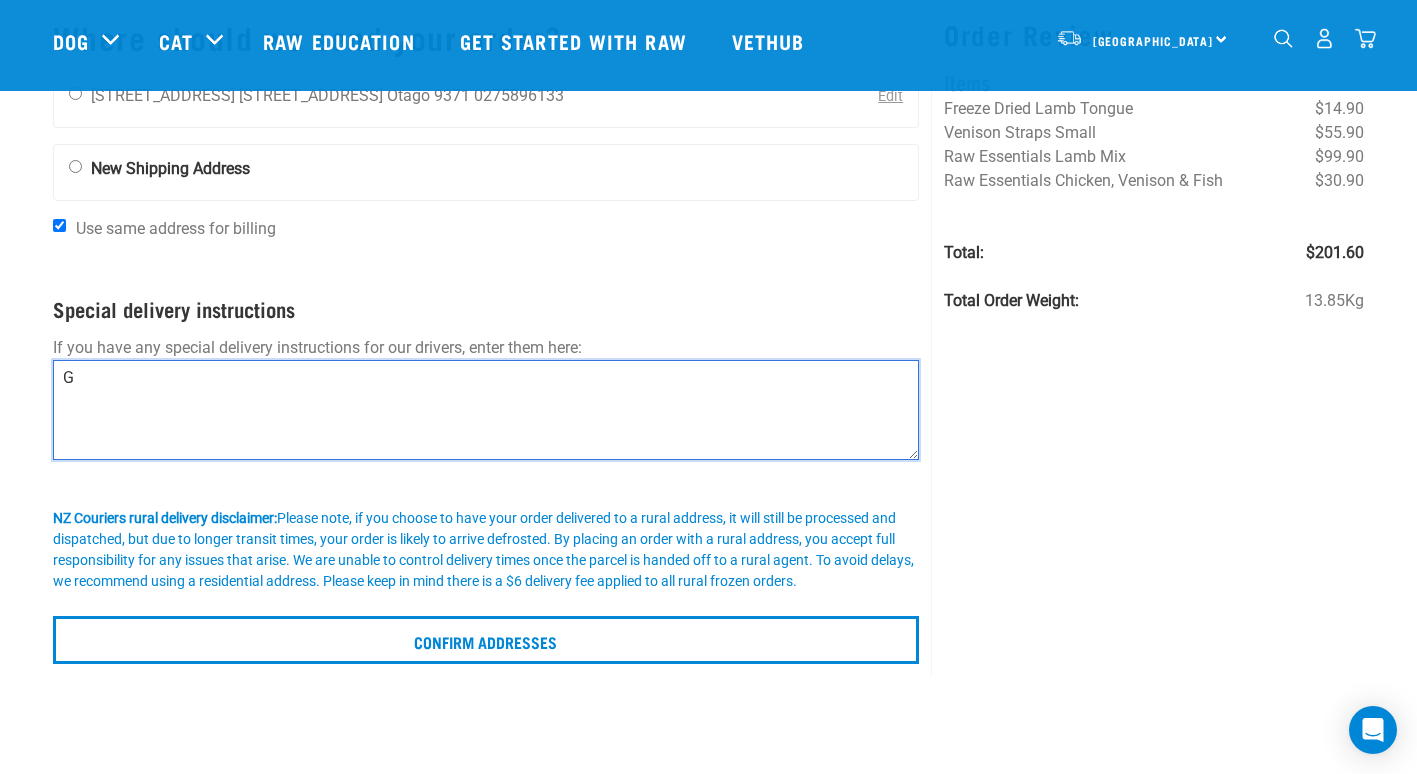 type 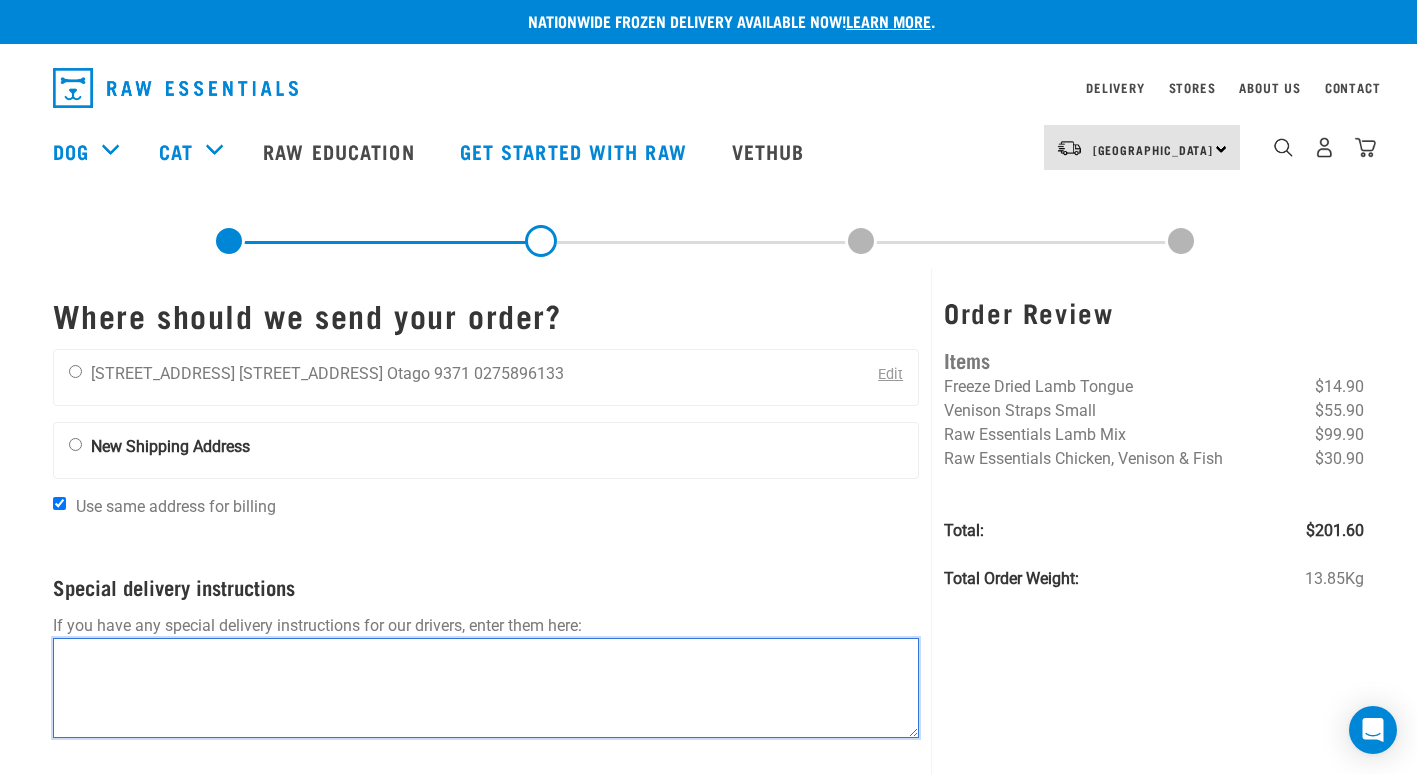 scroll, scrollTop: 5, scrollLeft: 0, axis: vertical 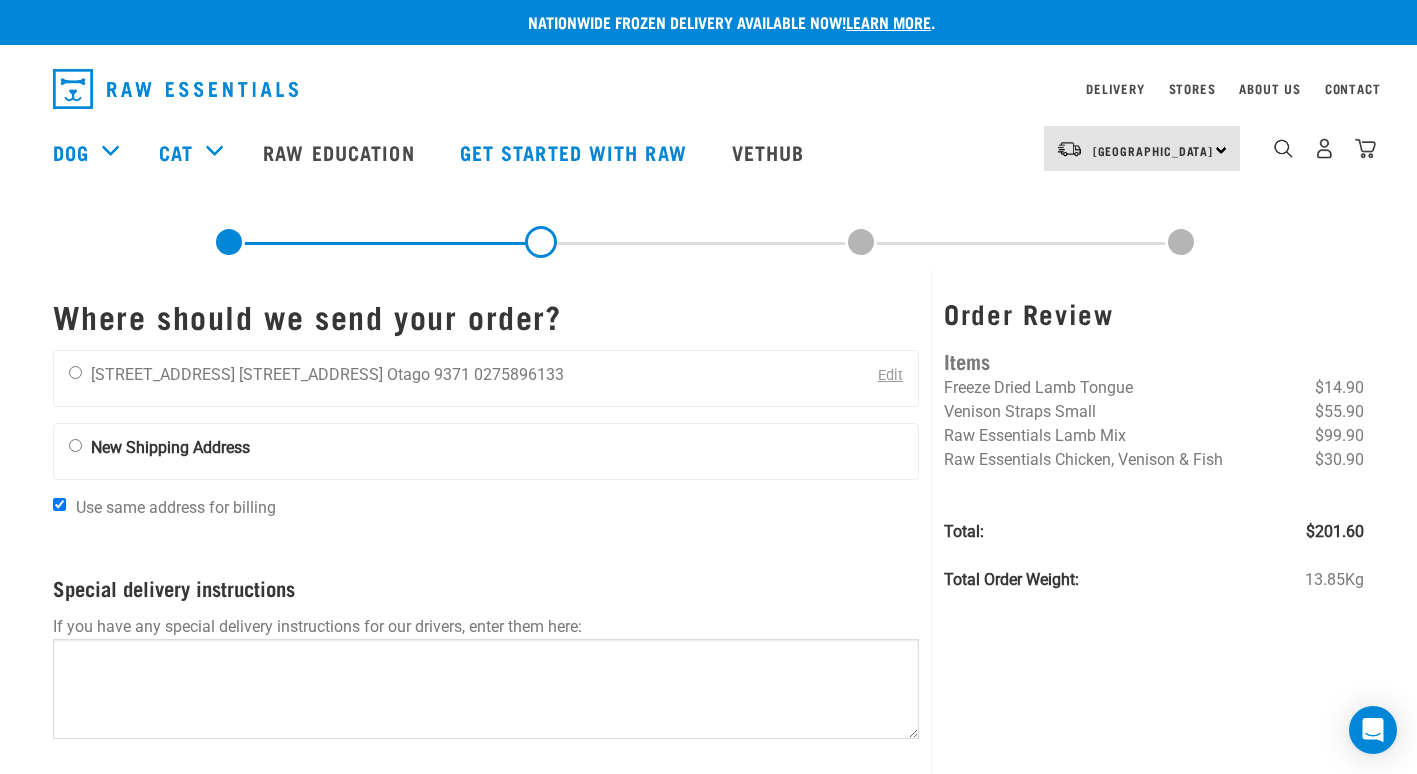 click on "New Shipping Address" at bounding box center [170, 447] 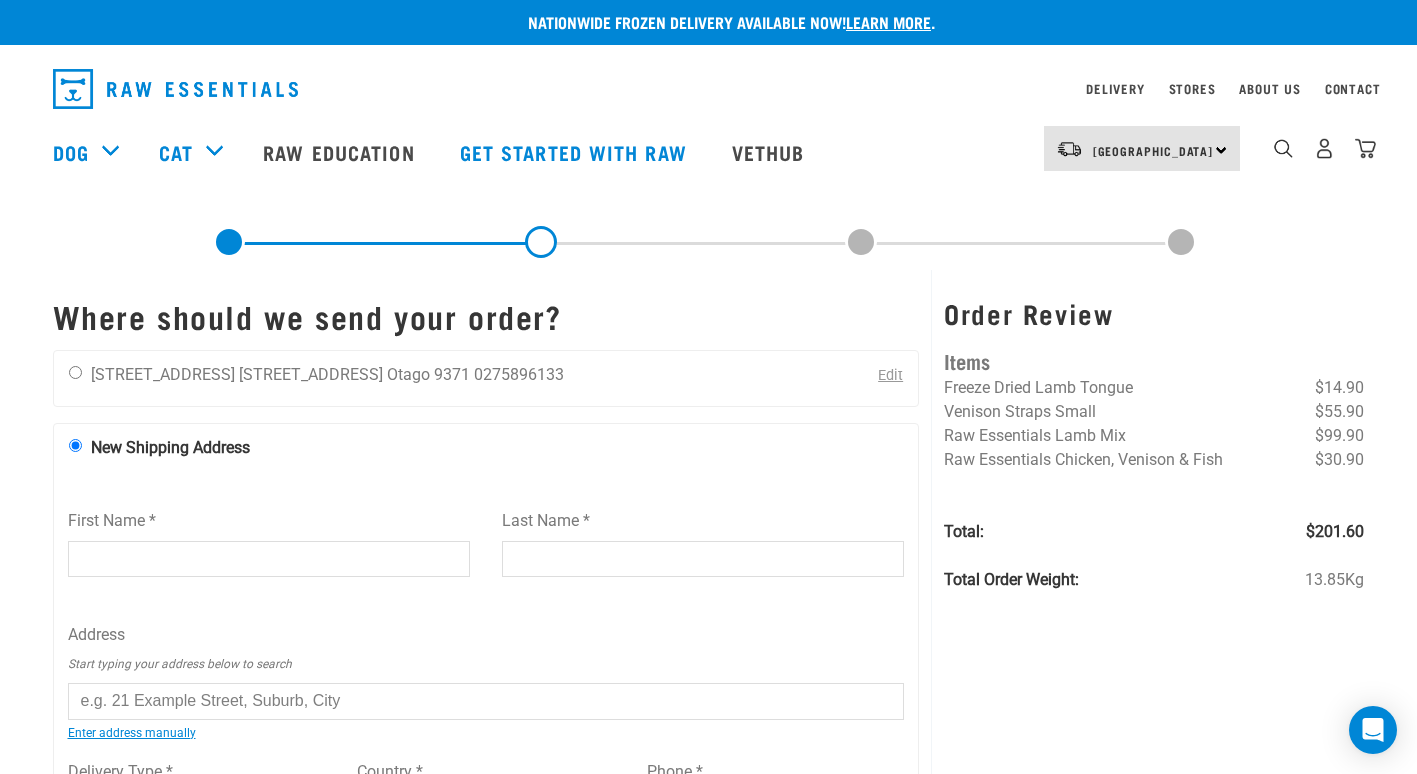 click on "First Name *" at bounding box center (269, 559) 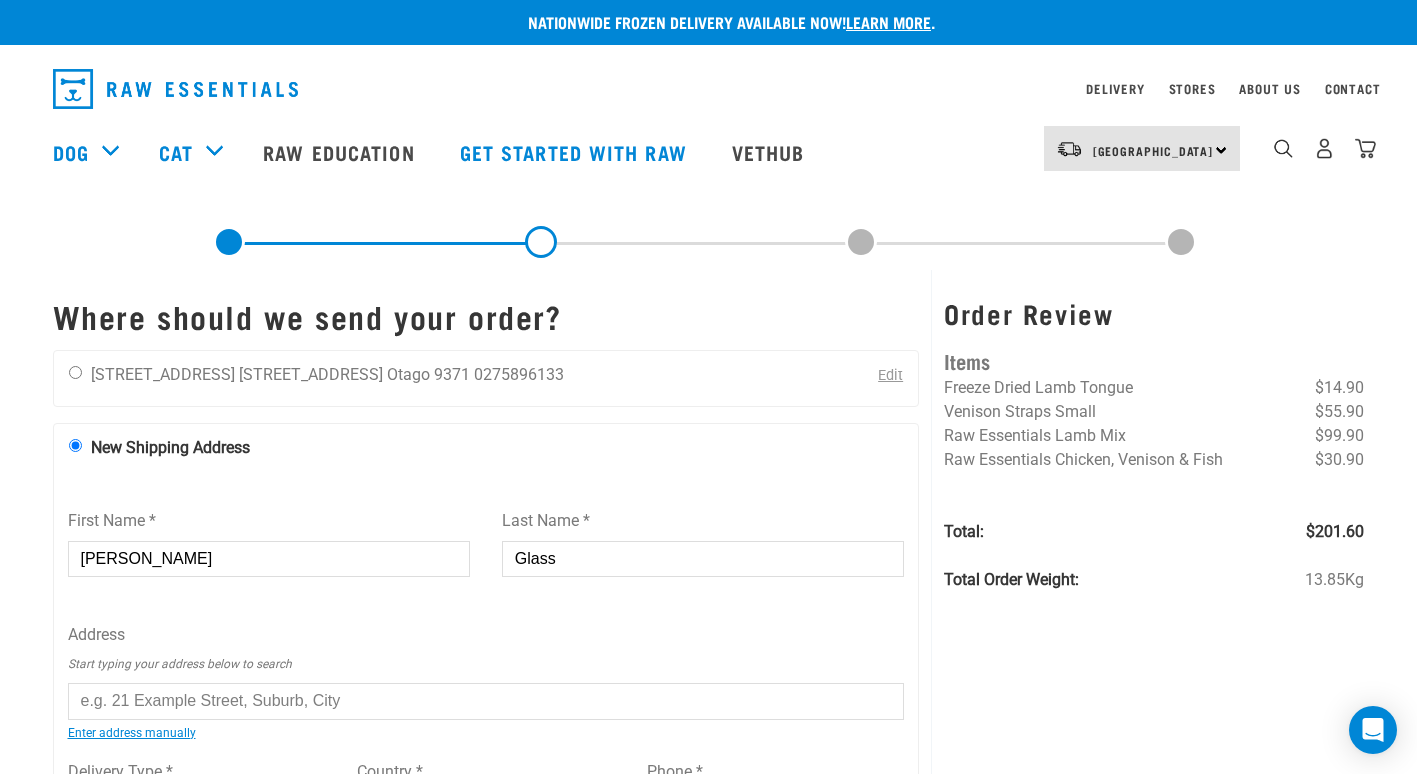 type on "0275896133" 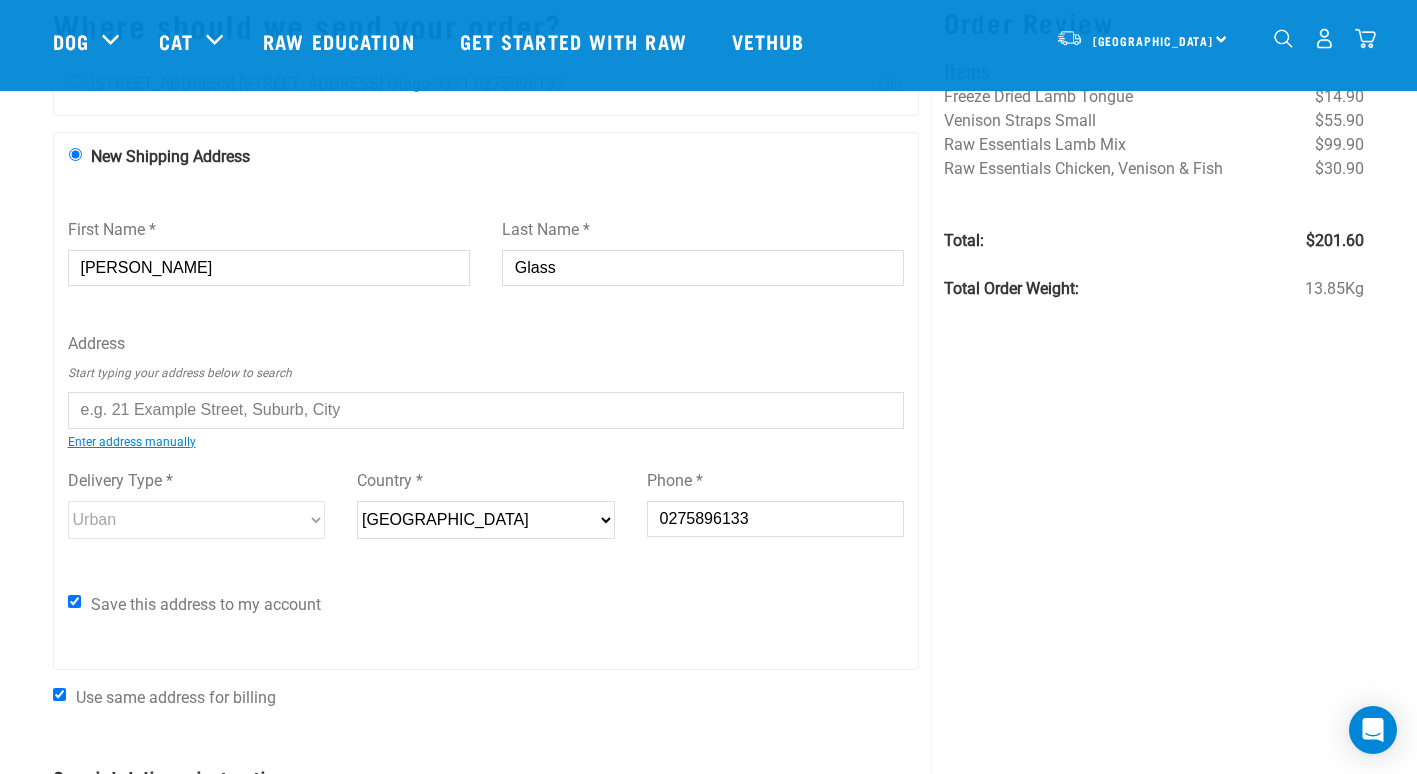 scroll, scrollTop: 152, scrollLeft: 0, axis: vertical 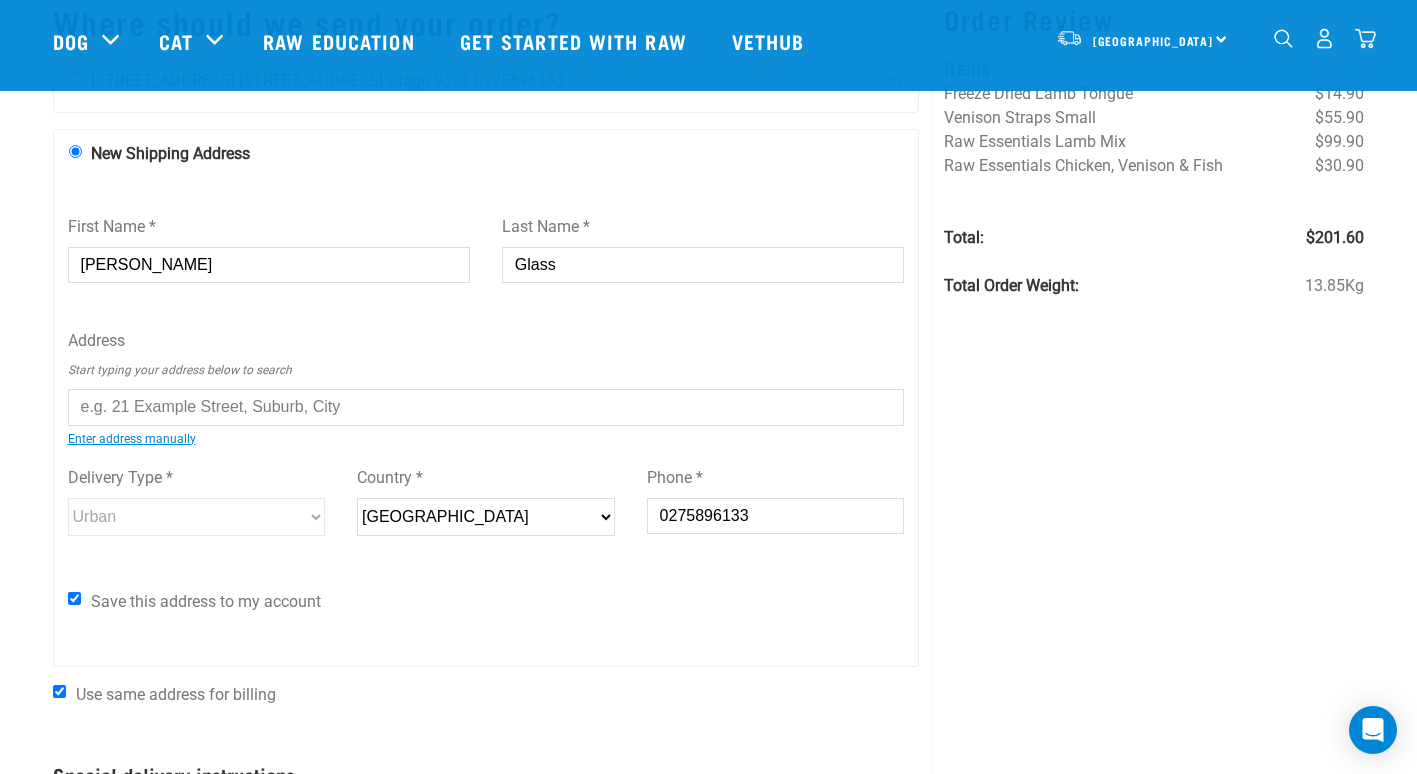 click at bounding box center [486, 407] 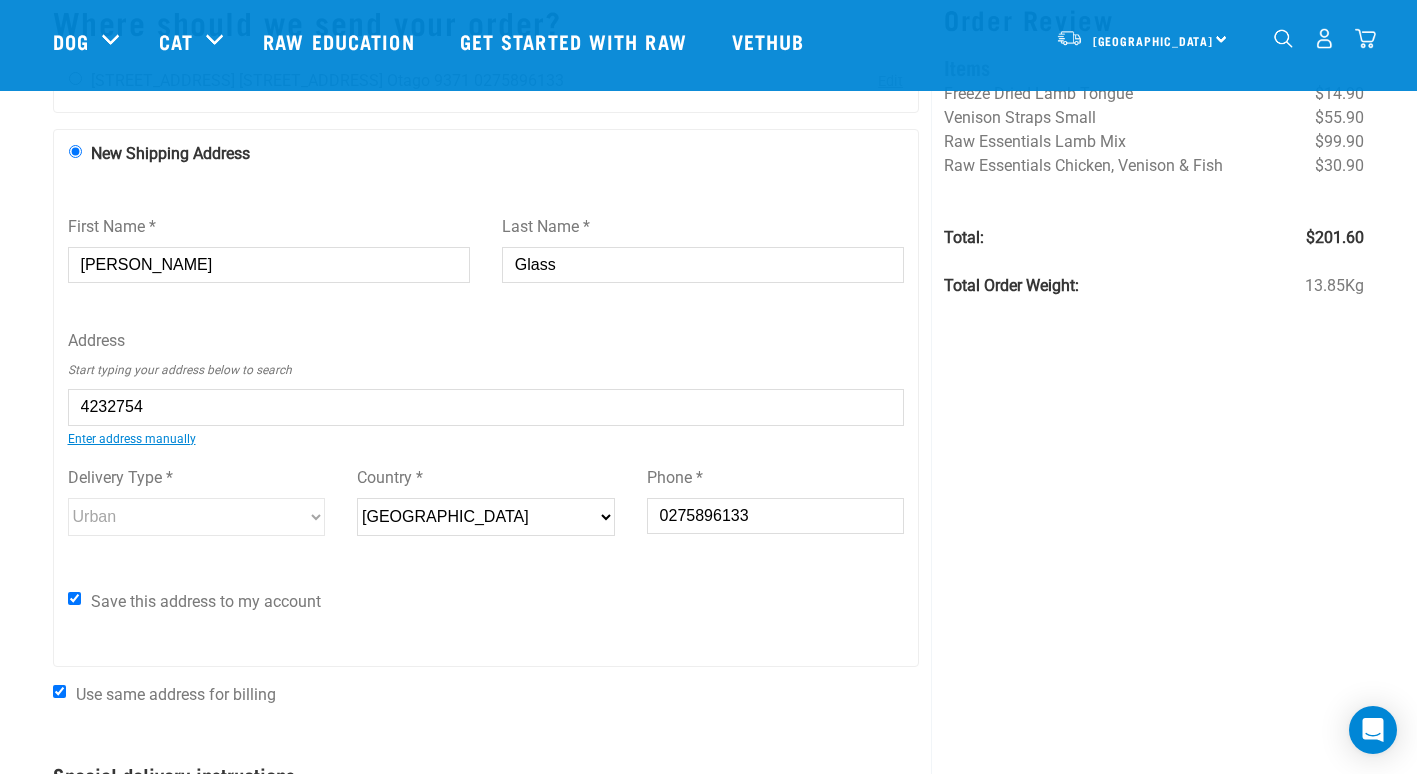 click on "First Name *
Sarena
Last Name *
Glass
Address
Start typing your address below to search
4232754 36 Flynn Lane , Arrowtown 9302 36 Flynn Lane, Arrowtown 9302
Enter address manually
Address 1 *
Address 2
Suburb
City *" at bounding box center [486, 410] 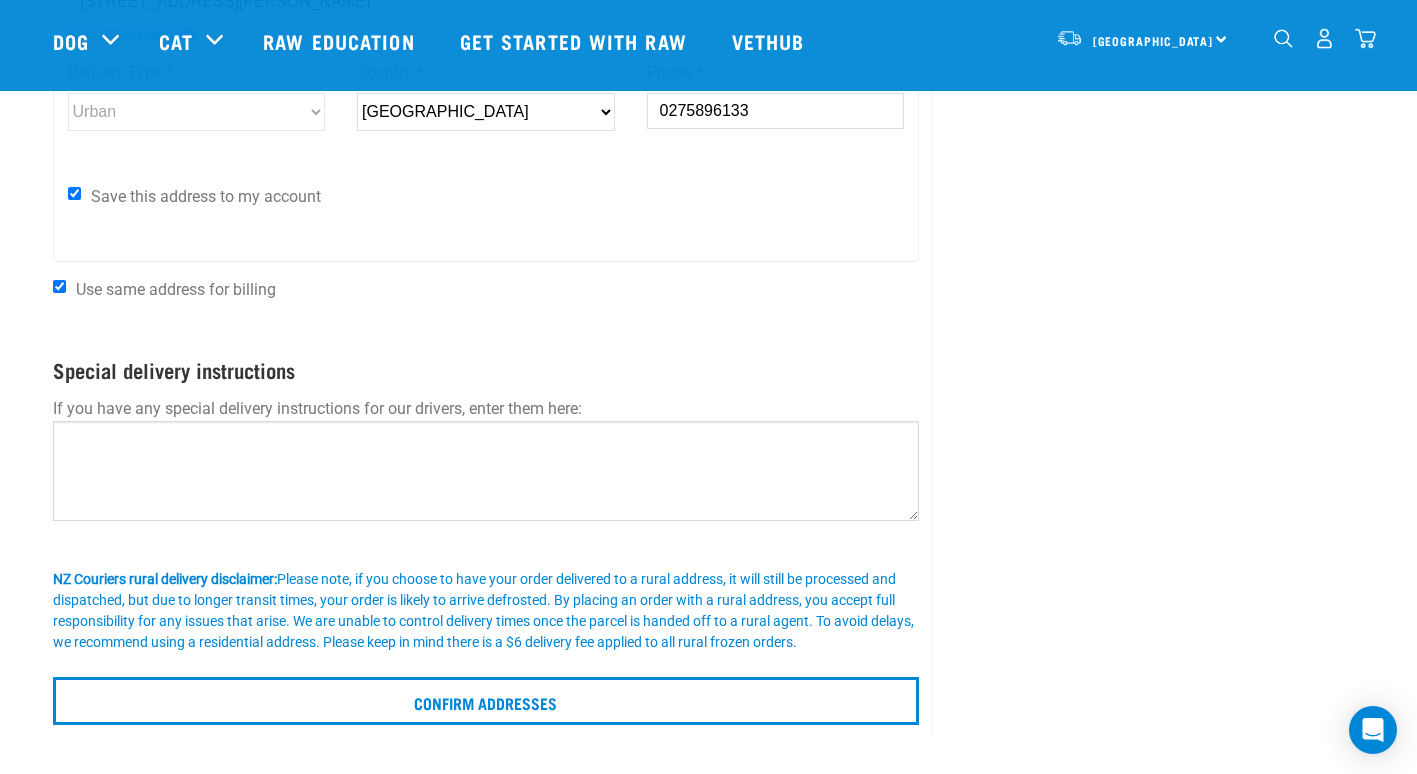 scroll, scrollTop: 560, scrollLeft: 0, axis: vertical 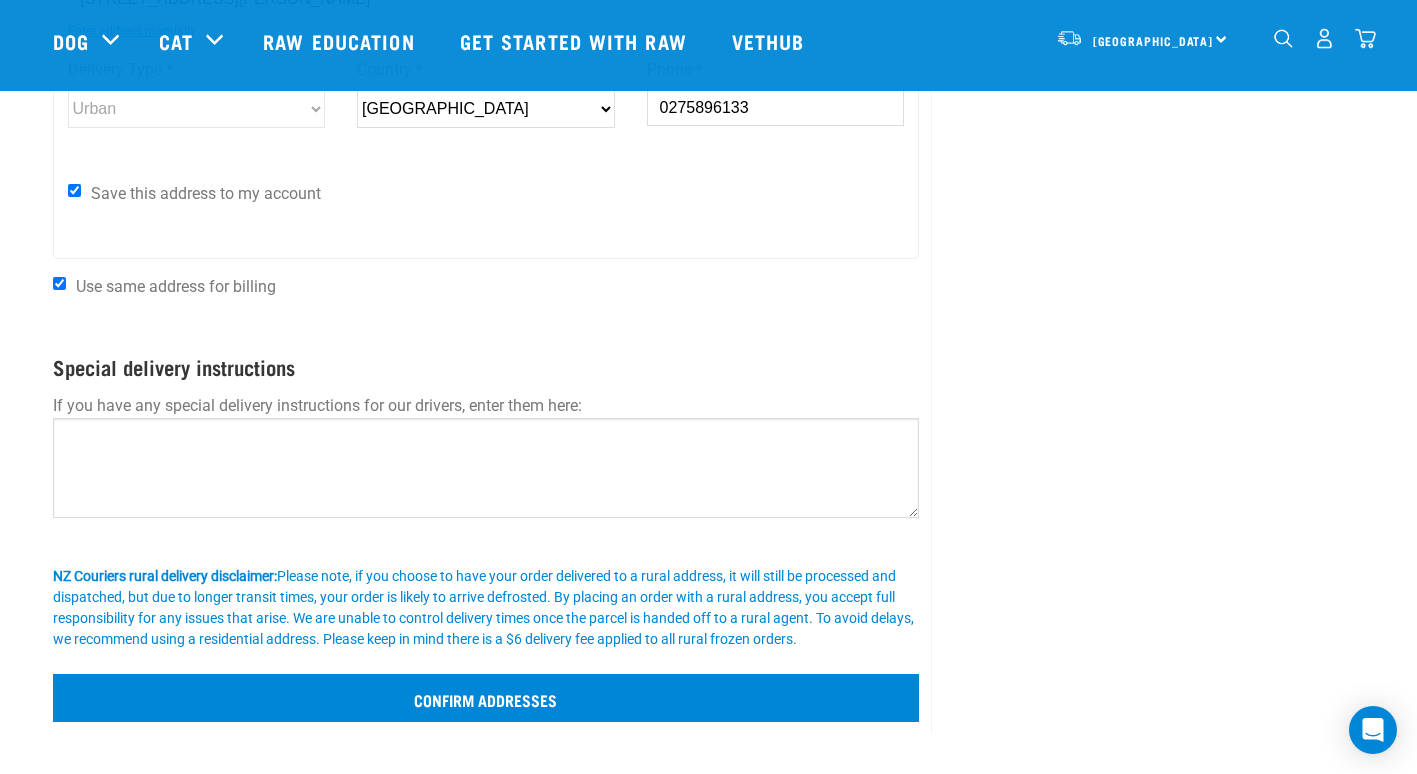 type on "36 Flynn Lane, Arrowtown 9302" 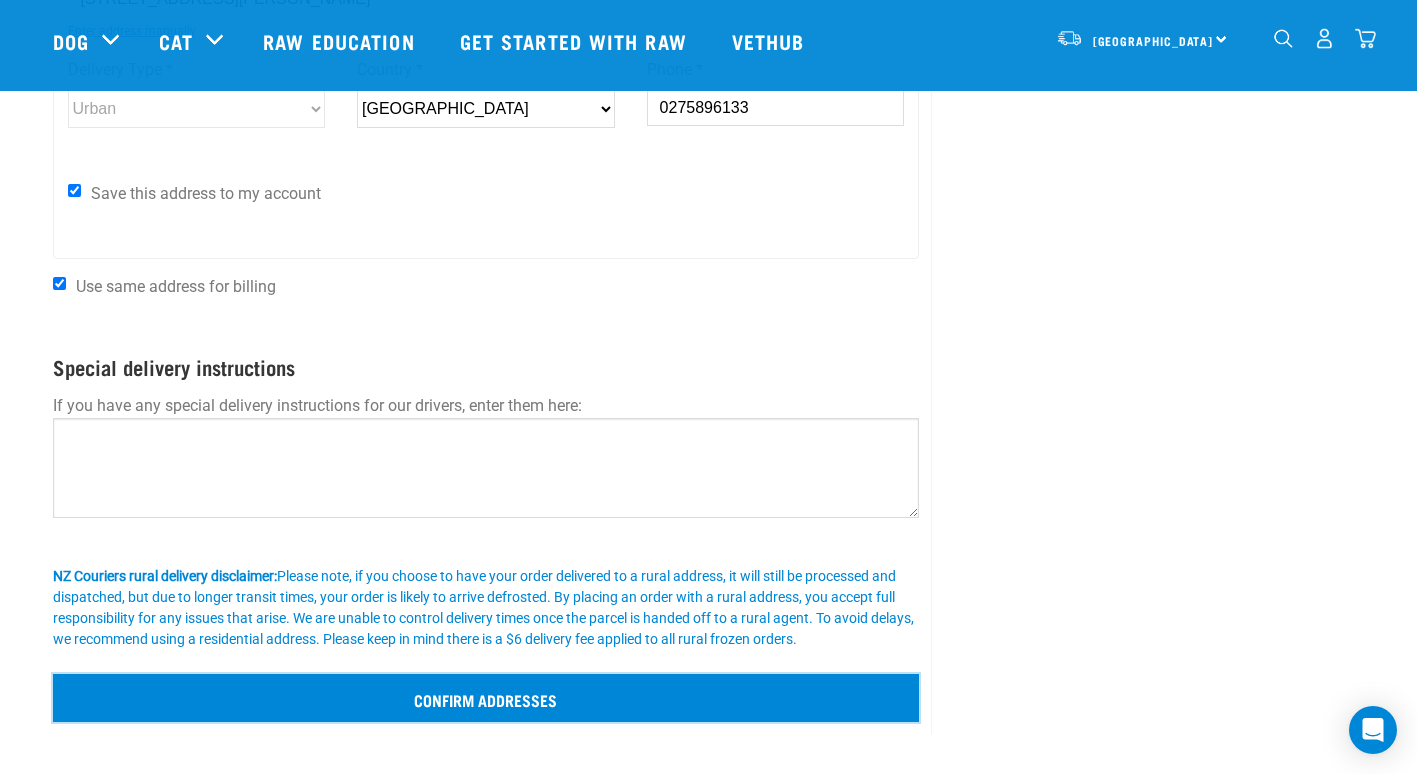 click on "Confirm addresses" at bounding box center [486, 698] 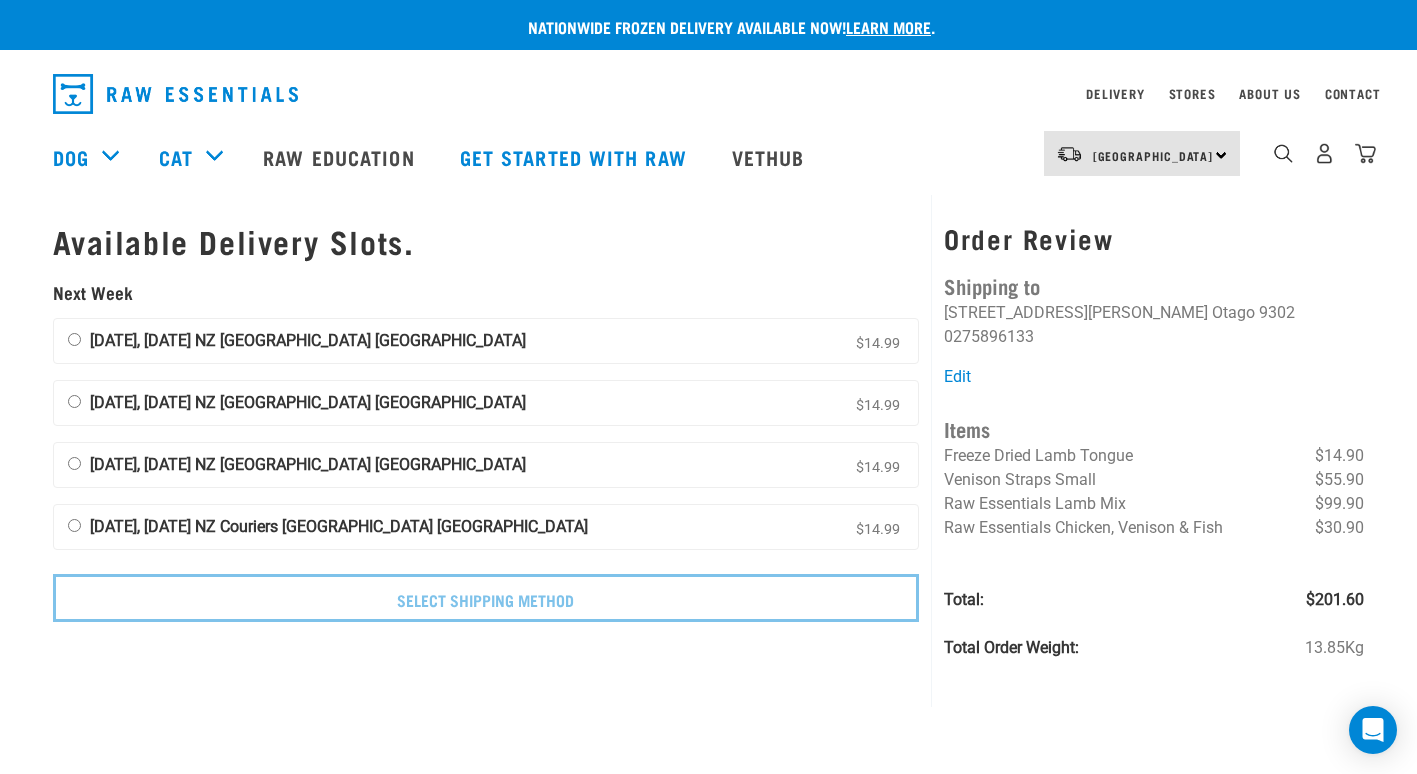 scroll, scrollTop: 0, scrollLeft: 0, axis: both 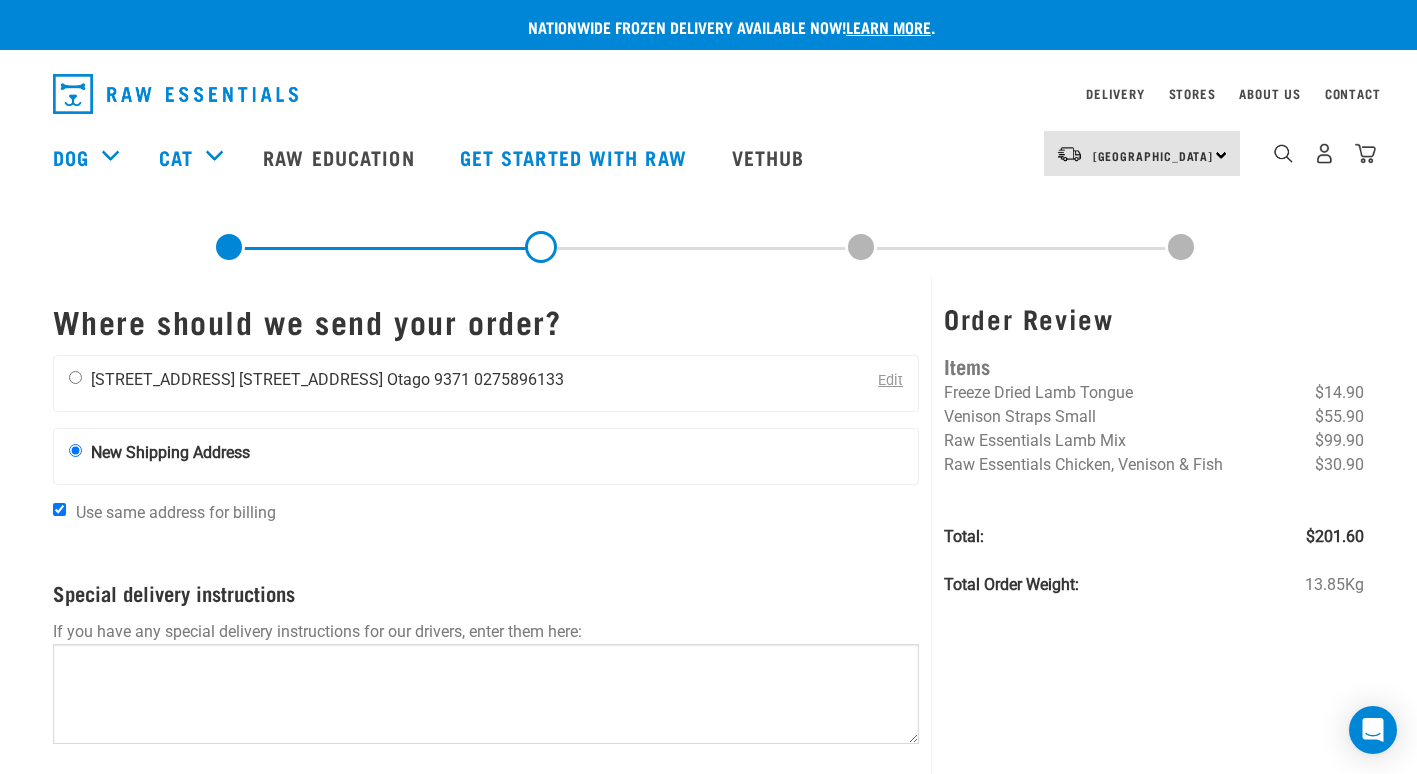 click on "[STREET_ADDRESS]" at bounding box center (163, 379) 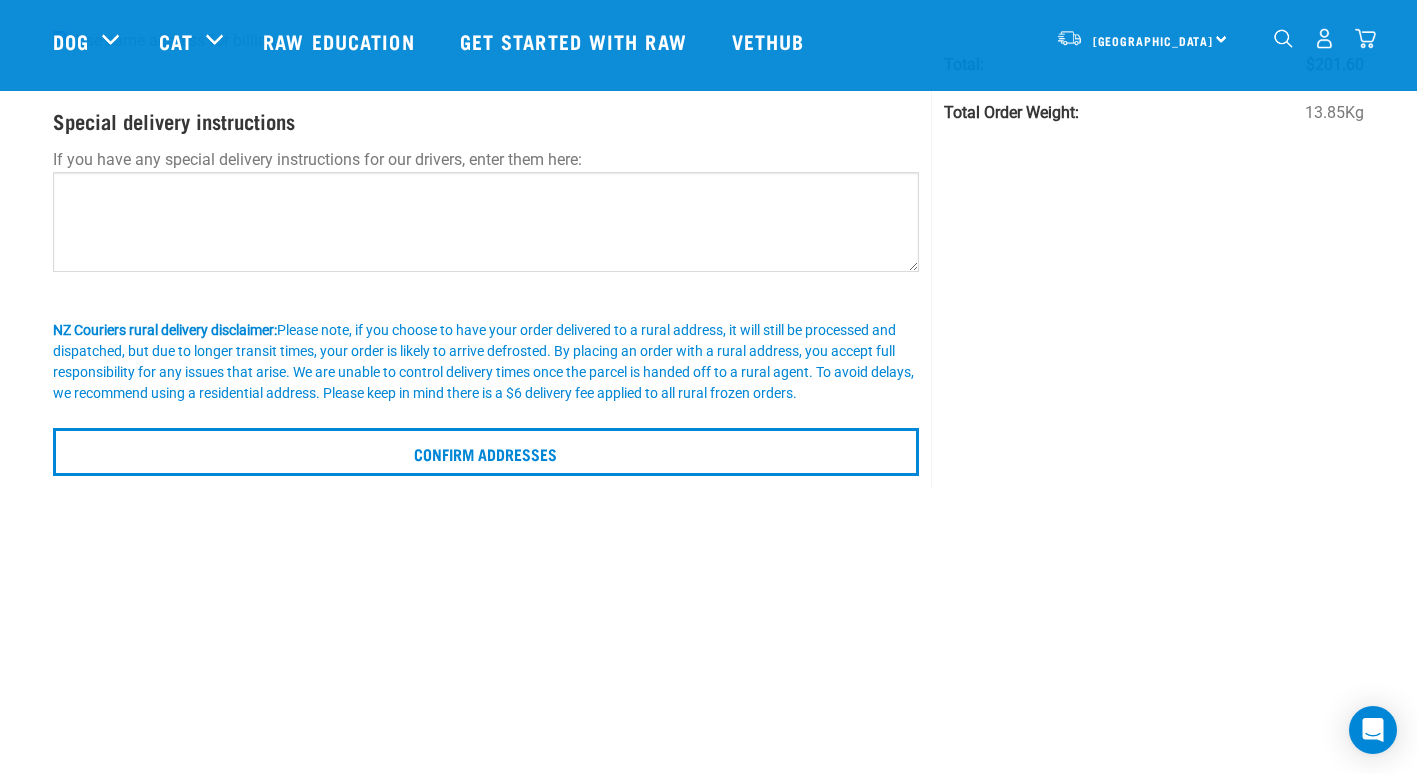 scroll, scrollTop: 342, scrollLeft: 0, axis: vertical 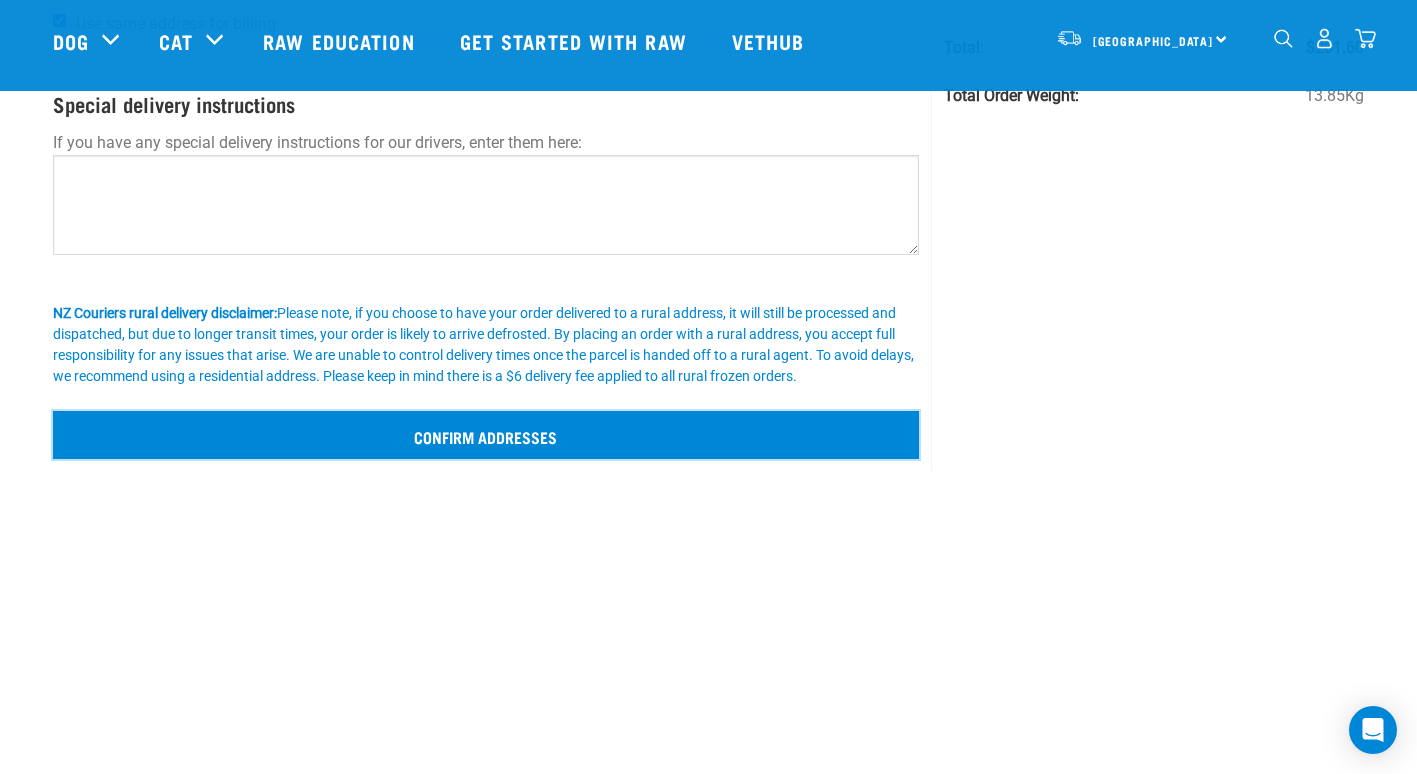click on "Confirm addresses" at bounding box center (486, 435) 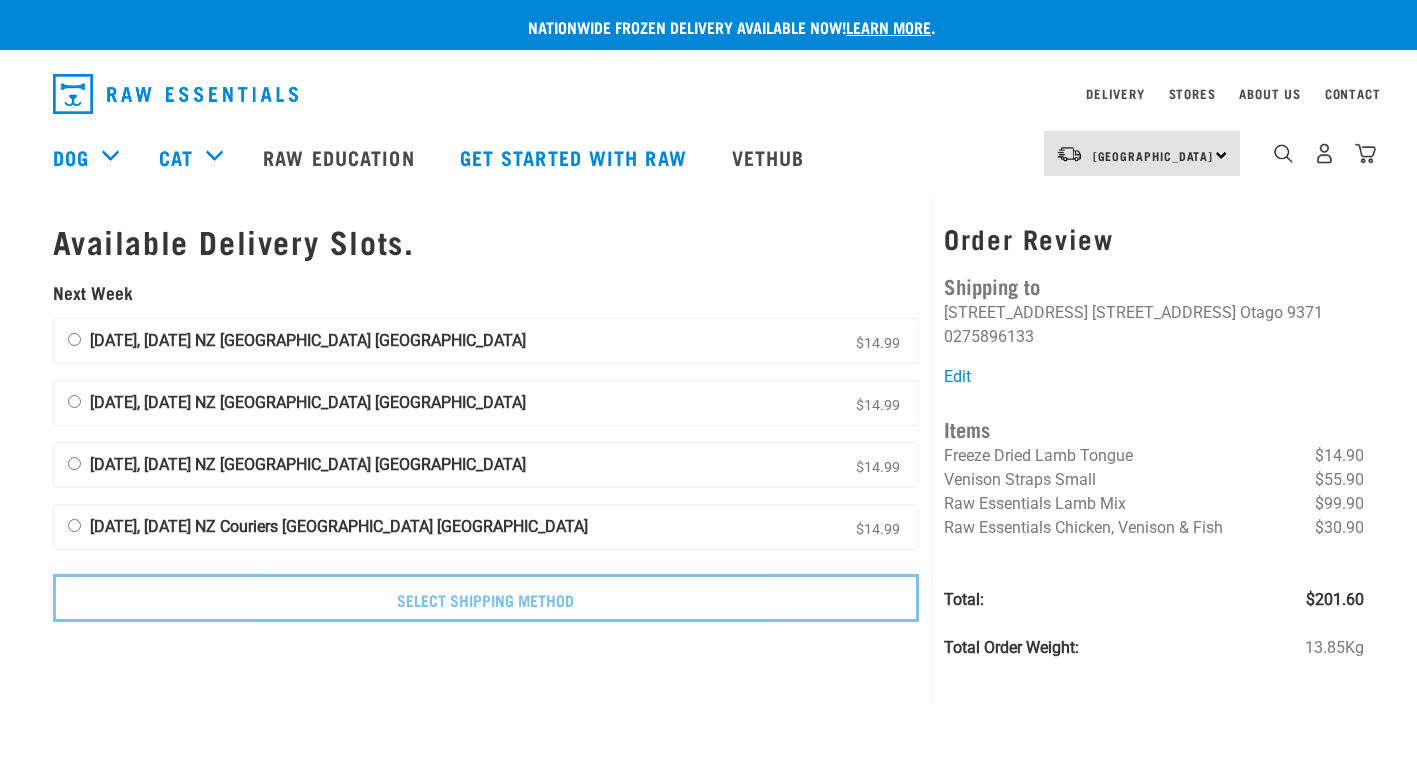scroll, scrollTop: 0, scrollLeft: 0, axis: both 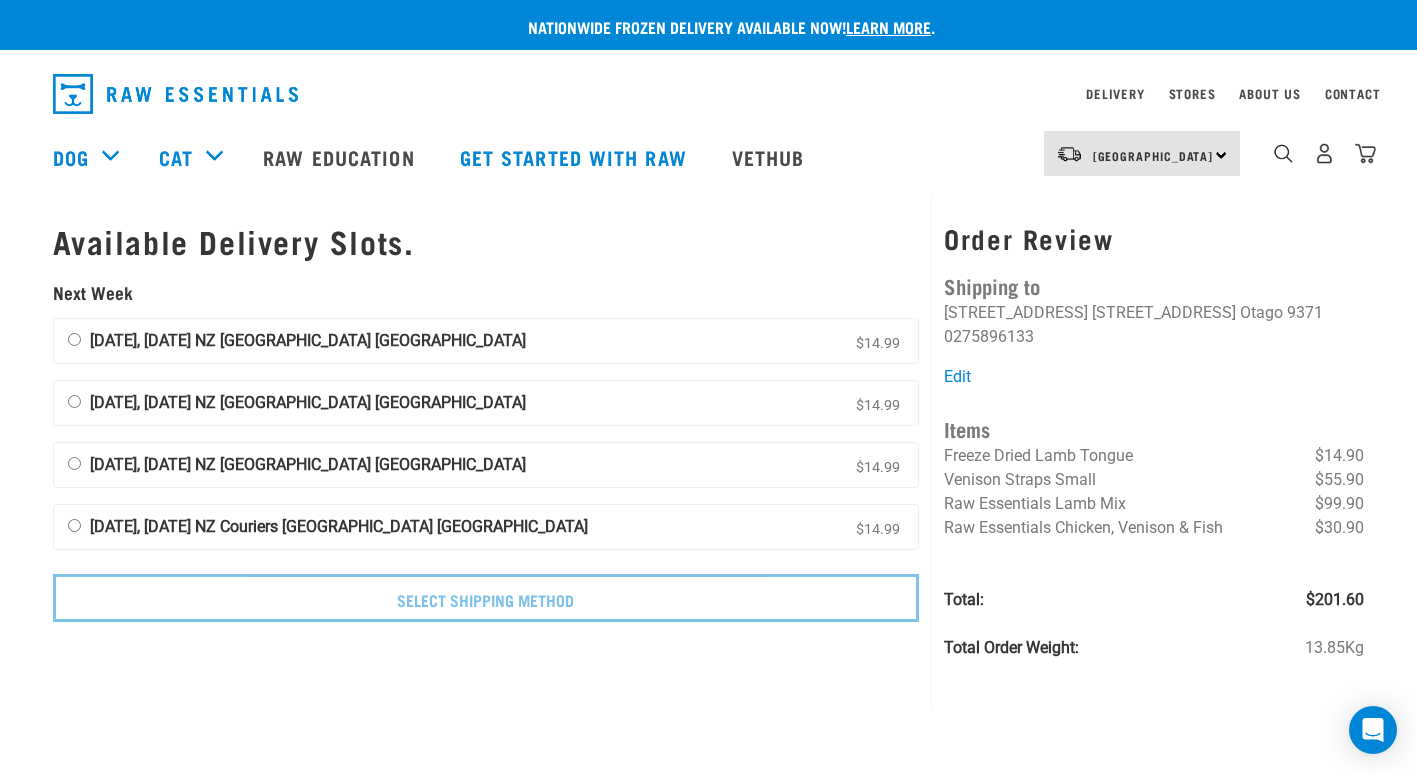 click on "[DATE], [DATE] NZ [GEOGRAPHIC_DATA] [GEOGRAPHIC_DATA]" at bounding box center [308, 340] 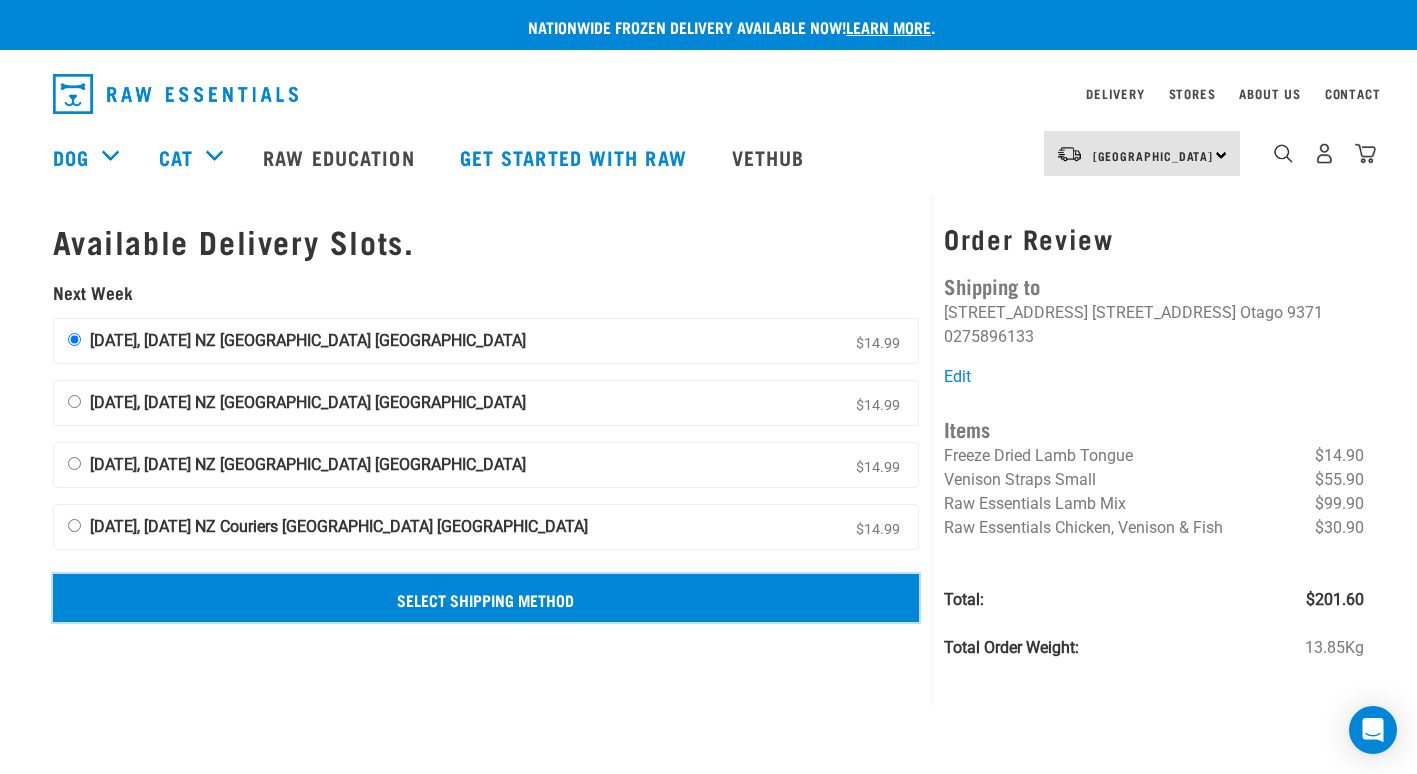 click on "Select Shipping Method" at bounding box center [486, 598] 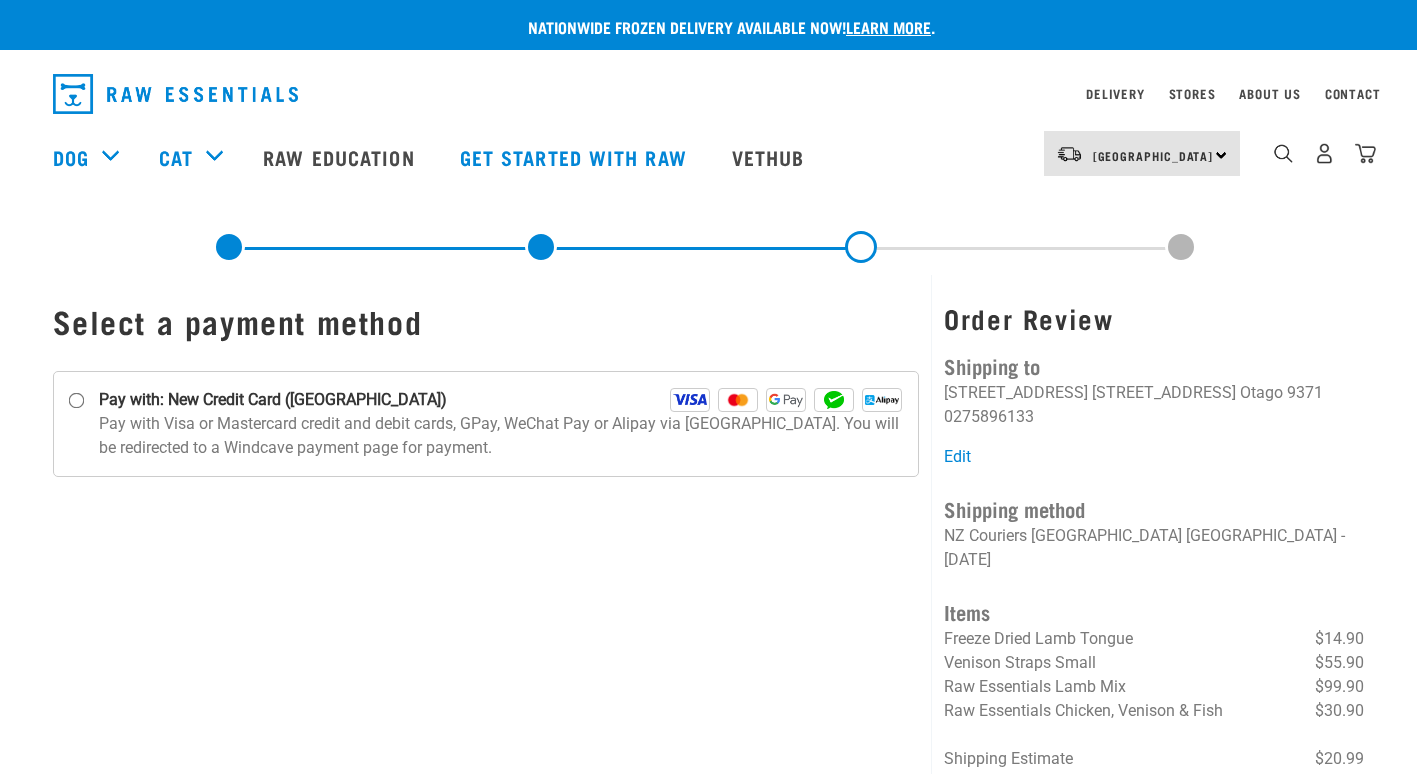 scroll, scrollTop: 0, scrollLeft: 0, axis: both 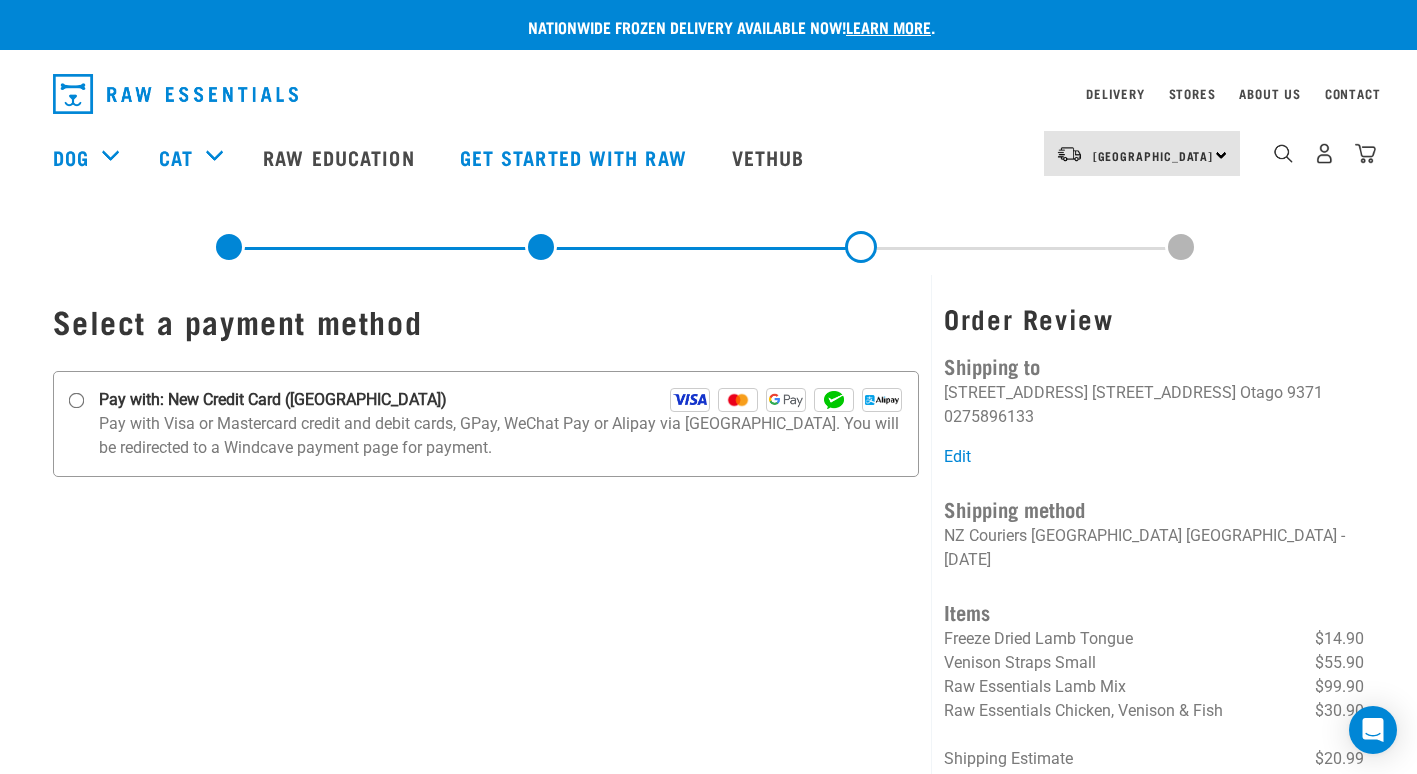 click on "Pay with: New Credit Card ([GEOGRAPHIC_DATA])" at bounding box center [76, 401] 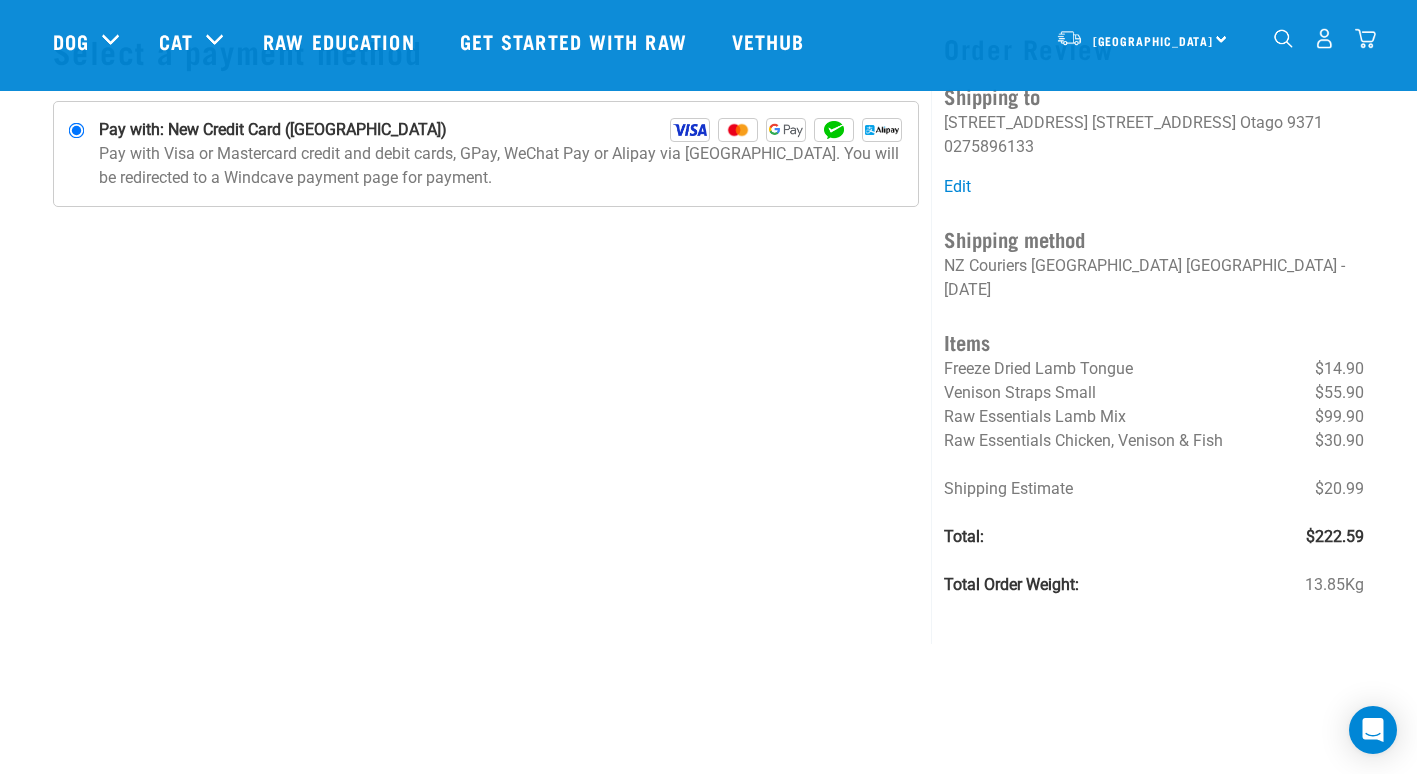 scroll, scrollTop: 124, scrollLeft: 0, axis: vertical 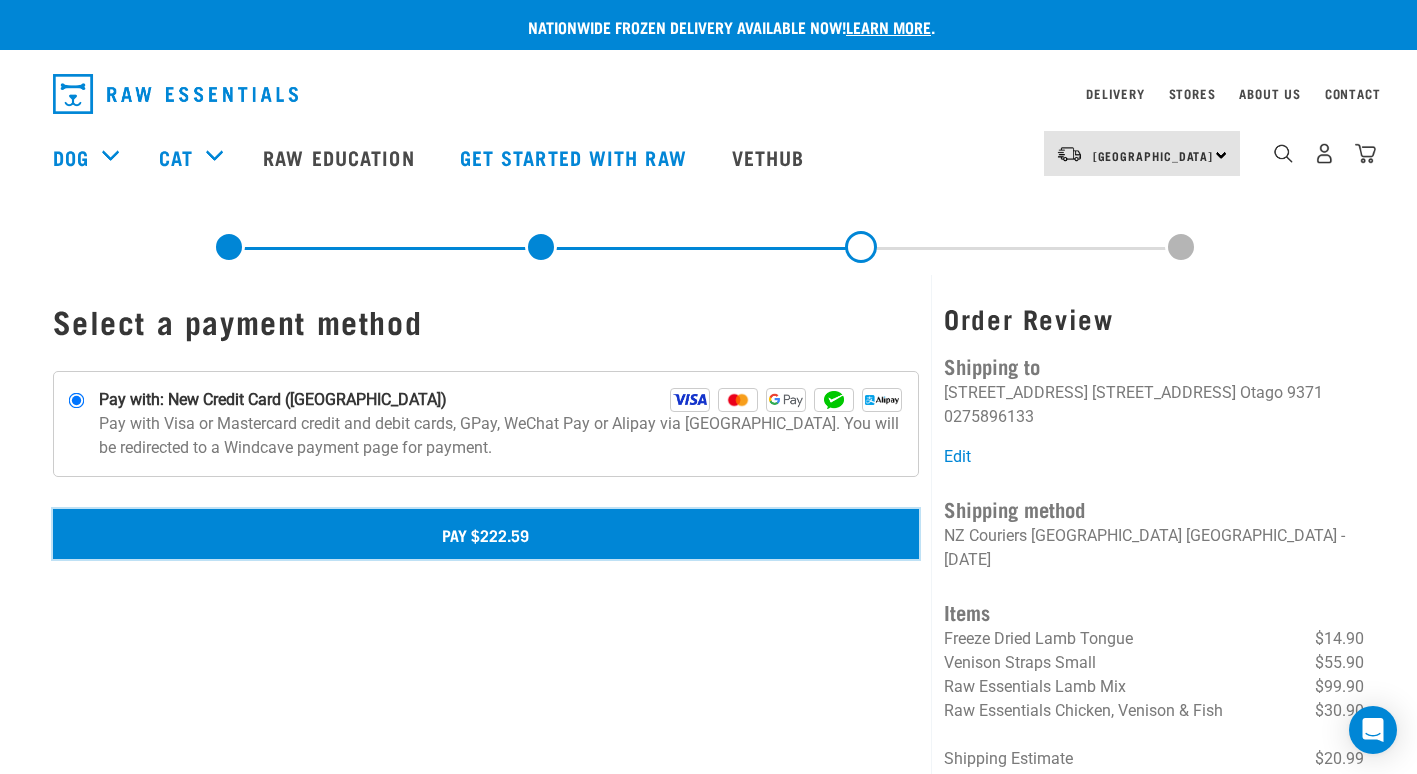 click on "Pay $222.59" at bounding box center (486, 534) 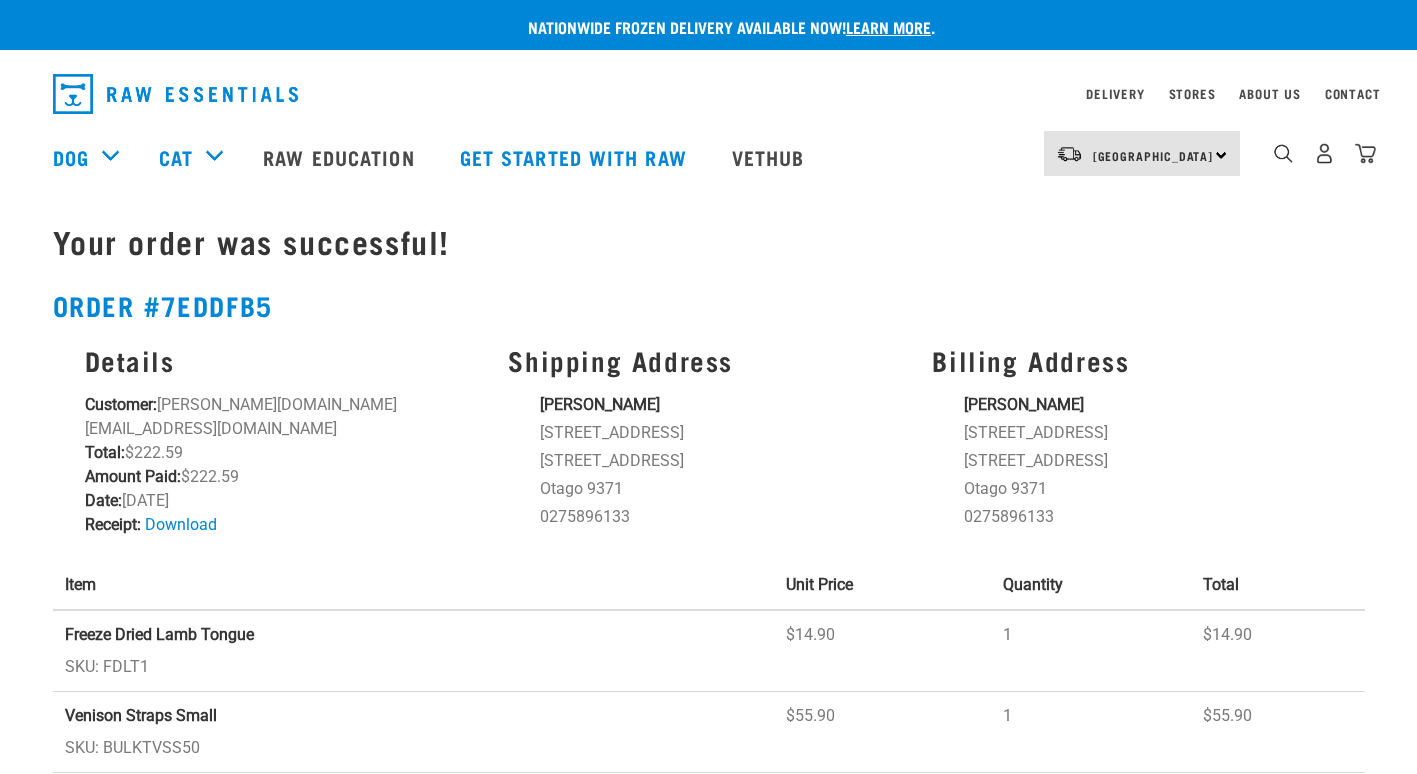 scroll, scrollTop: 0, scrollLeft: 0, axis: both 